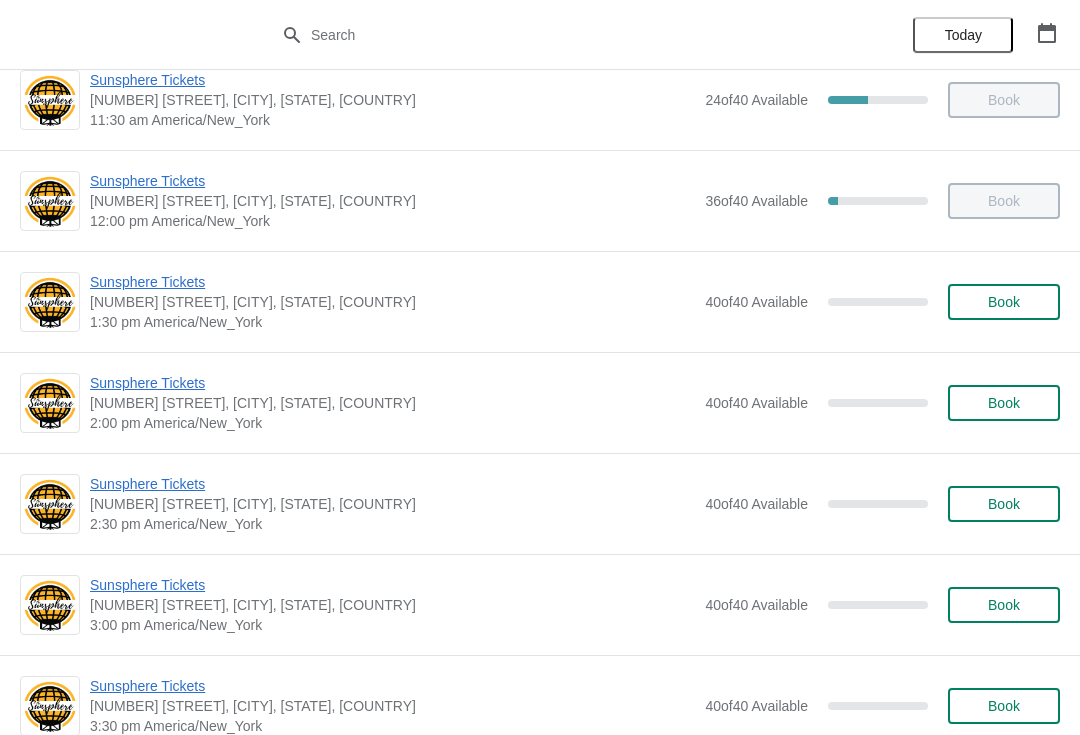 scroll, scrollTop: 435, scrollLeft: 0, axis: vertical 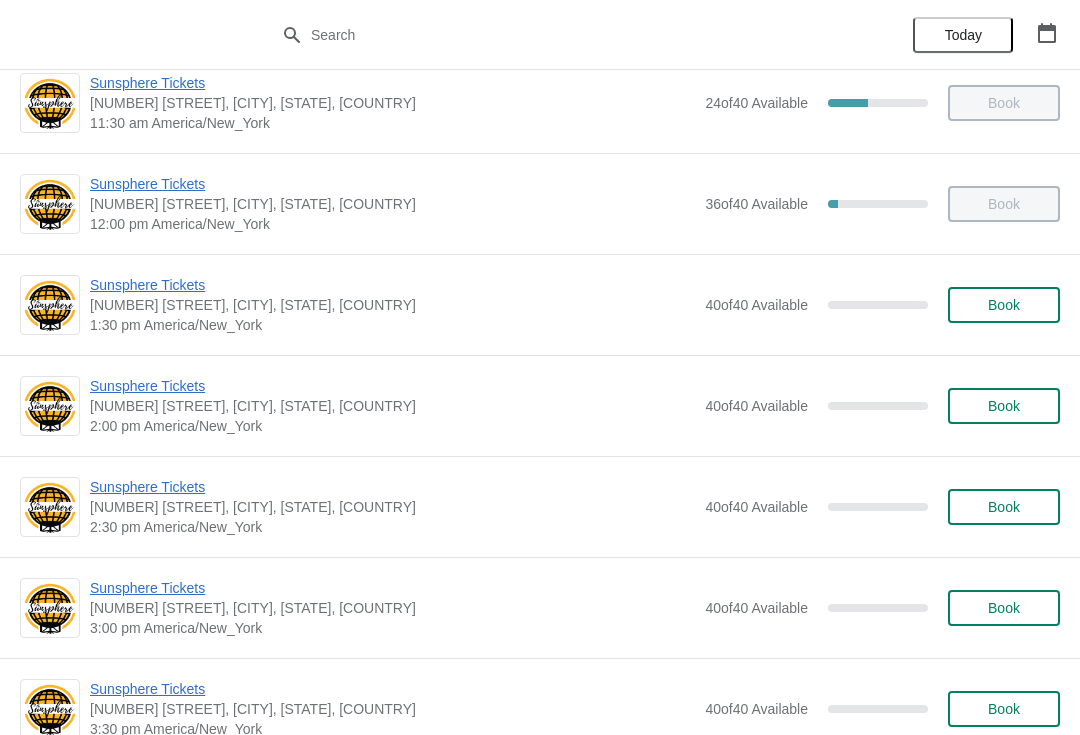 click on "Book" at bounding box center [1004, 305] 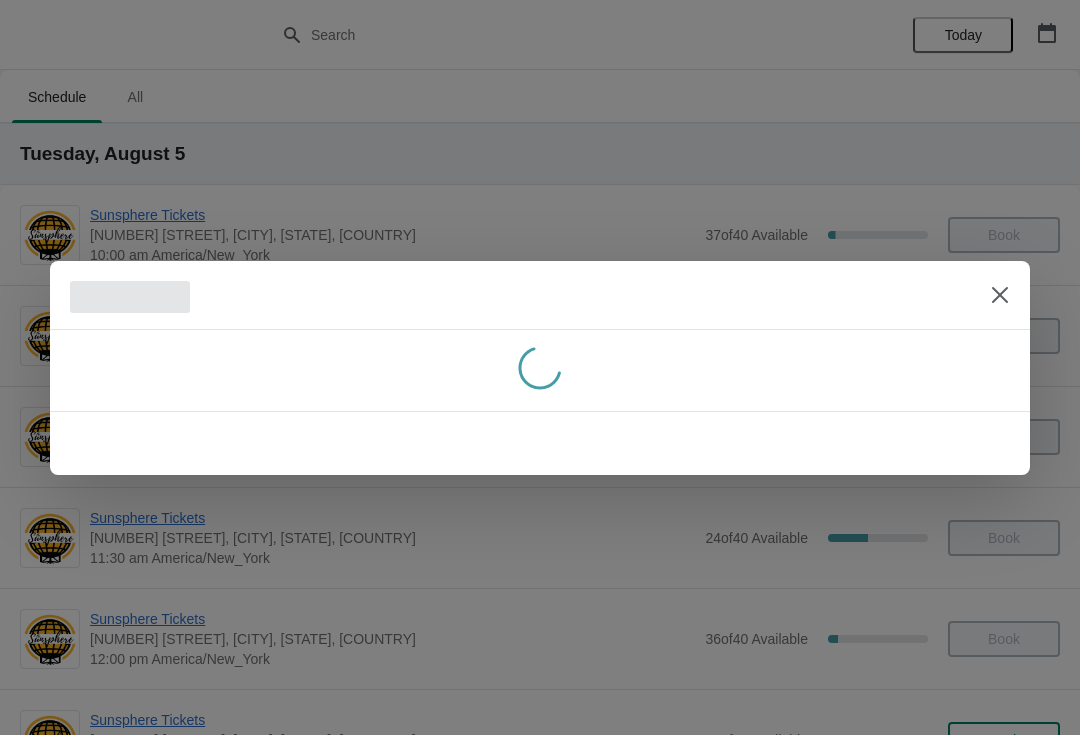 scroll, scrollTop: 0, scrollLeft: 0, axis: both 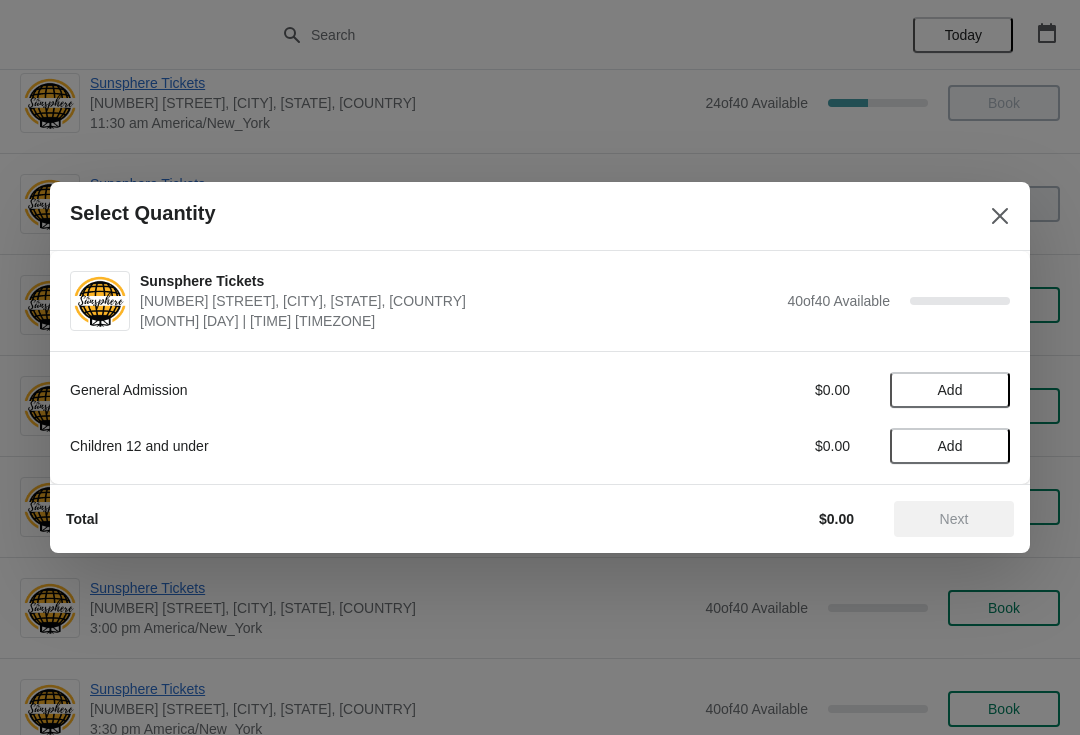 click on "Add" at bounding box center (950, 390) 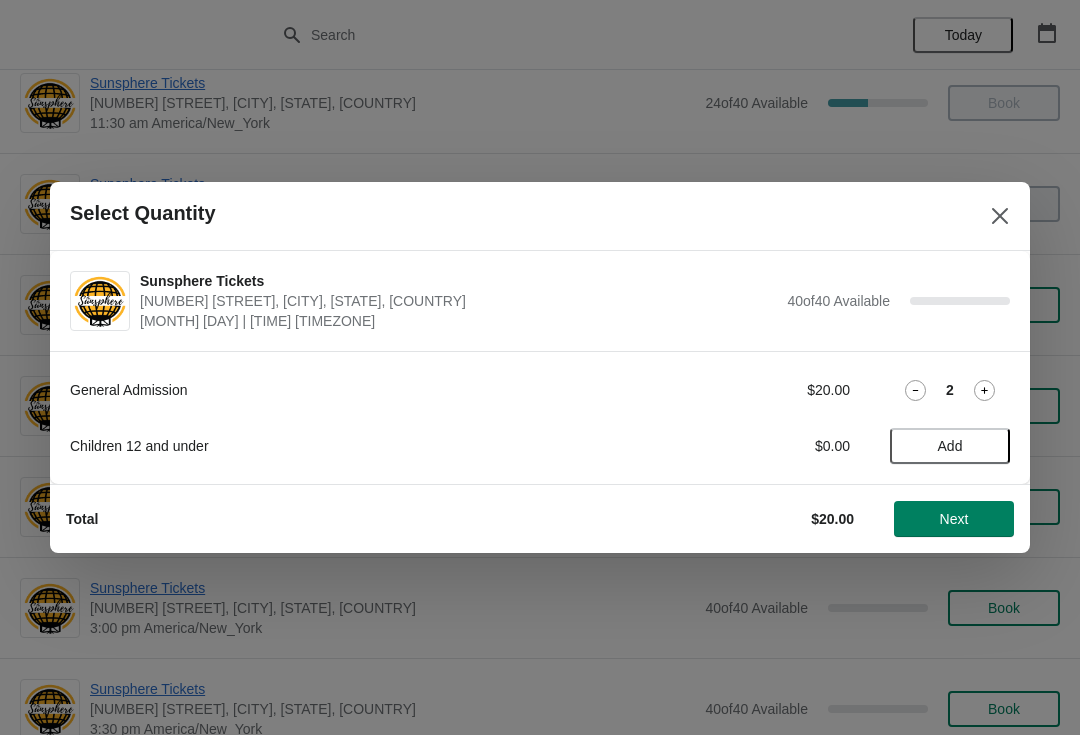 click 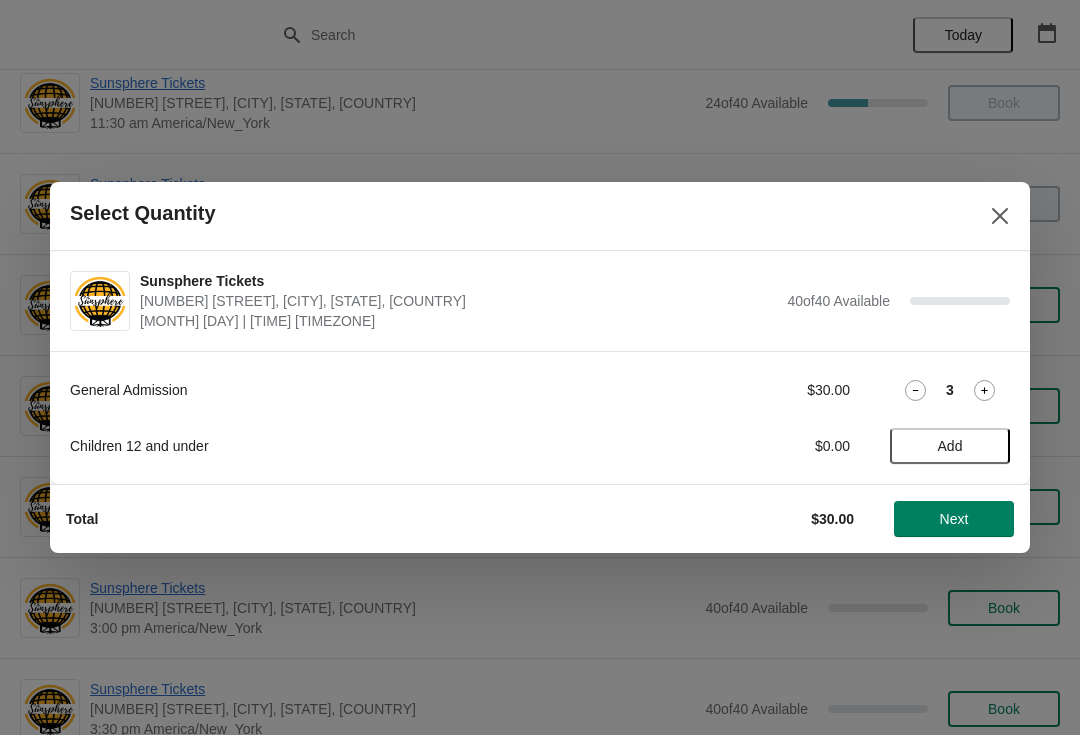 click on "Next" at bounding box center [954, 519] 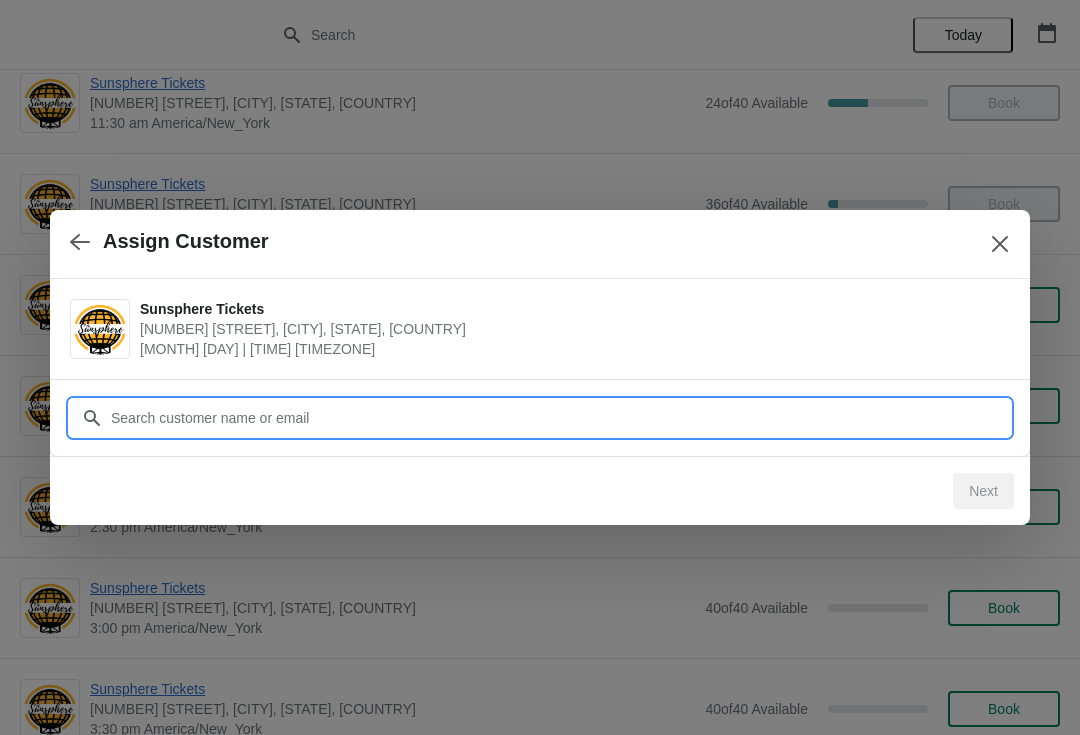 click on "Customer" at bounding box center (560, 418) 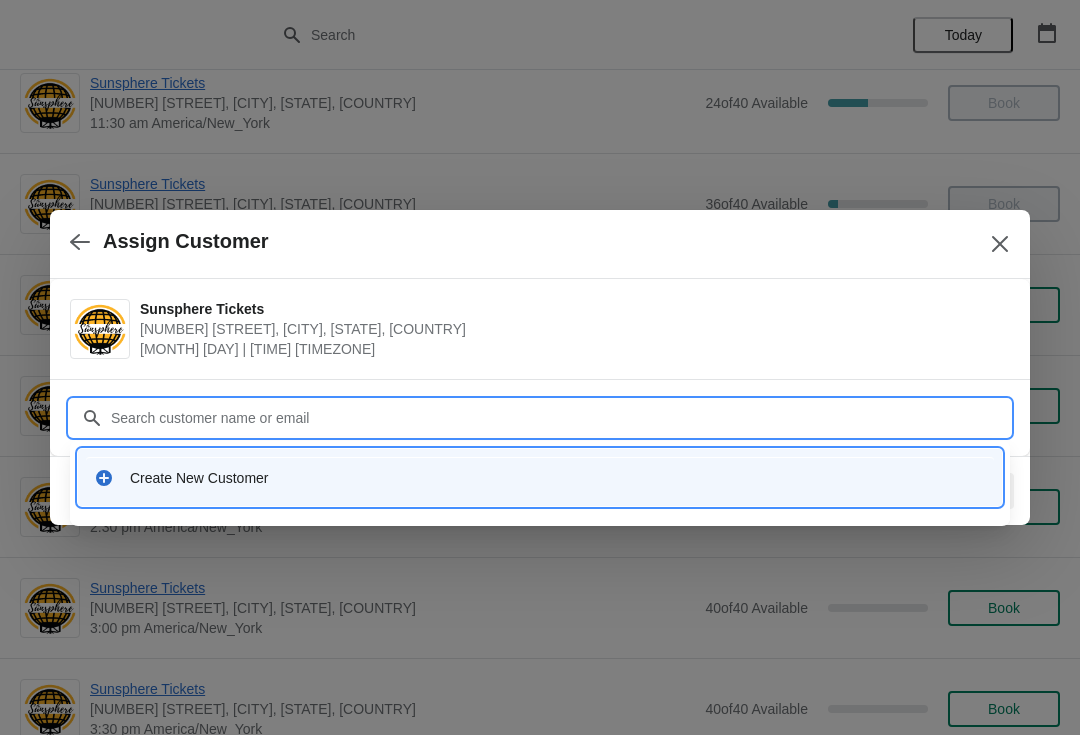 click on "Create New Customer" at bounding box center [558, 478] 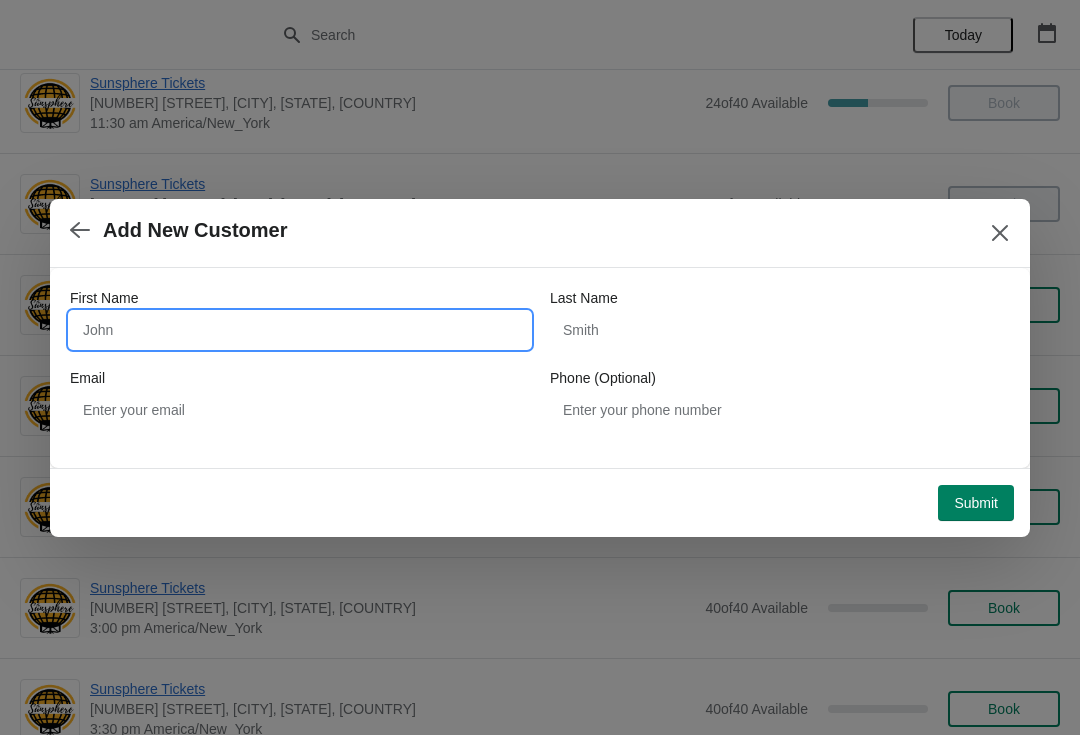 click on "First Name" at bounding box center [300, 330] 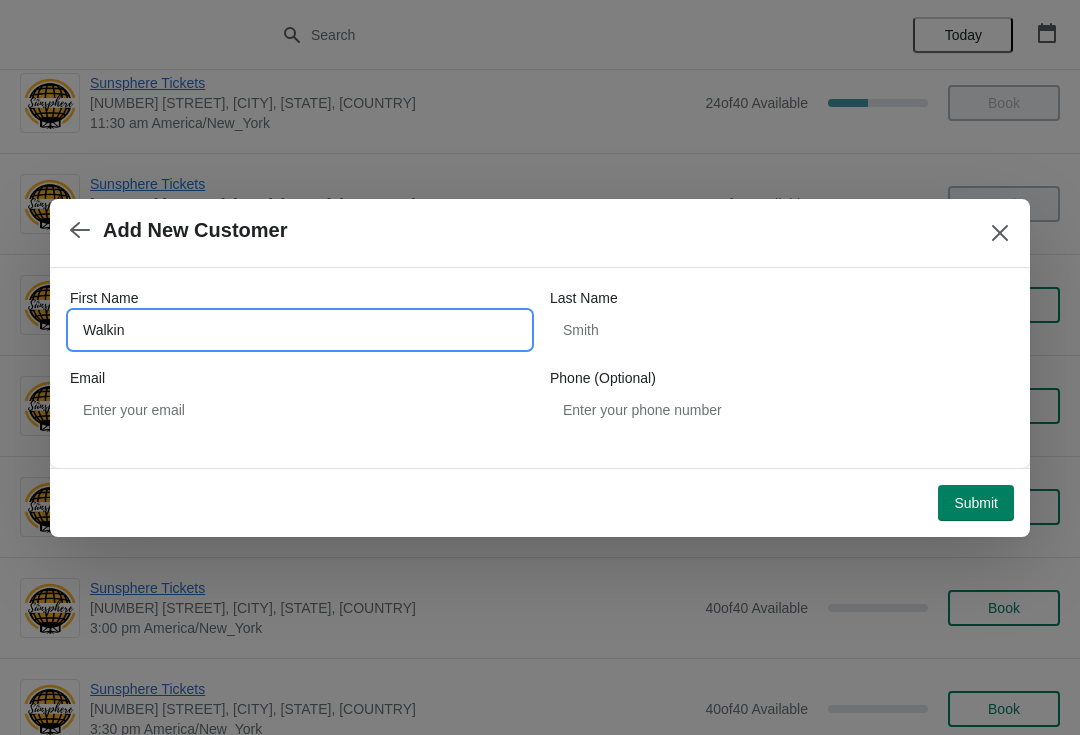 type on "Walkin" 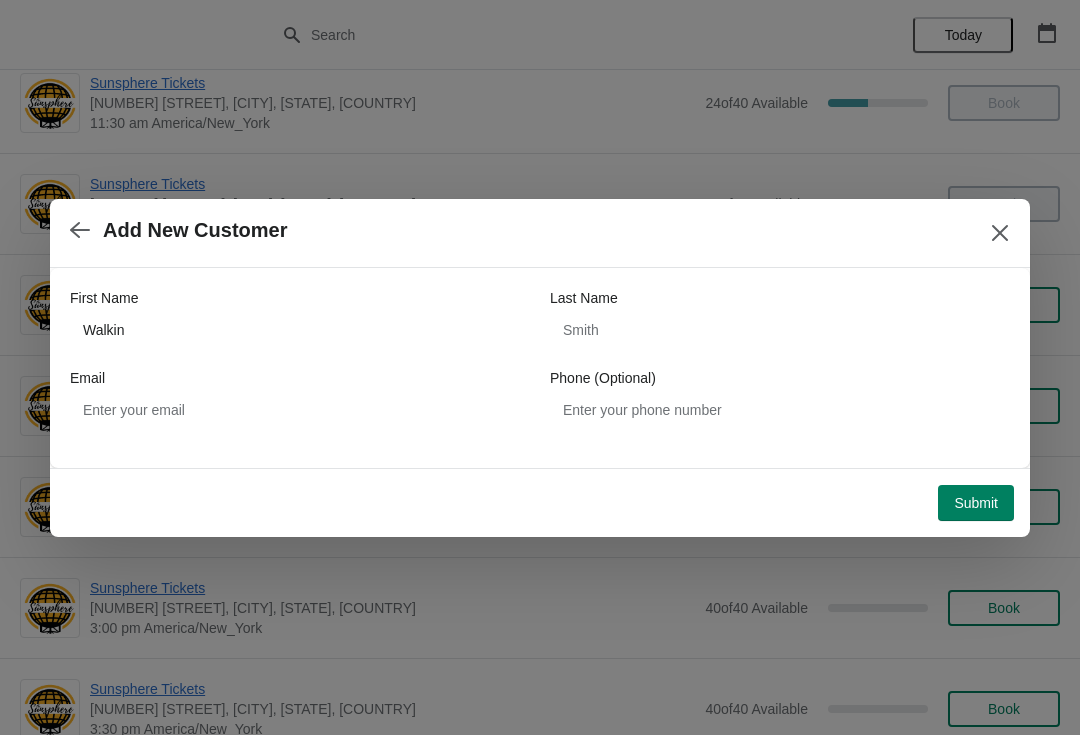 click on "Submit" at bounding box center (976, 503) 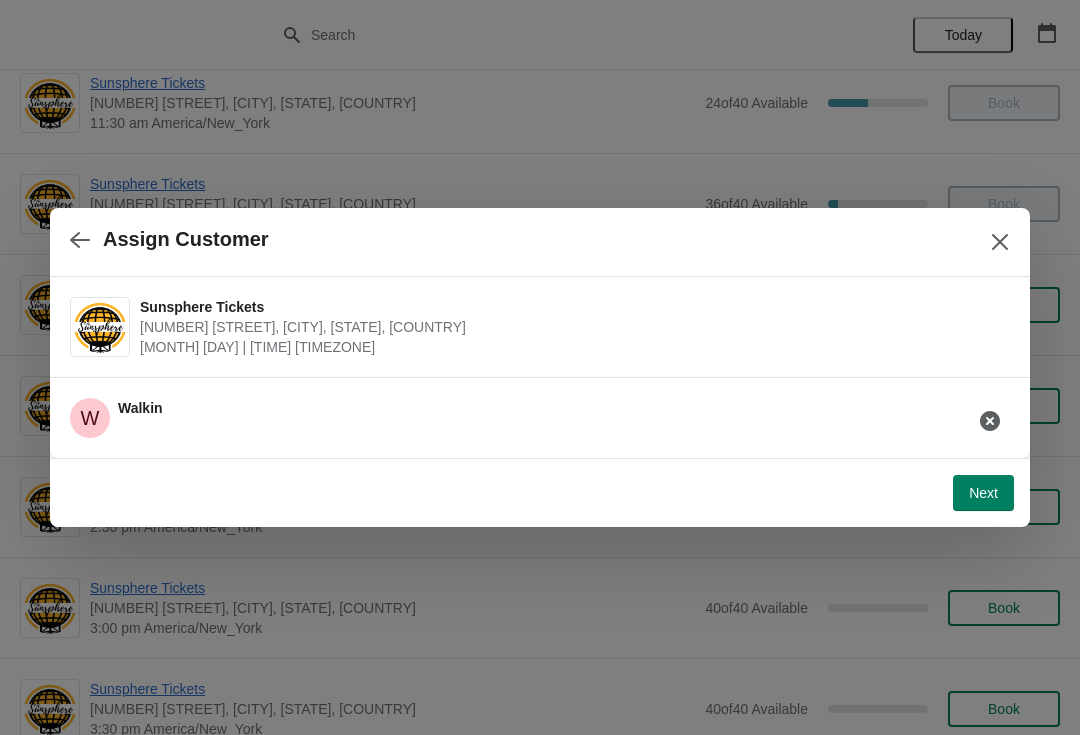 click on "Next" at bounding box center [983, 493] 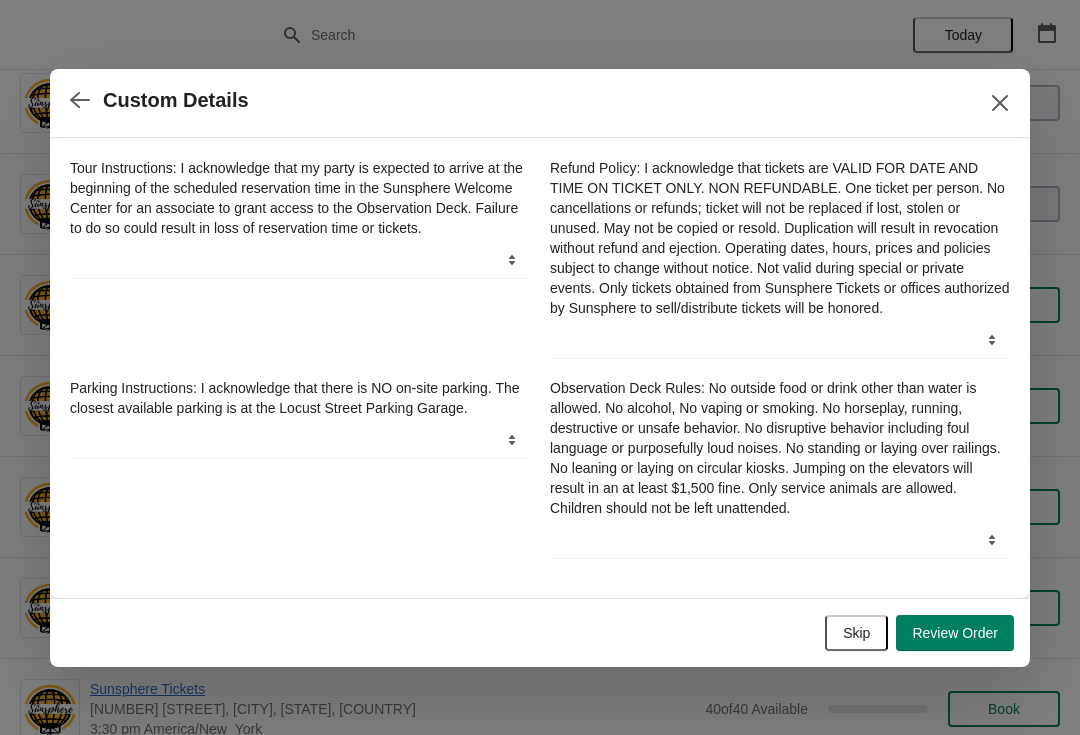 click on "Skip" at bounding box center (856, 633) 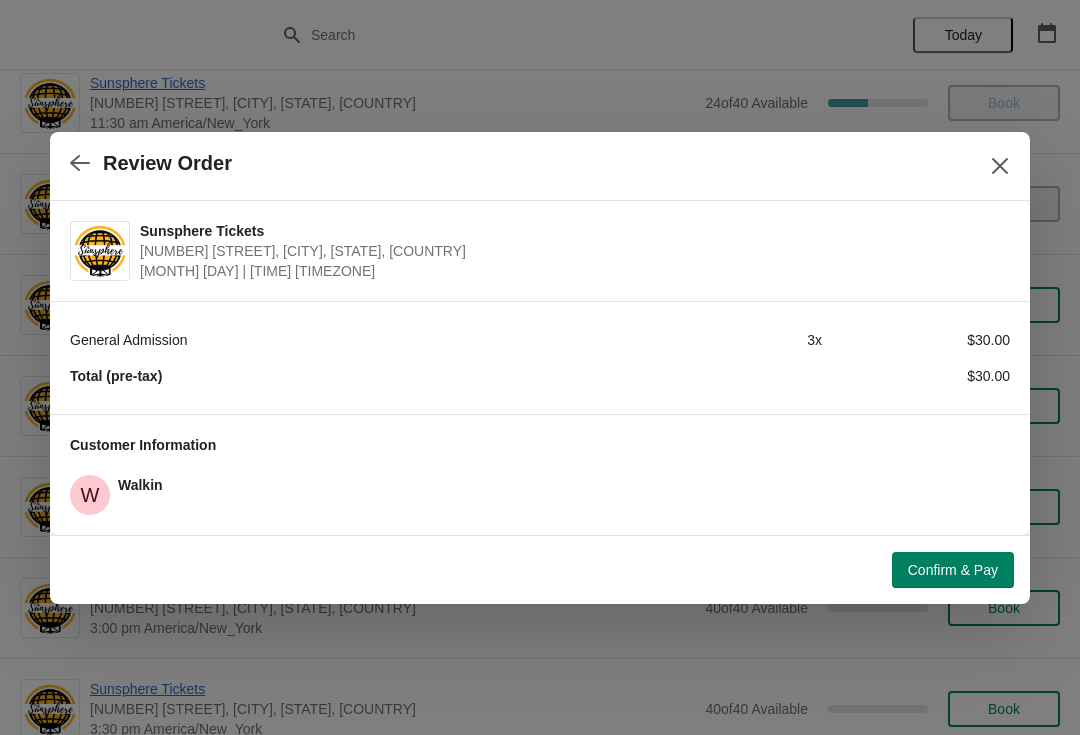 click on "Confirm & Pay" at bounding box center (953, 570) 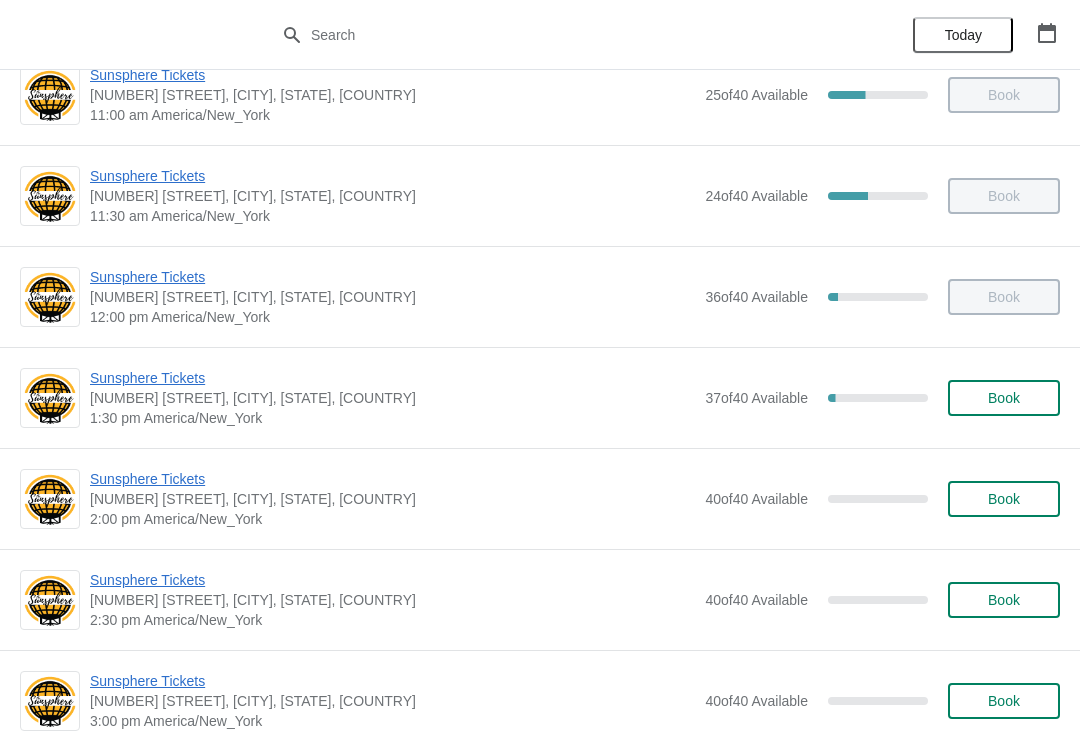 scroll, scrollTop: 341, scrollLeft: 0, axis: vertical 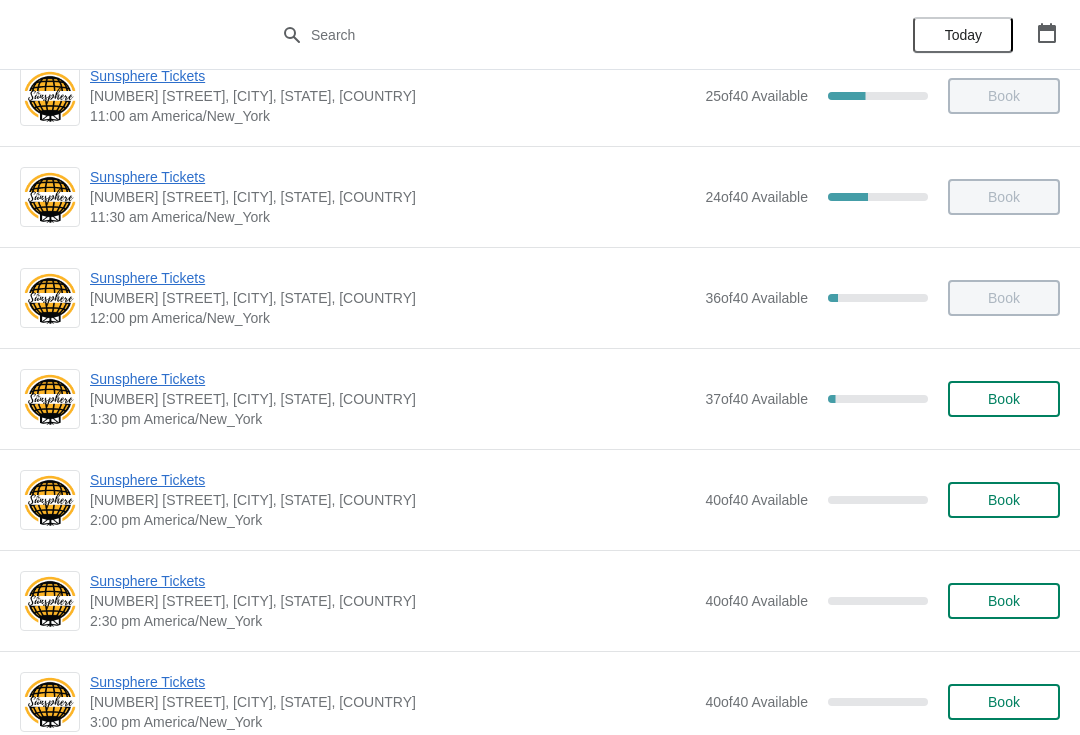 click on "Book" at bounding box center [1004, 399] 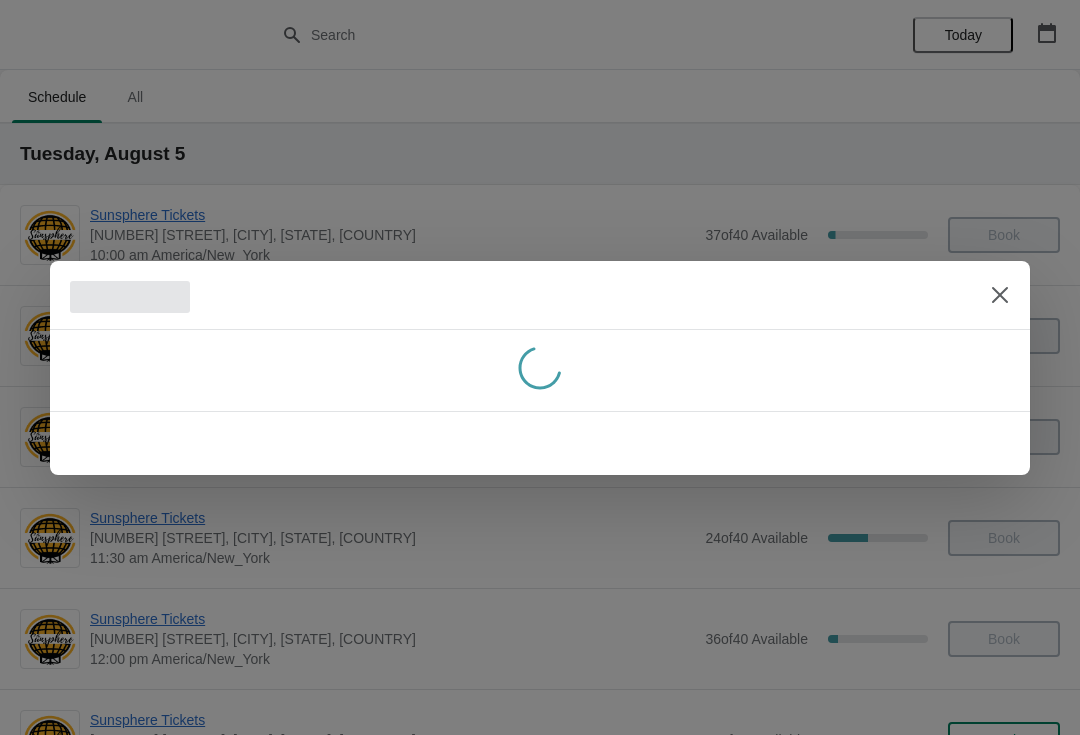 scroll, scrollTop: 0, scrollLeft: 0, axis: both 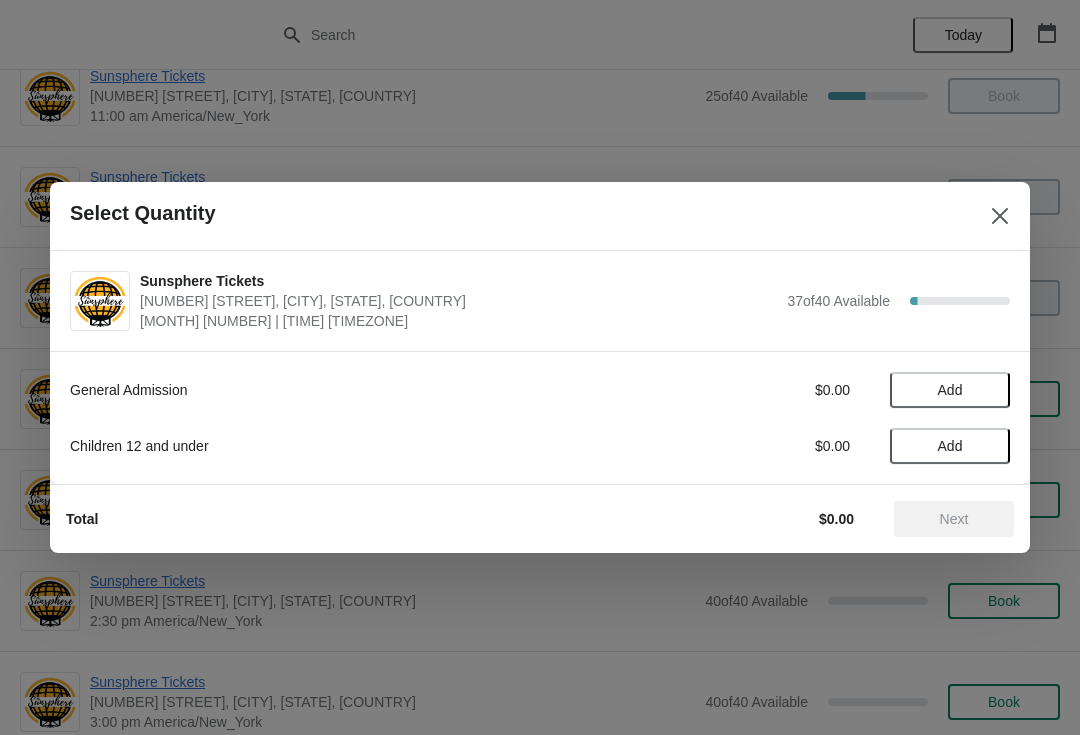 click on "Add" at bounding box center [950, 390] 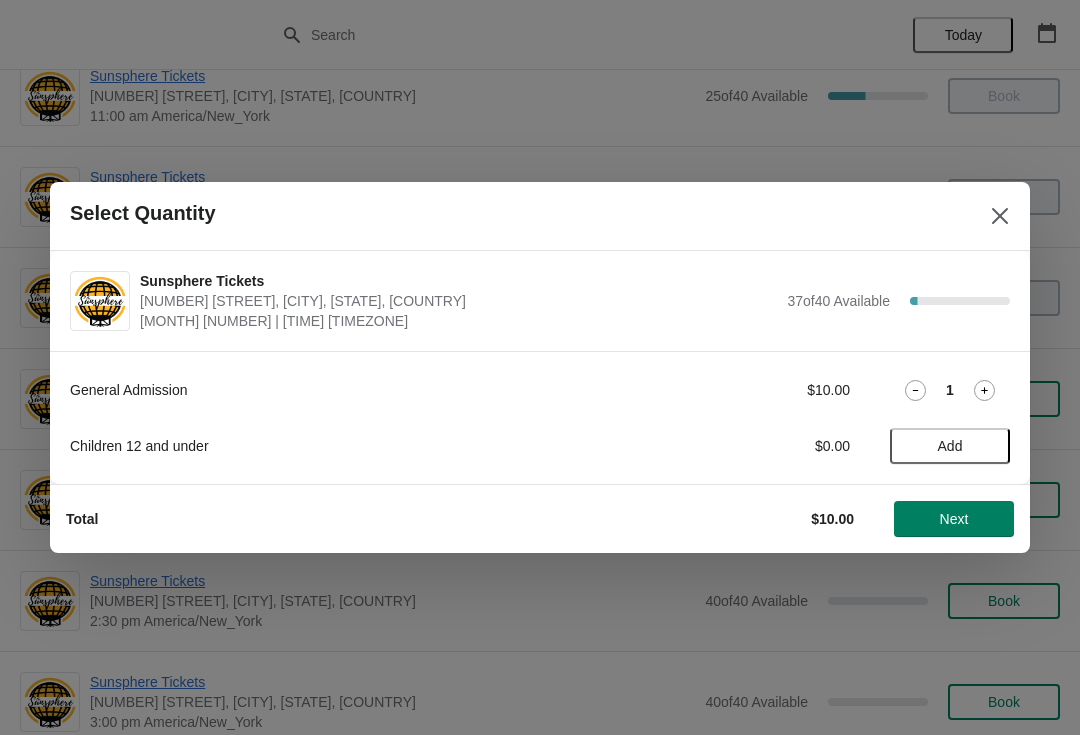 click 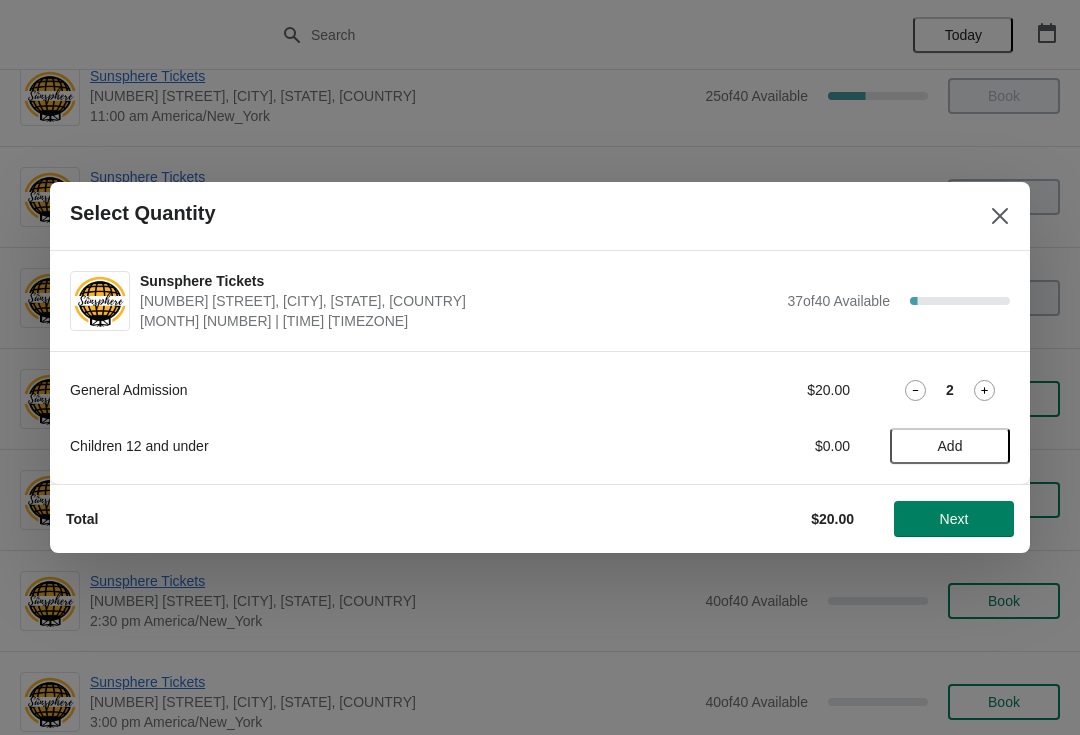 click 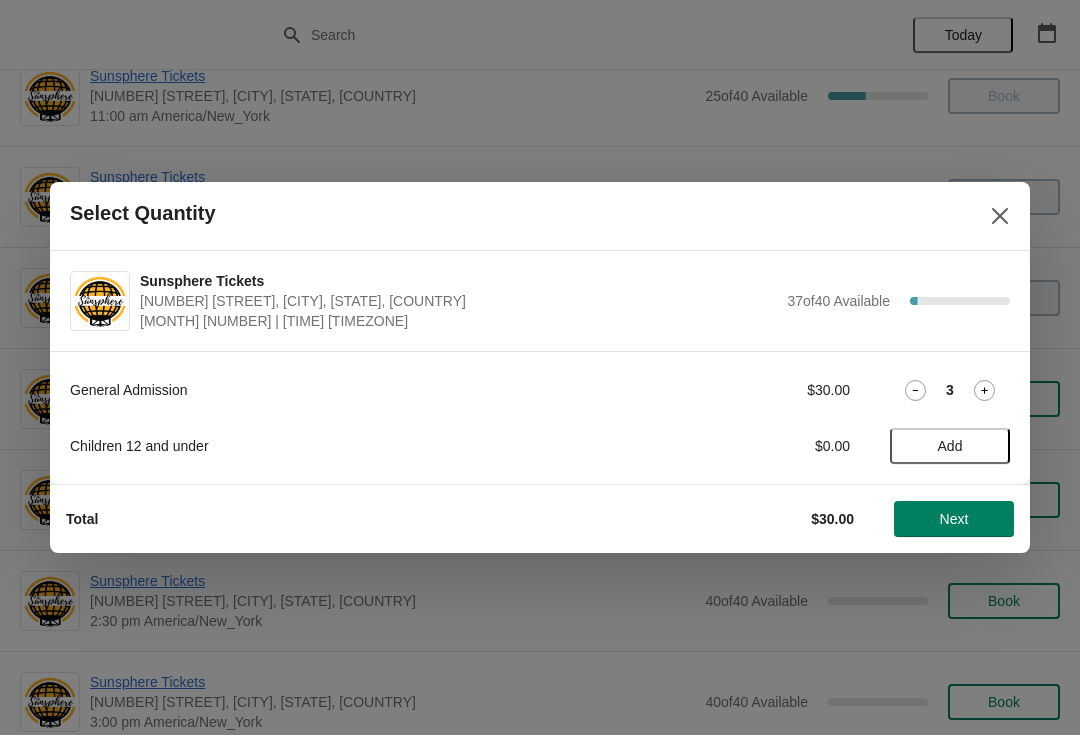 click 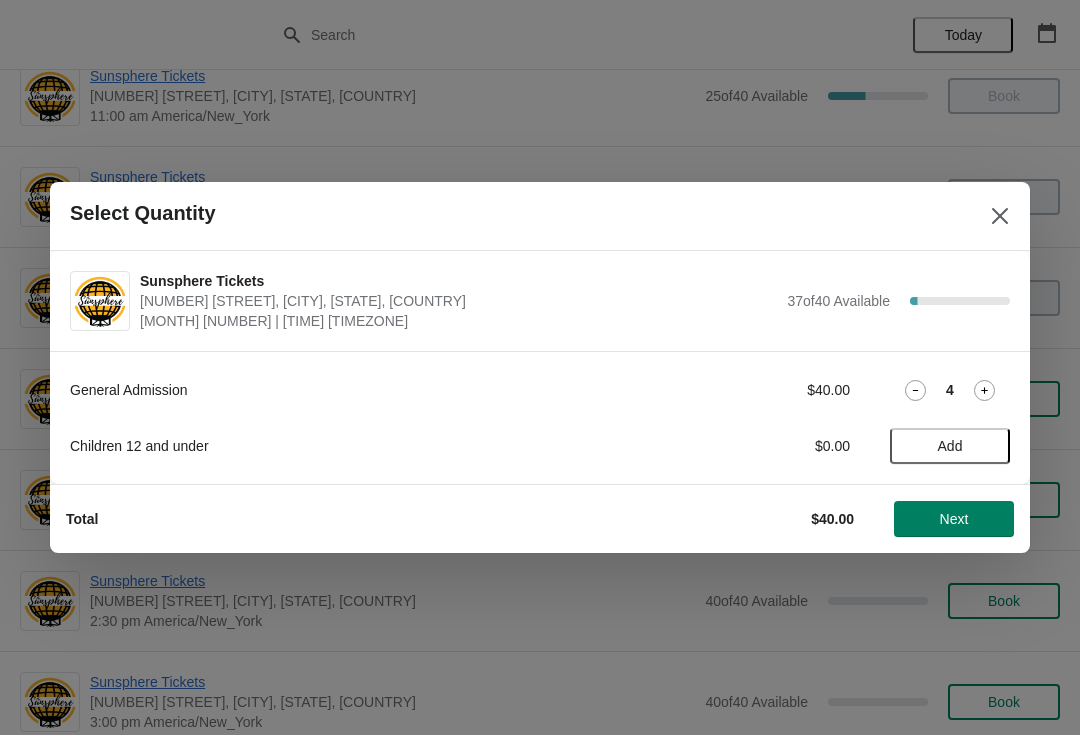 click on "Next" at bounding box center (954, 519) 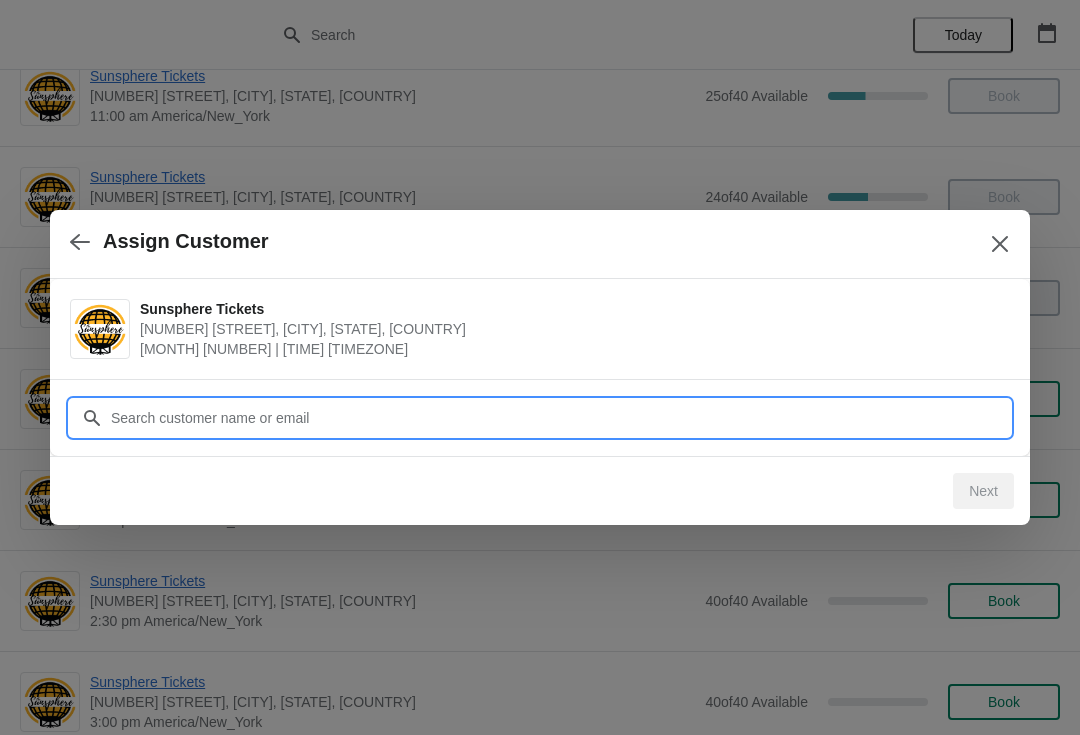 click on "Customer" at bounding box center [560, 418] 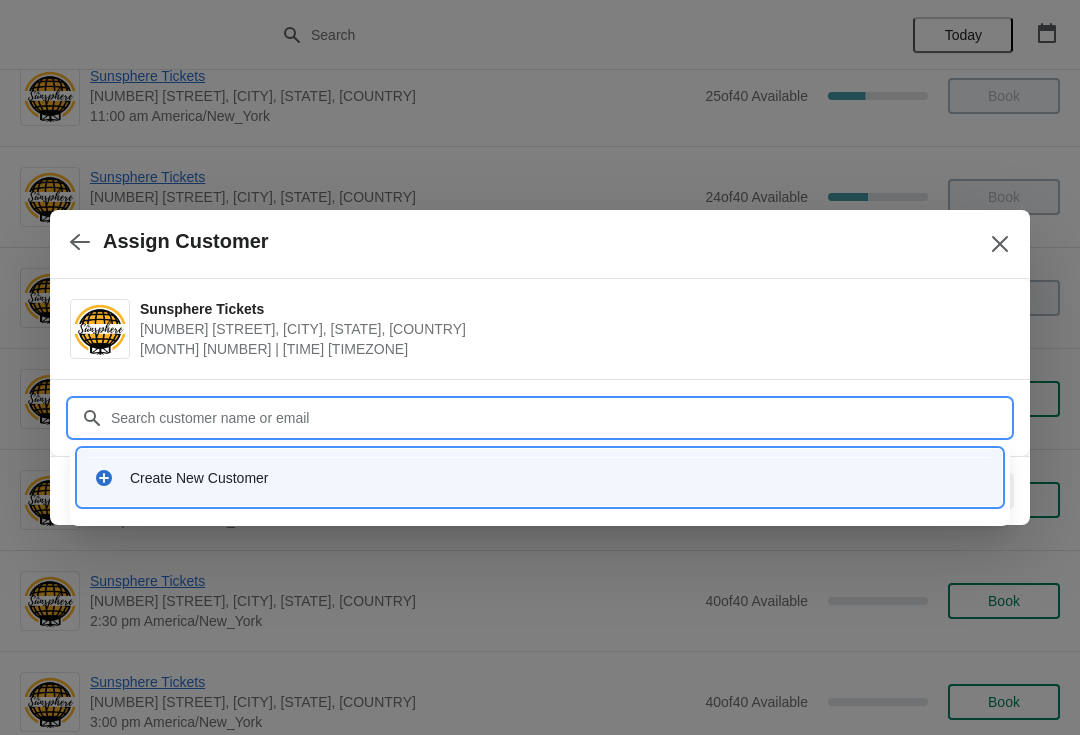click on "Create New Customer" at bounding box center (558, 478) 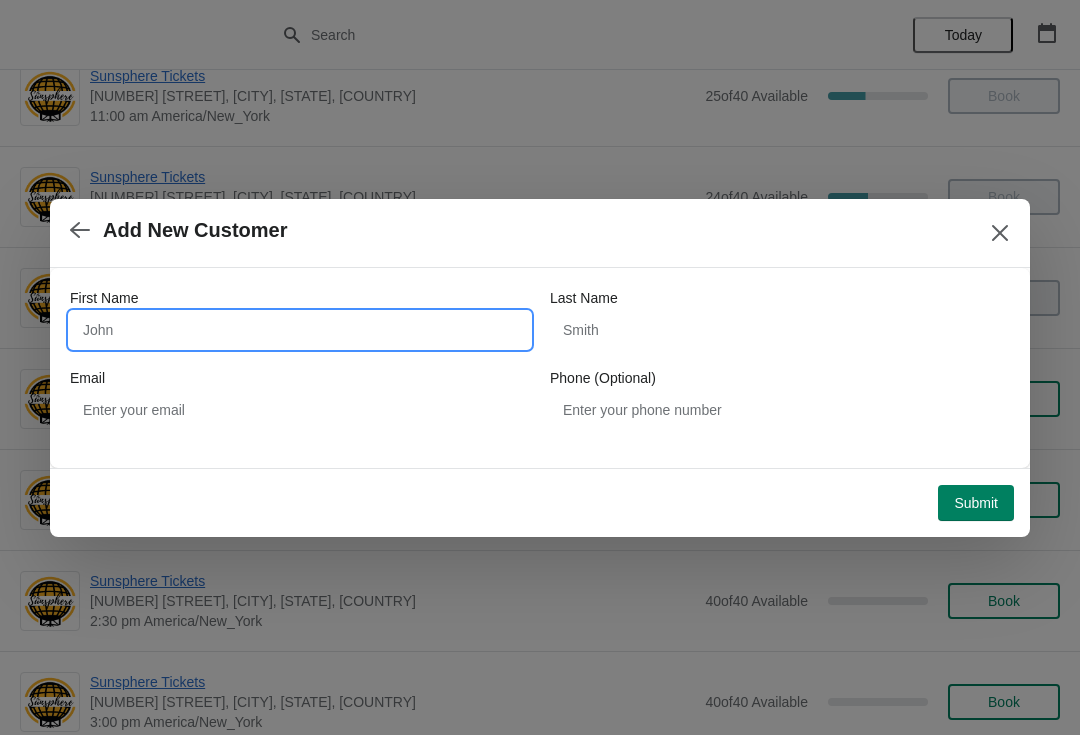 click on "First Name" at bounding box center (300, 330) 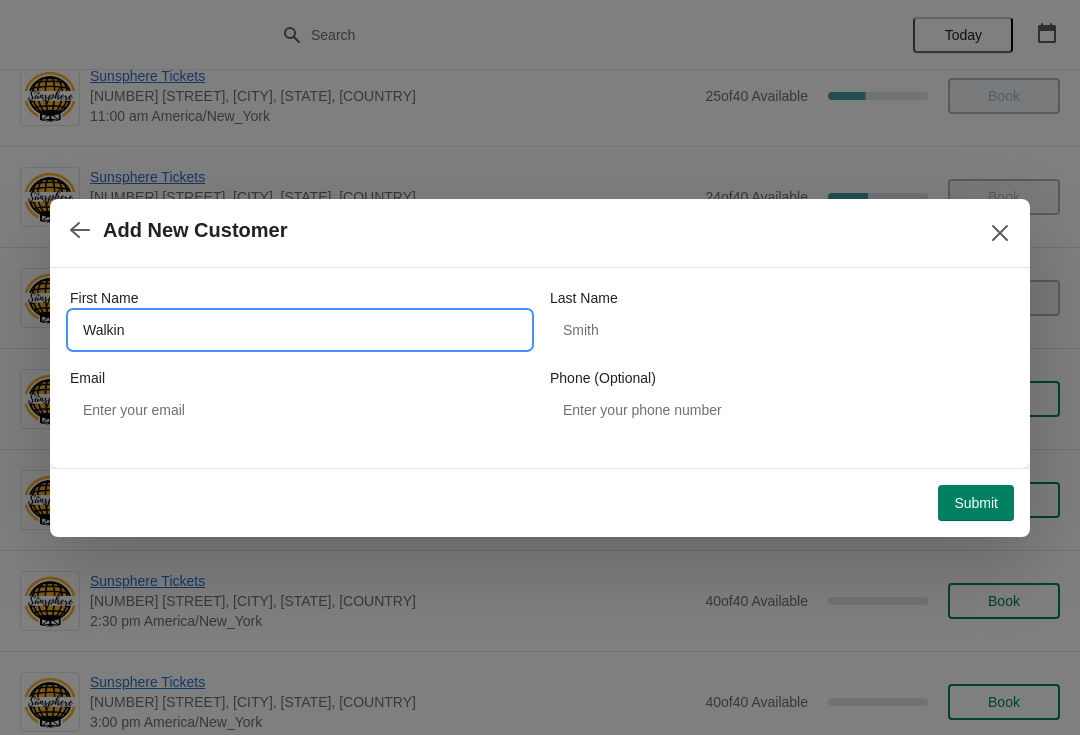 type on "Walkin" 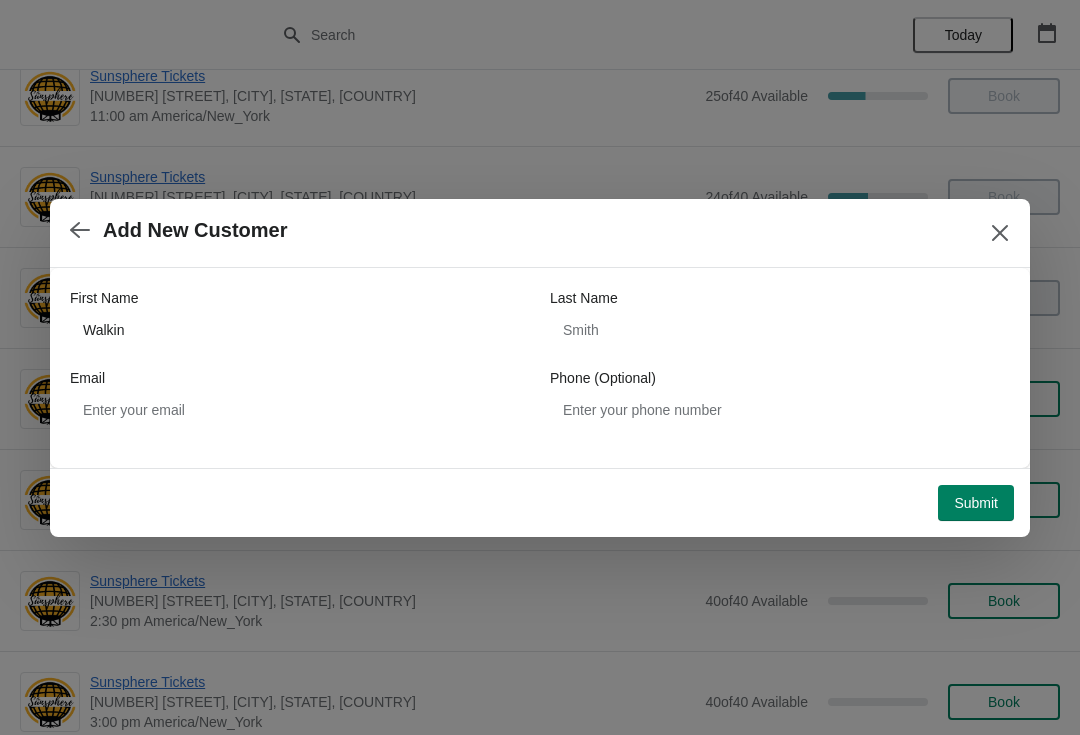 click on "Submit" at bounding box center (976, 503) 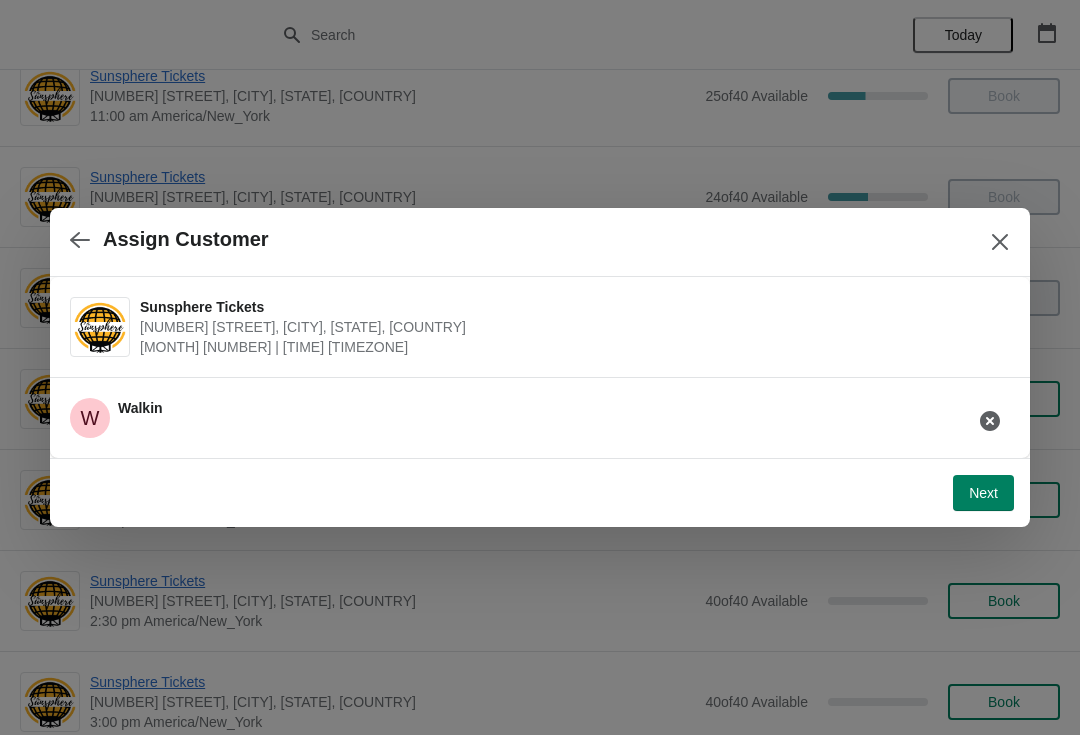 click on "Next" at bounding box center [983, 493] 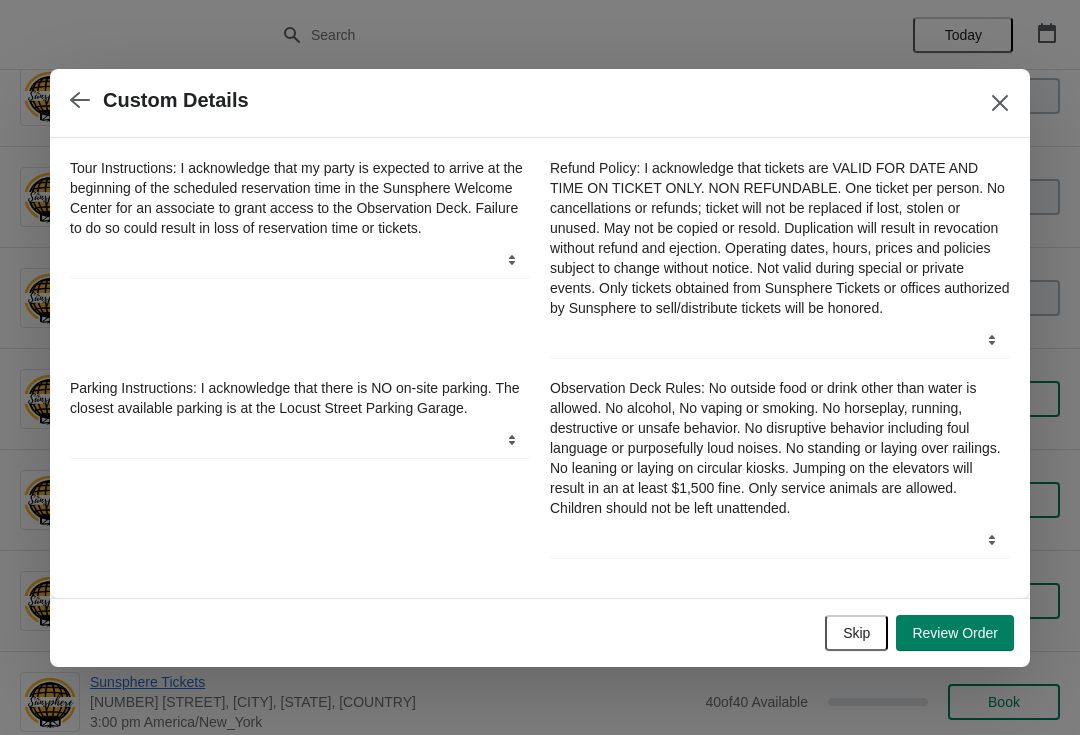 click on "Skip" at bounding box center (856, 633) 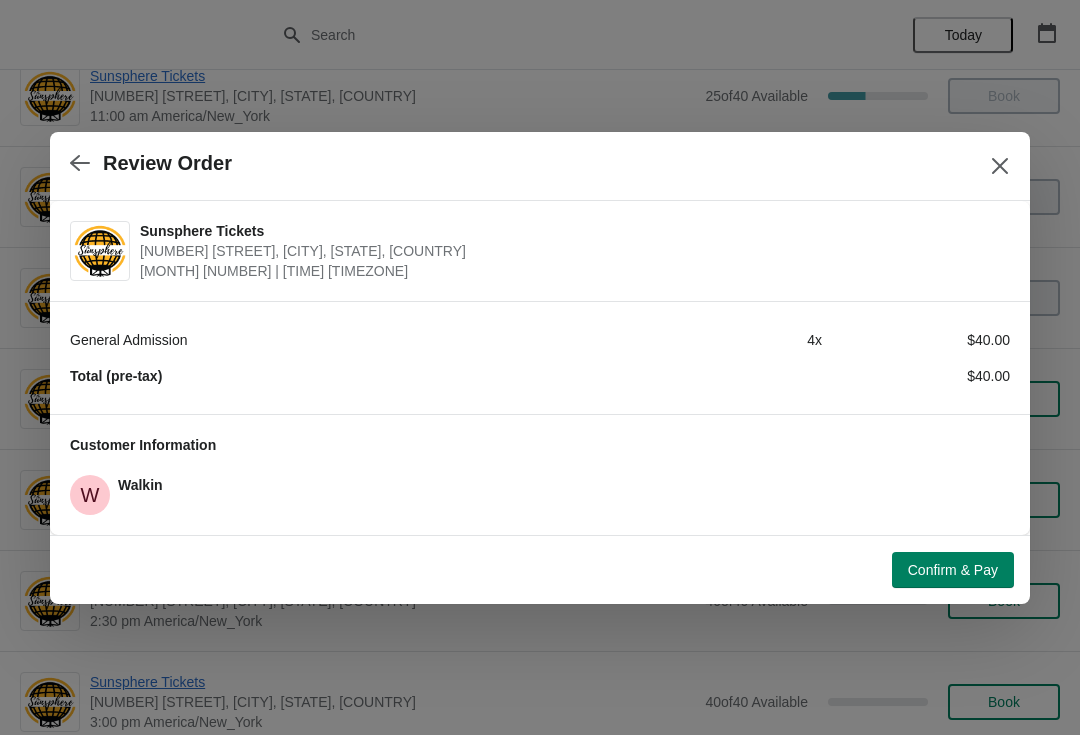 click on "Confirm & Pay" at bounding box center [953, 570] 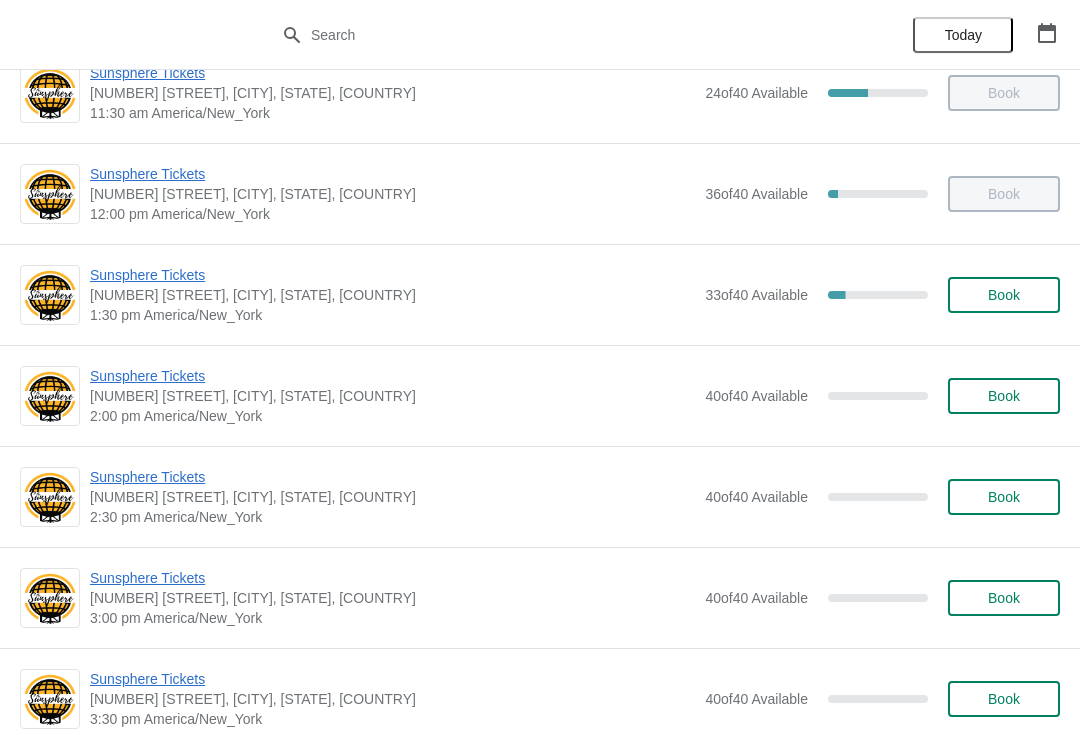 scroll, scrollTop: 444, scrollLeft: 0, axis: vertical 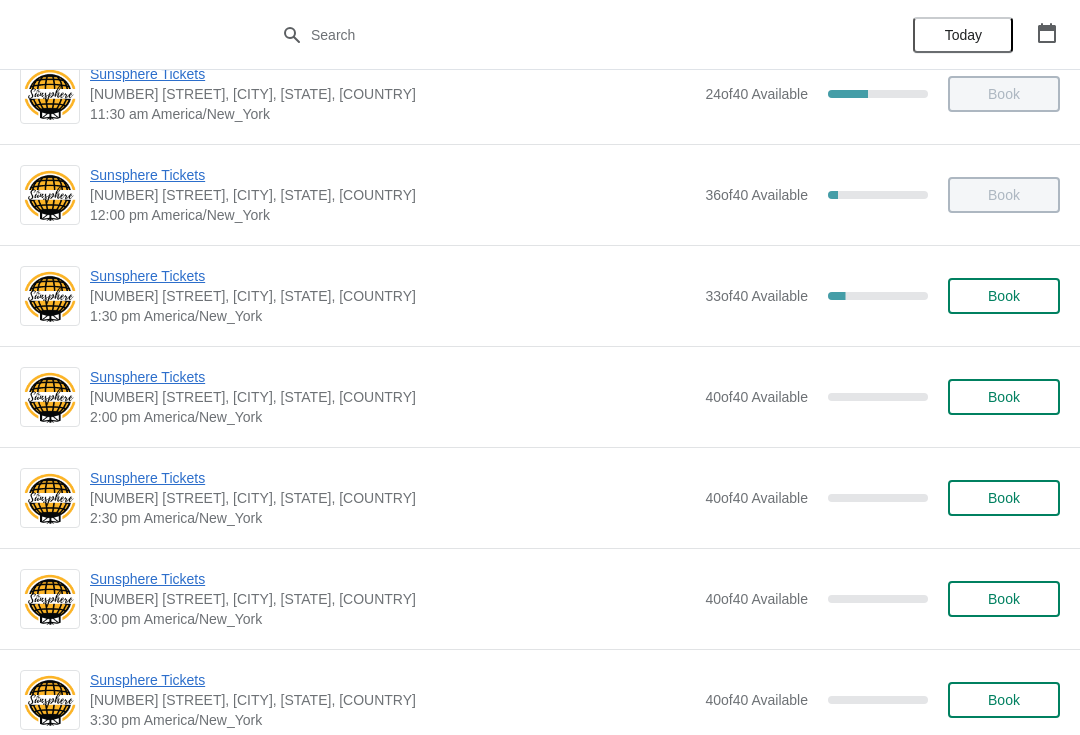 click on "Book" at bounding box center [1004, 296] 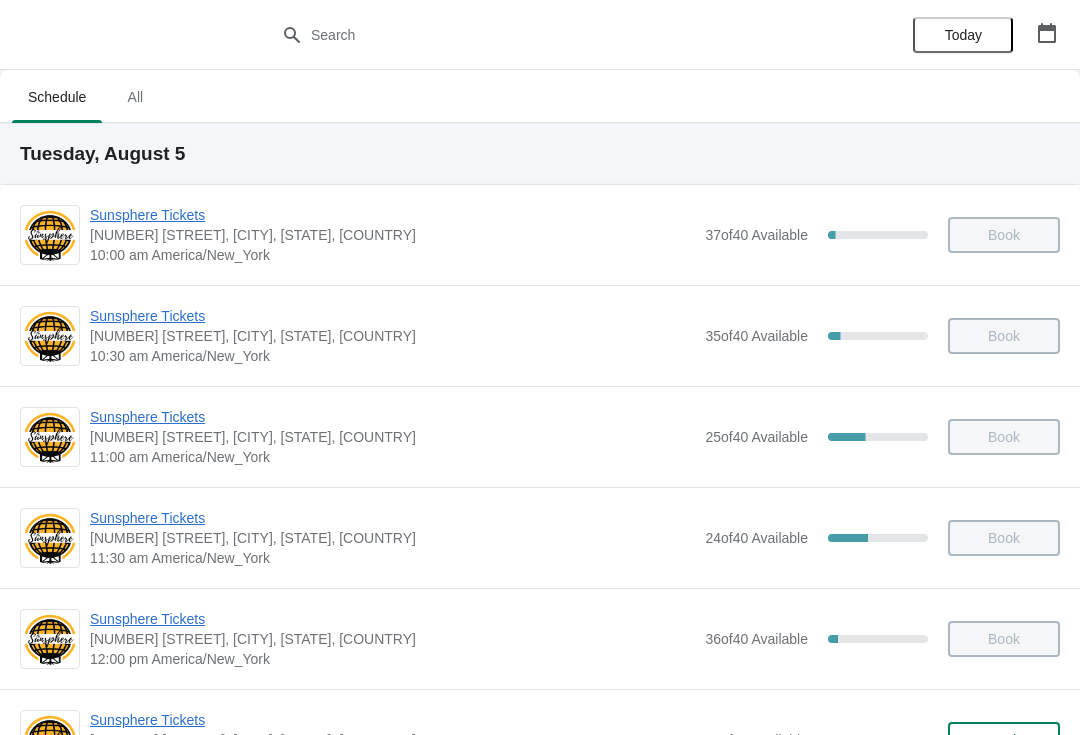 scroll, scrollTop: 444, scrollLeft: 0, axis: vertical 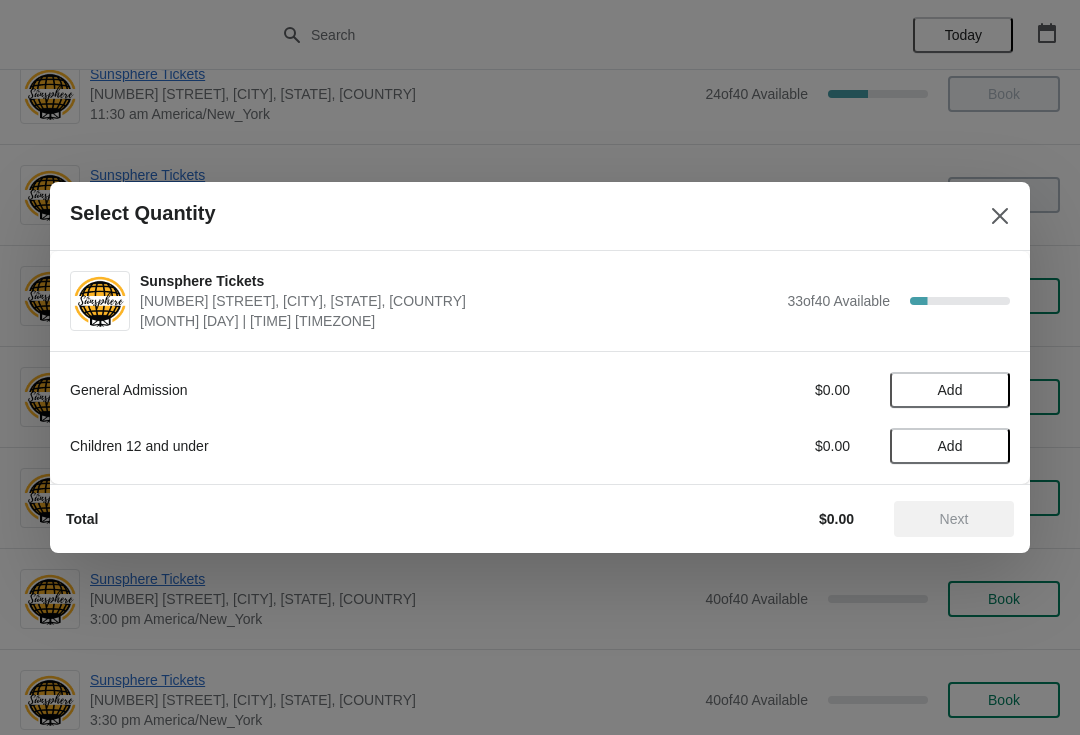 click on "Add" at bounding box center [950, 390] 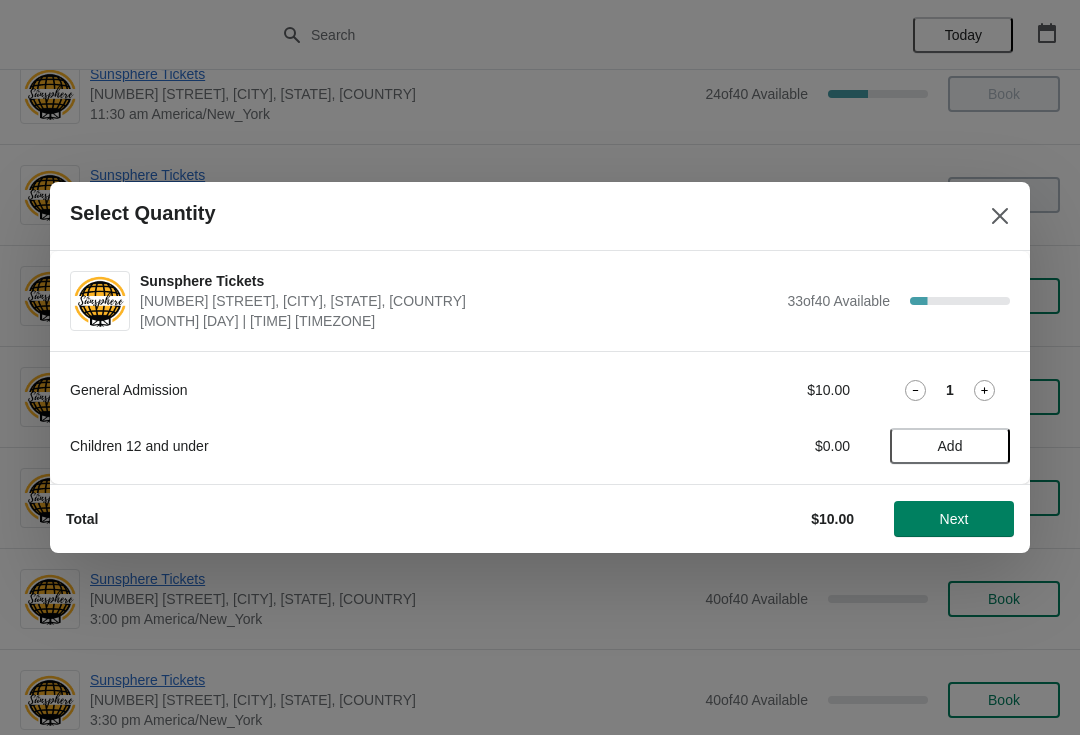 click on "General Admission $10.00 1 Children 12 and under $0.00 Add" at bounding box center [540, 408] 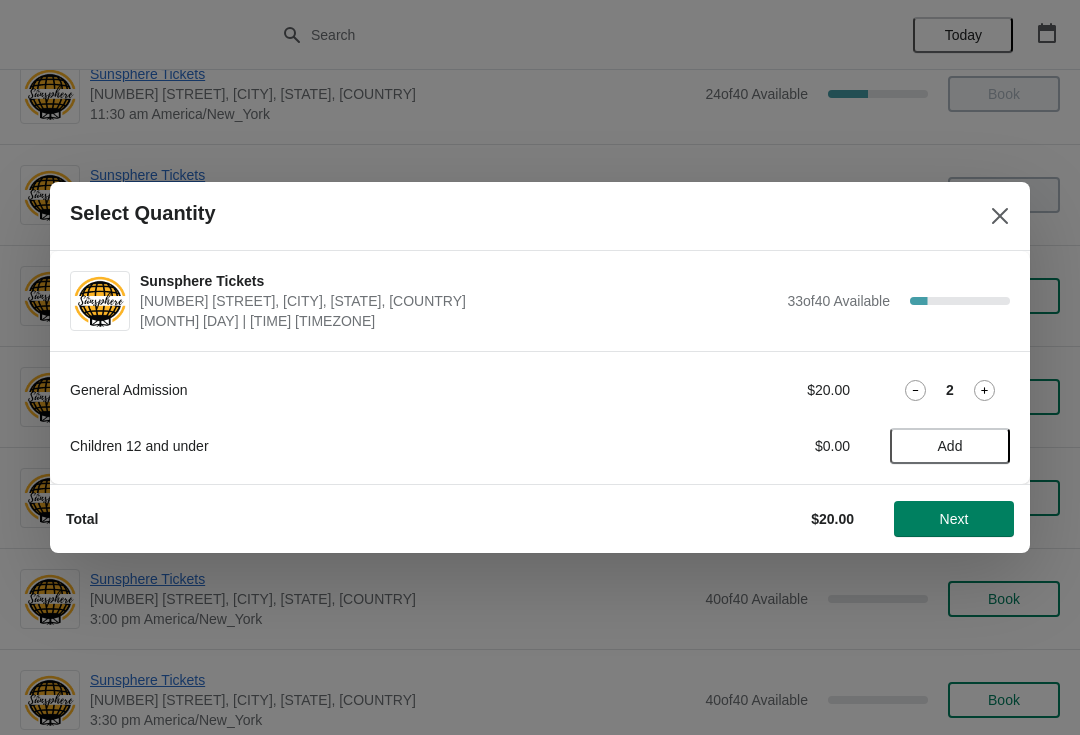 click on "Next" at bounding box center [954, 519] 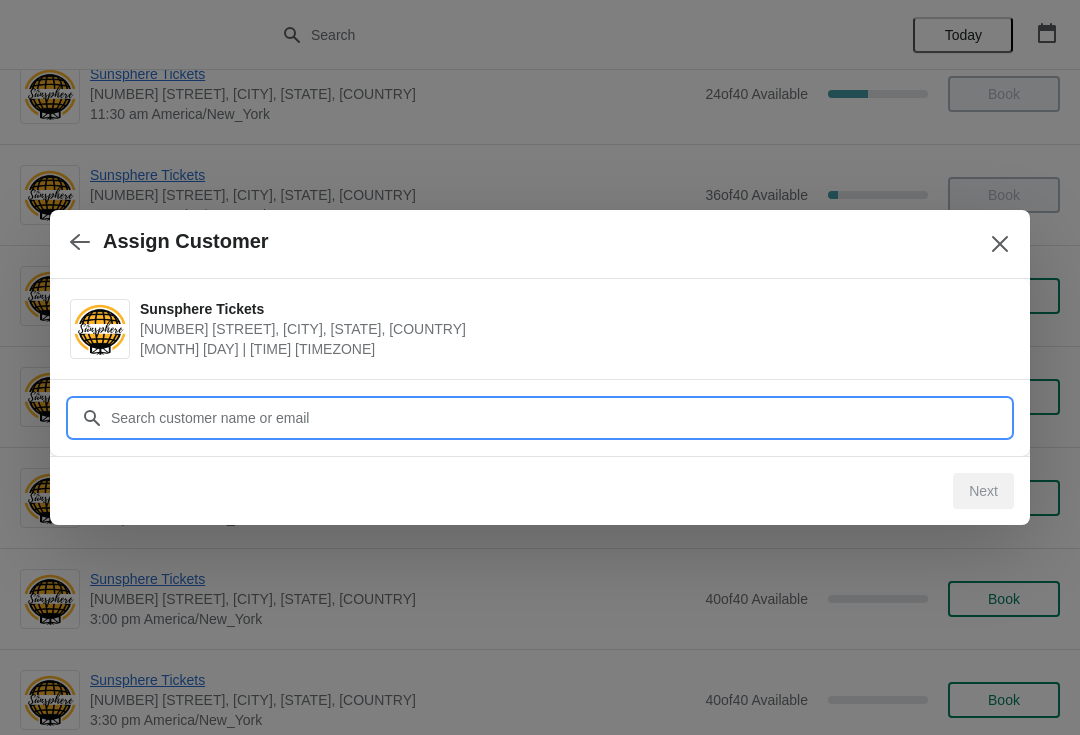 click on "Customer" at bounding box center [560, 418] 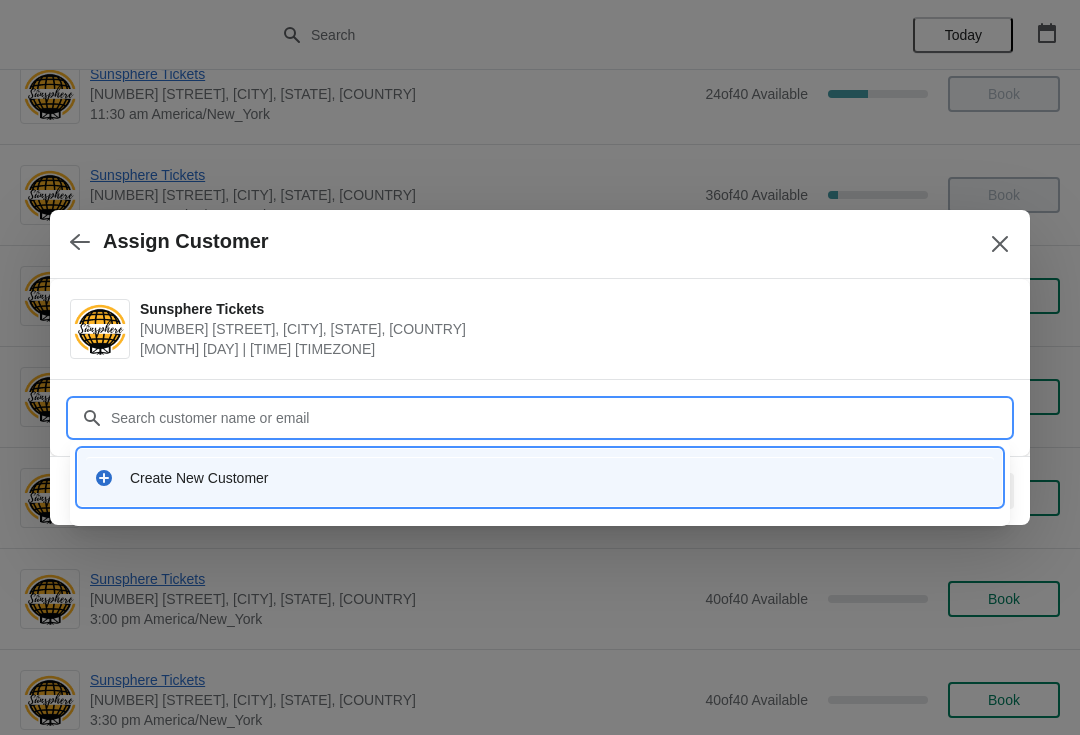click on "Create New Customer" at bounding box center (558, 478) 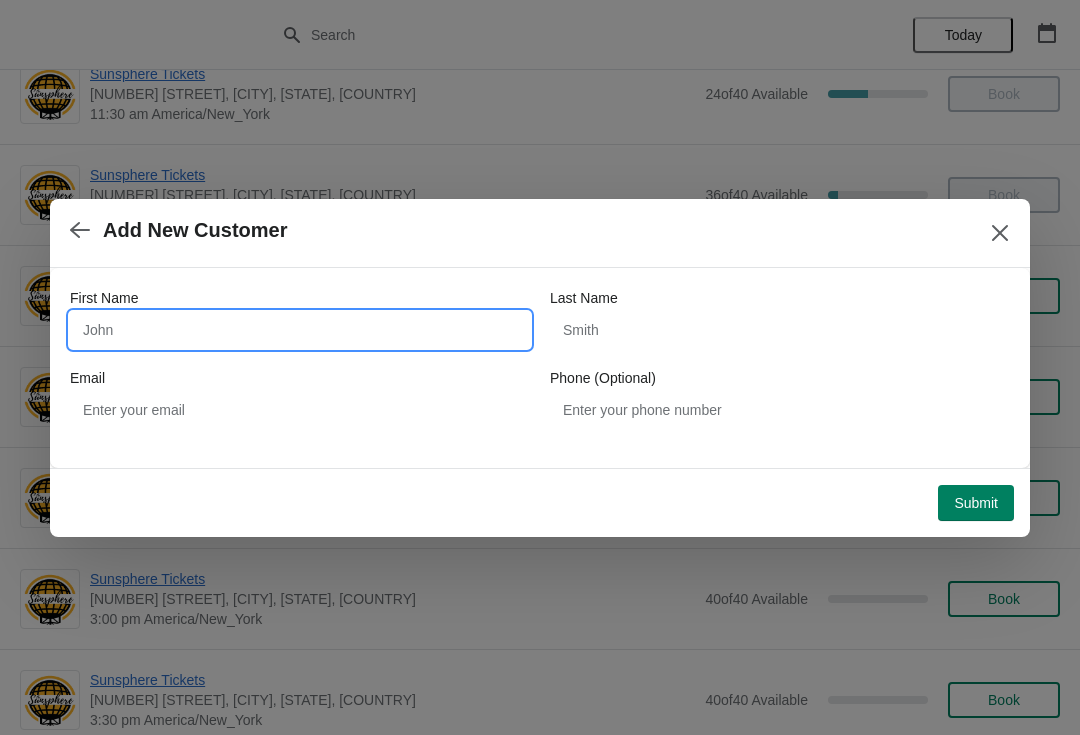 click on "First Name" at bounding box center [300, 330] 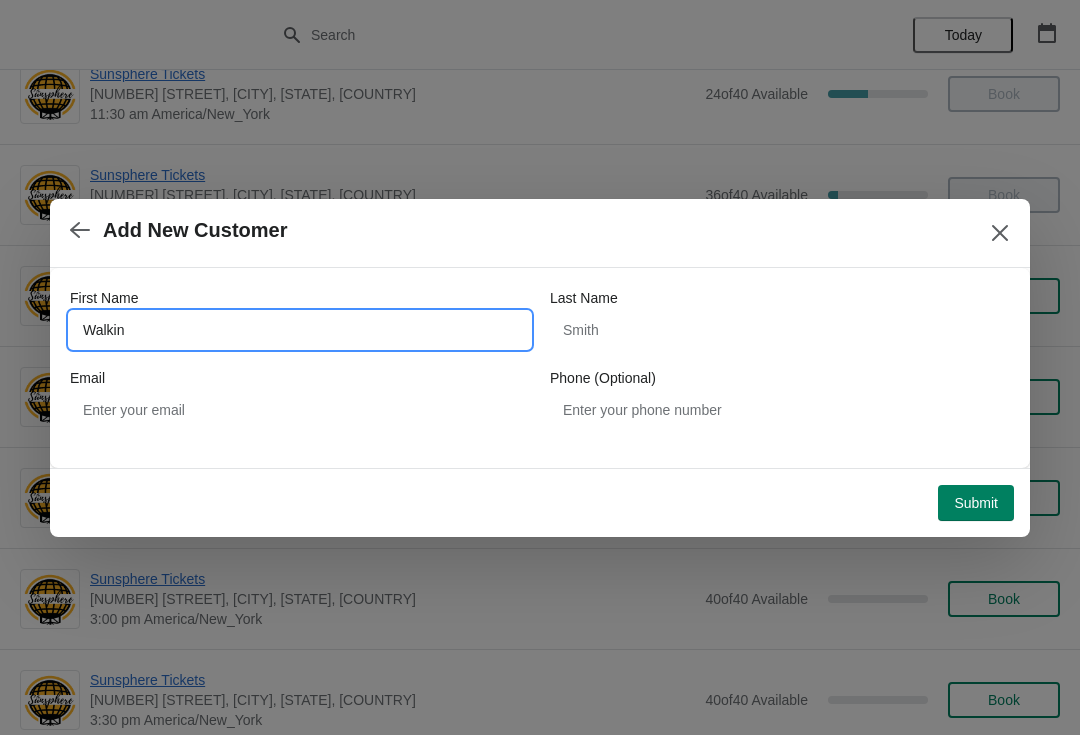 type on "Walkin" 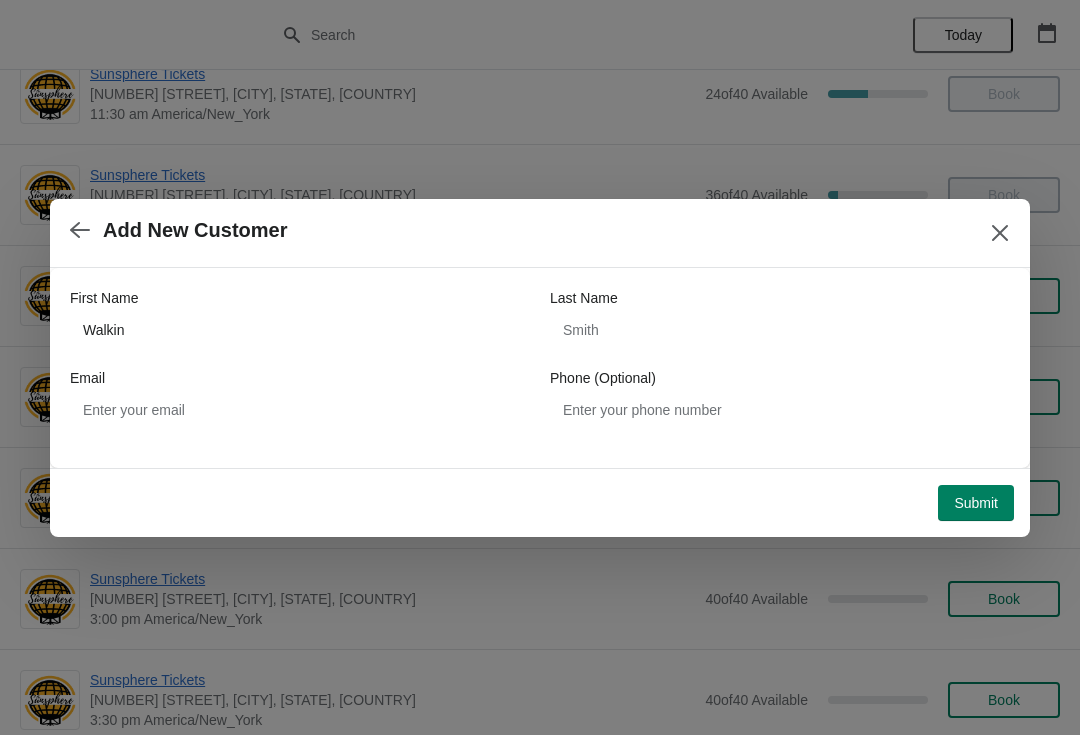 click on "Submit" at bounding box center (976, 503) 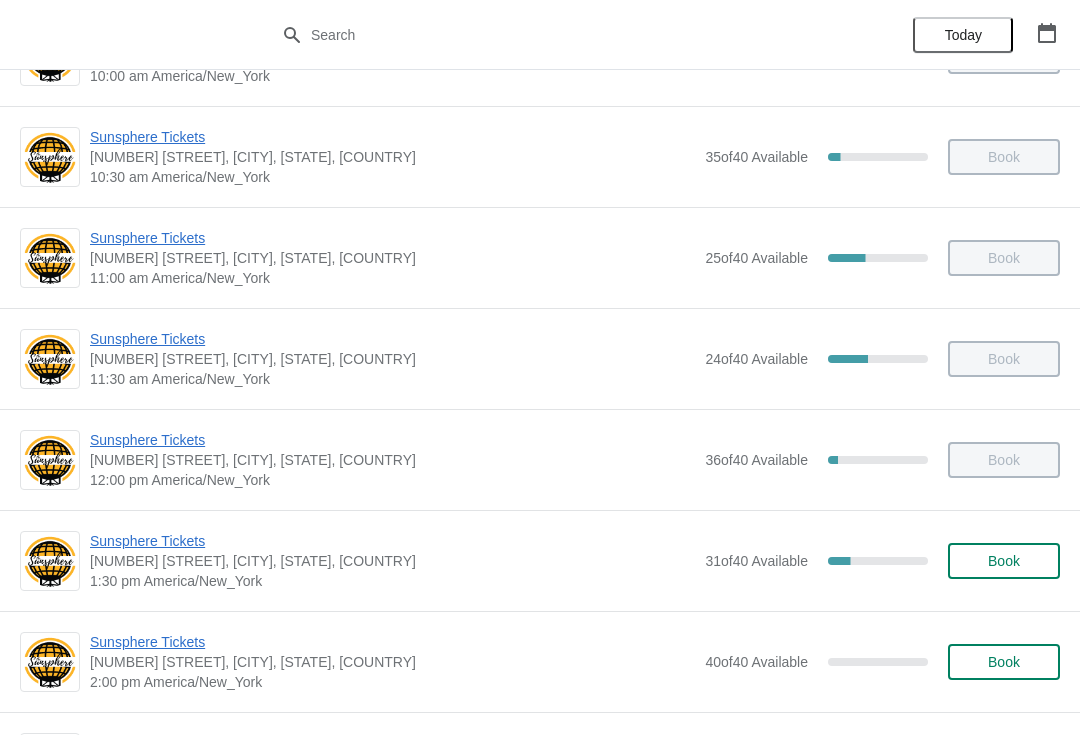 scroll, scrollTop: 198, scrollLeft: 0, axis: vertical 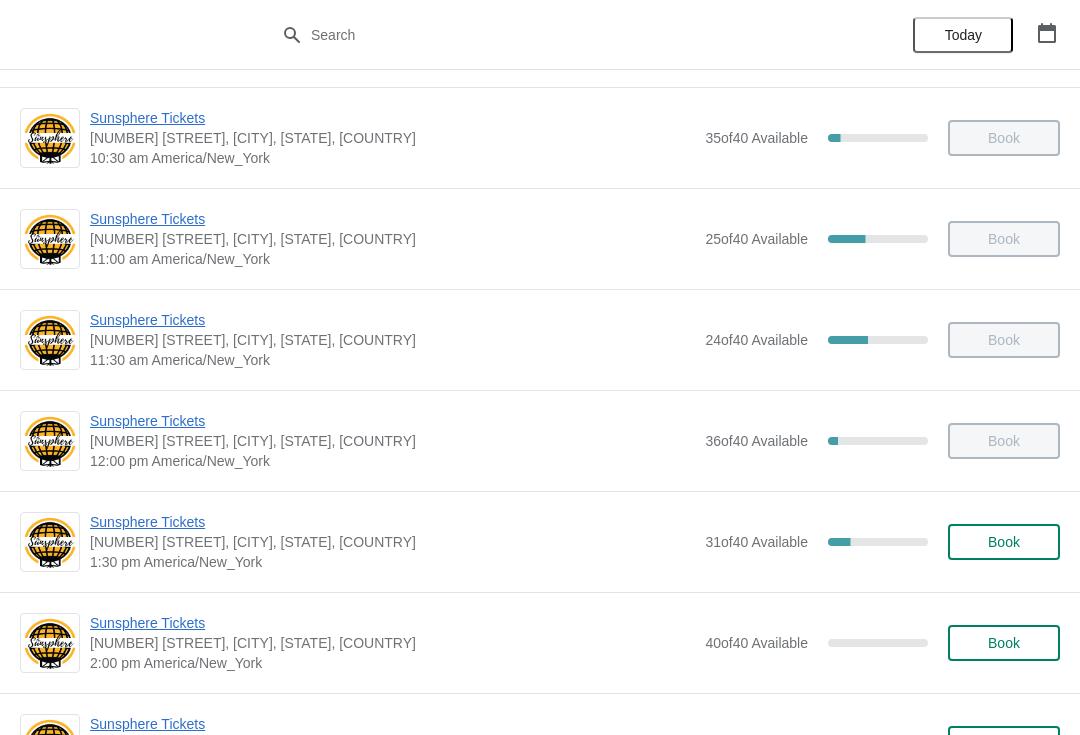 click on "Book" at bounding box center [1004, 542] 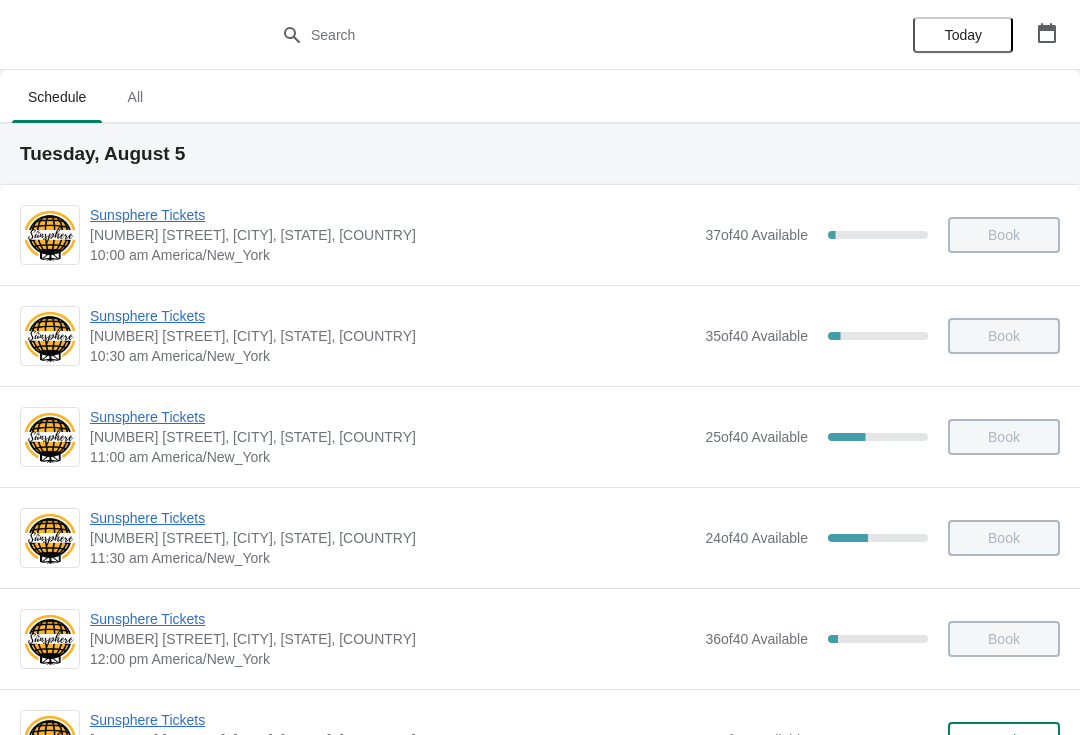 scroll, scrollTop: 198, scrollLeft: 0, axis: vertical 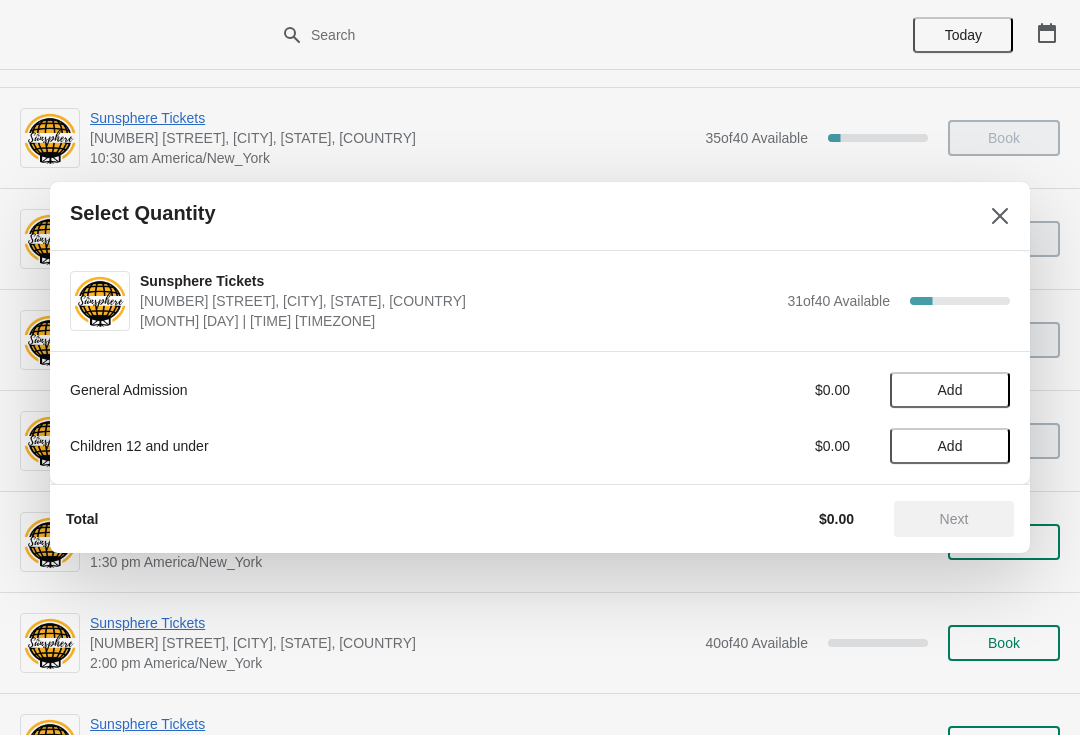 click on "Add" at bounding box center (950, 390) 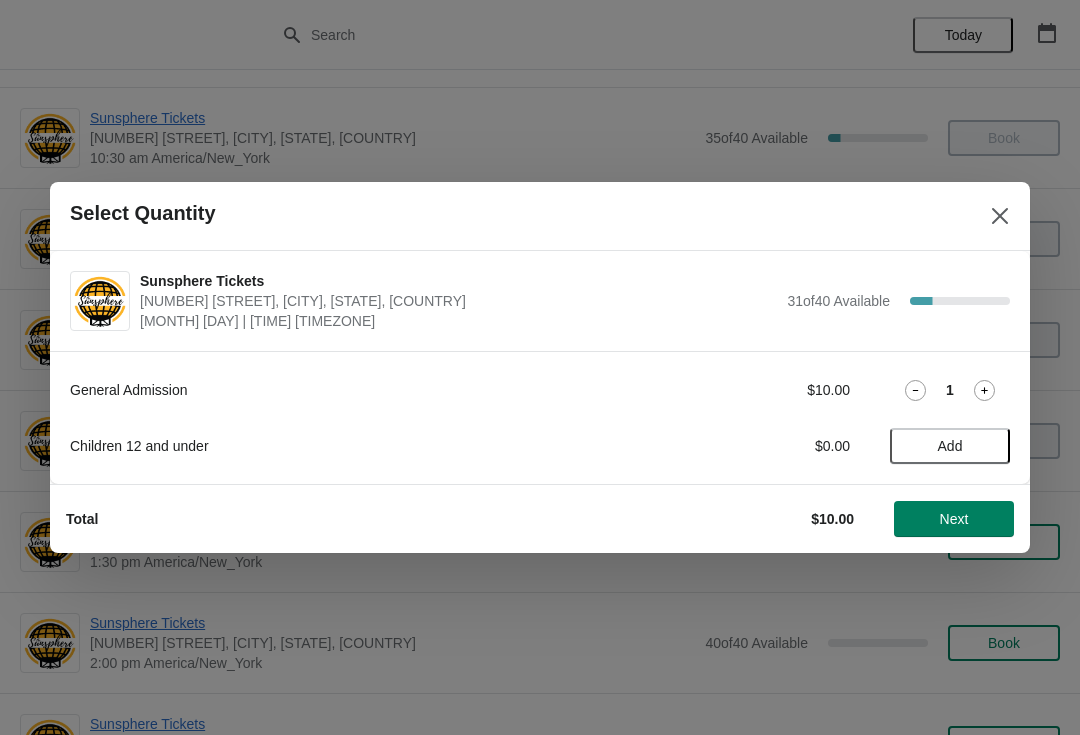 click on "Next" at bounding box center (954, 519) 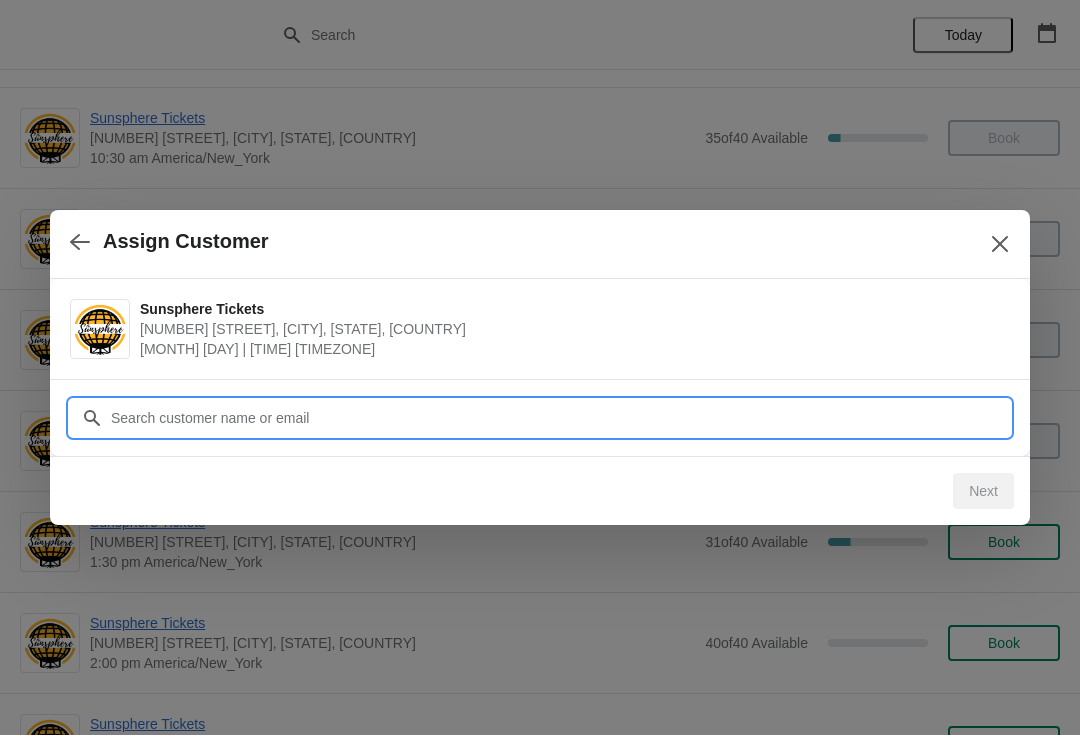 click on "Customer" at bounding box center [560, 418] 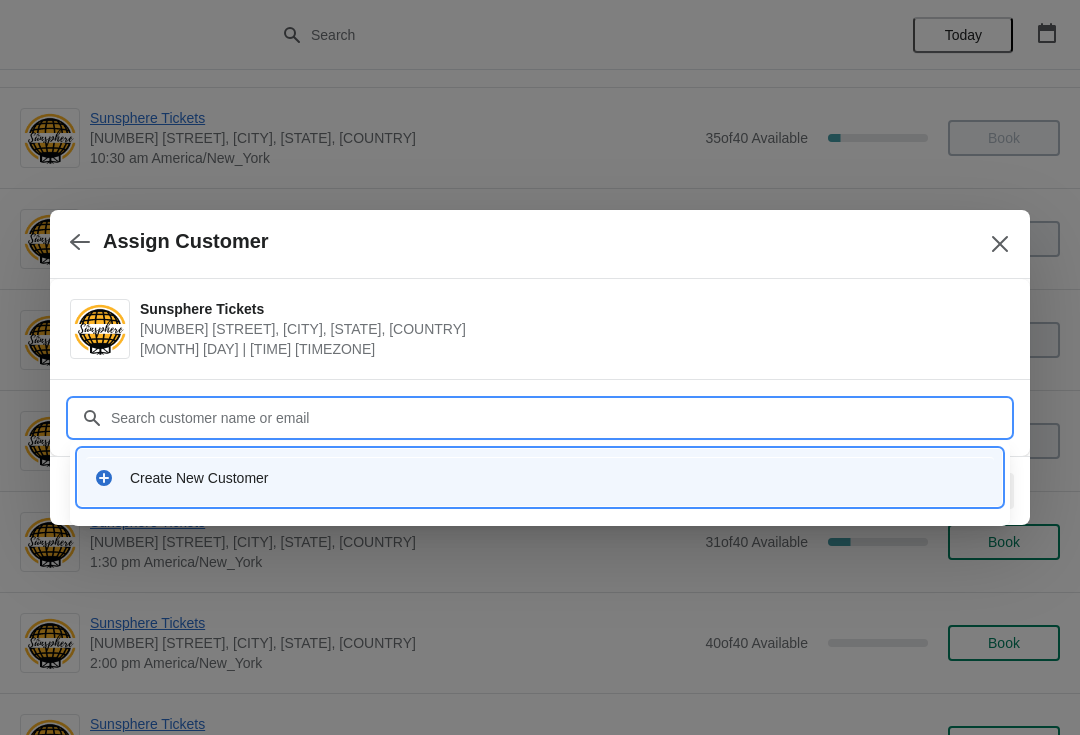 click on "Create New Customer" at bounding box center (540, 477) 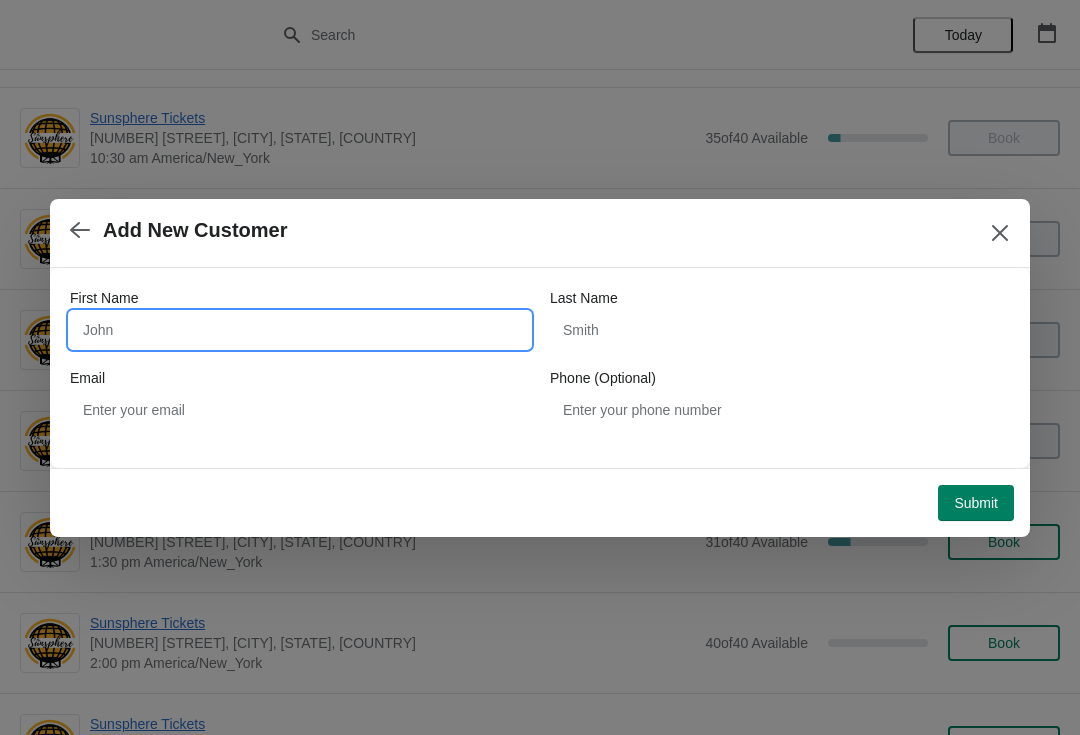 click on "First Name" at bounding box center [300, 330] 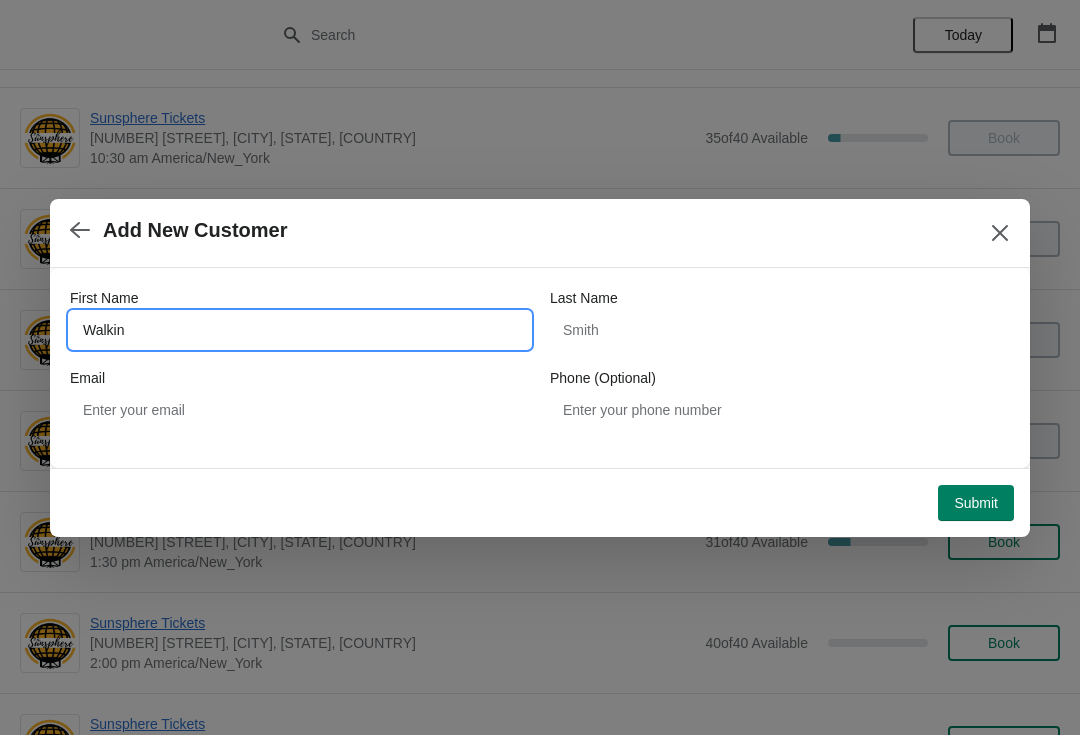 type on "Walkin" 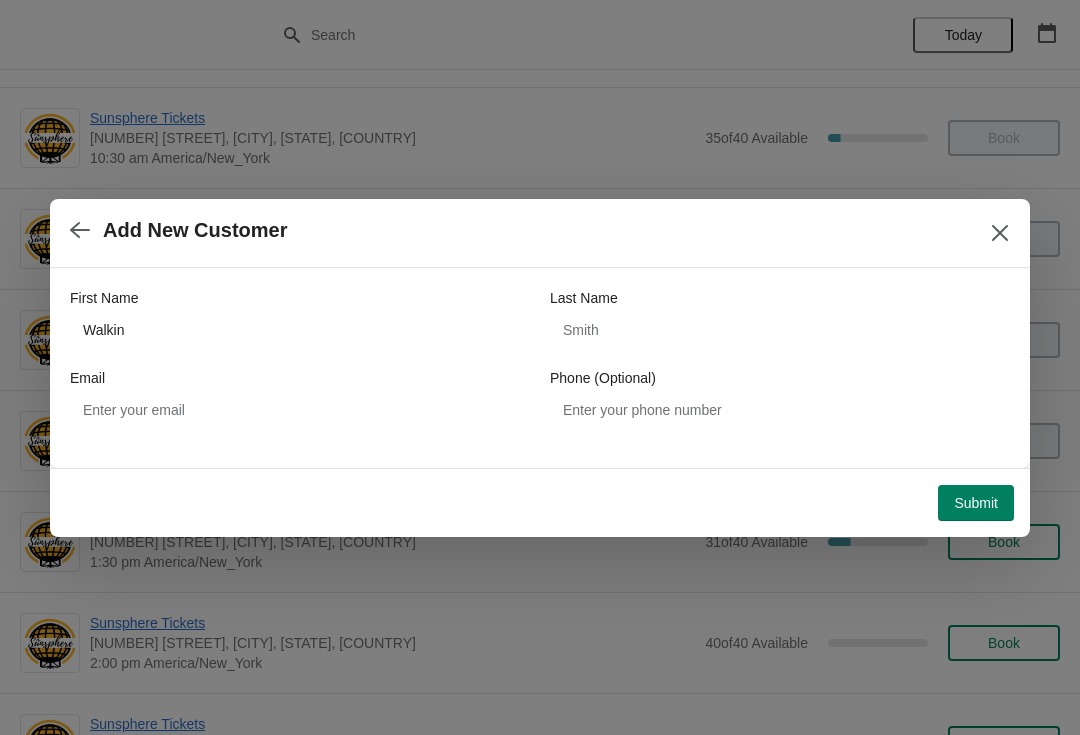click on "Submit" at bounding box center (976, 503) 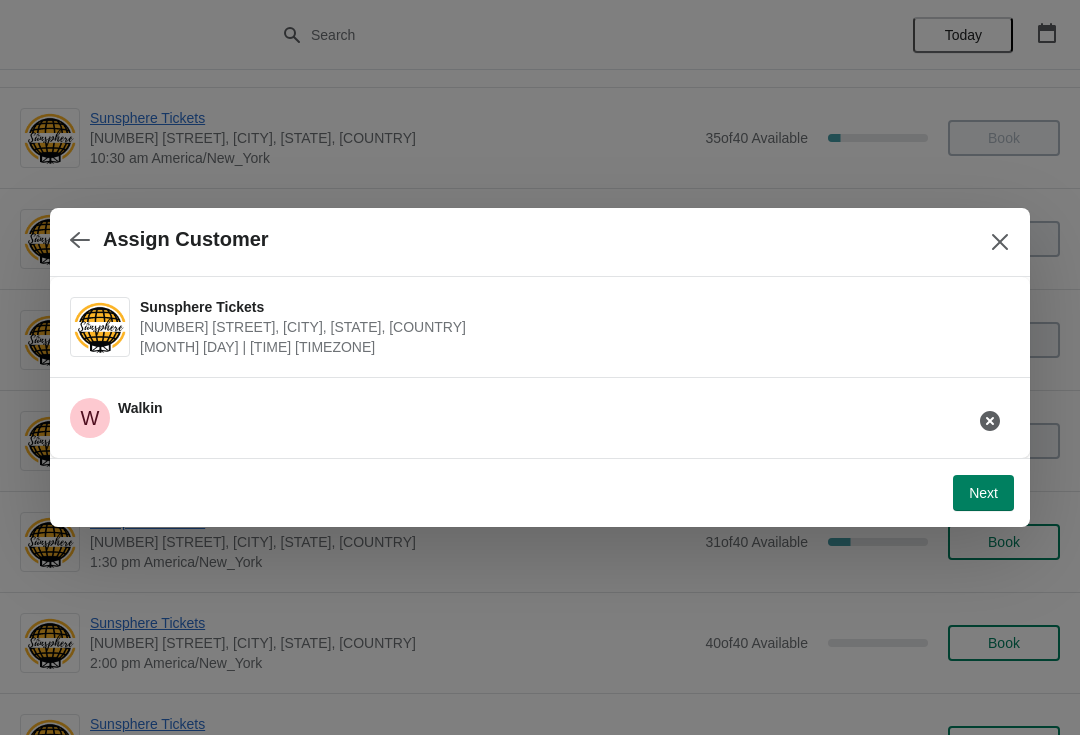 click on "Next" at bounding box center (983, 493) 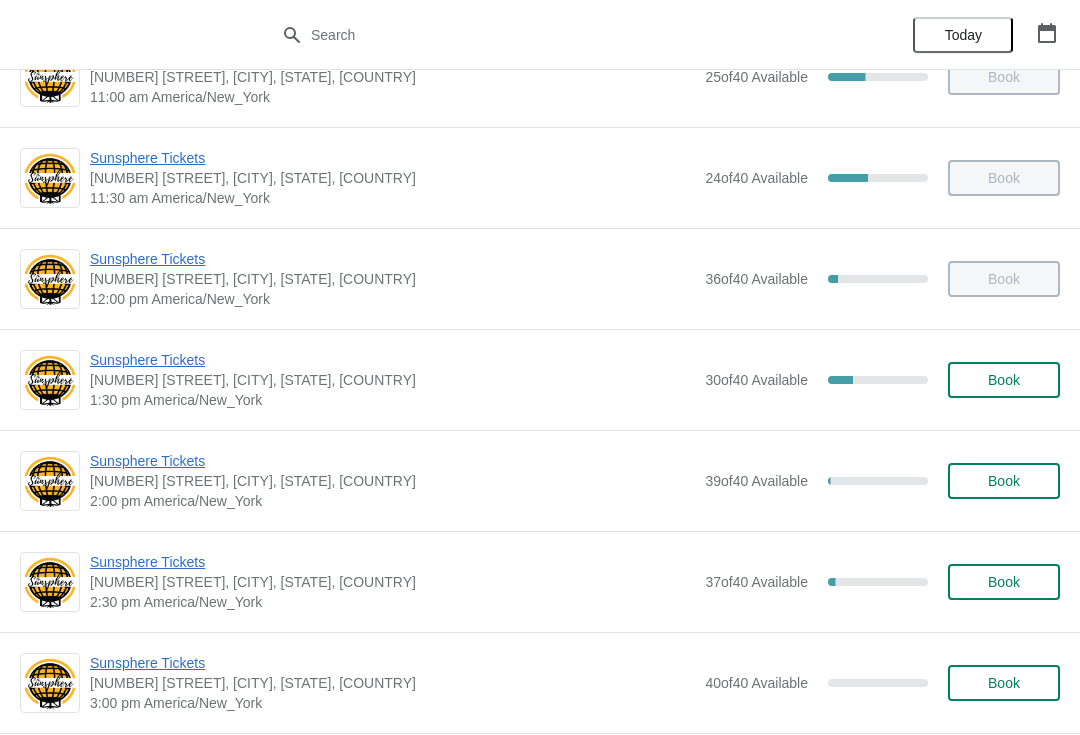 scroll, scrollTop: 369, scrollLeft: 0, axis: vertical 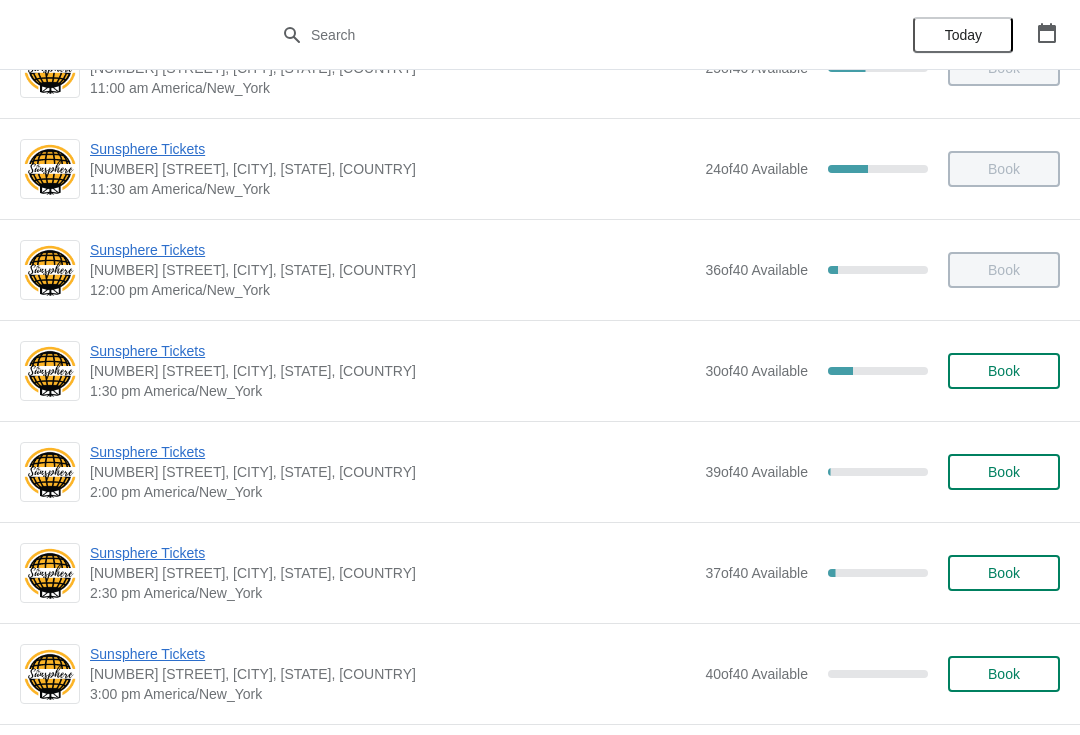 click on "Sunsphere Tickets" at bounding box center [392, 452] 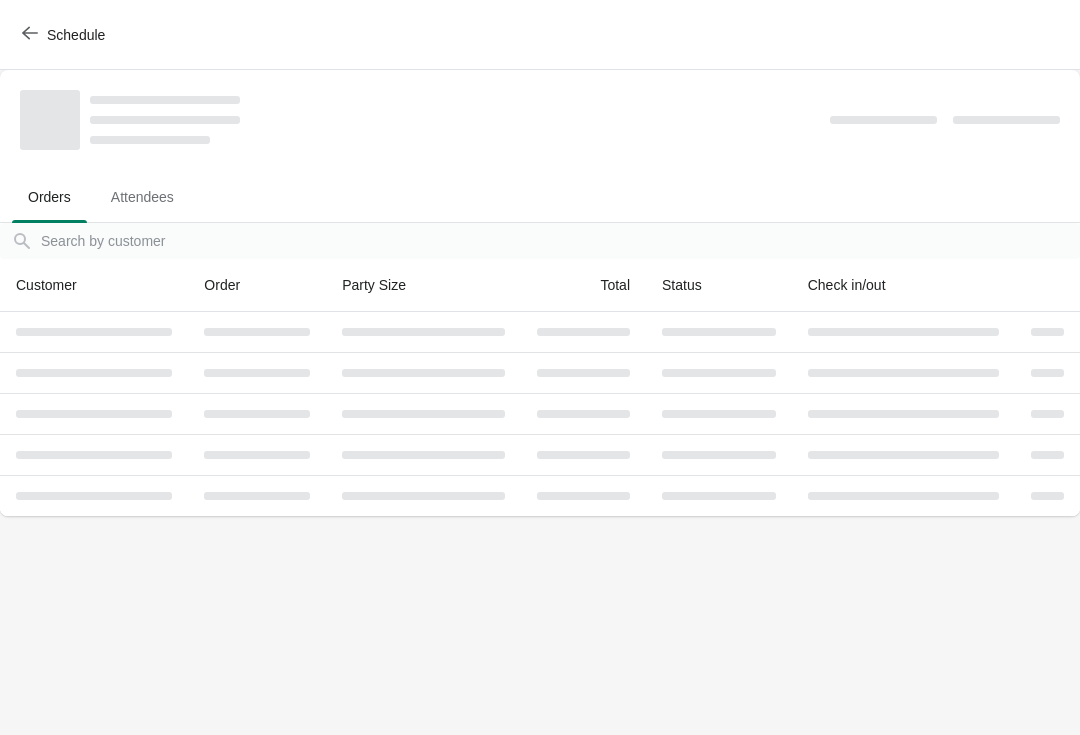 scroll, scrollTop: 0, scrollLeft: 0, axis: both 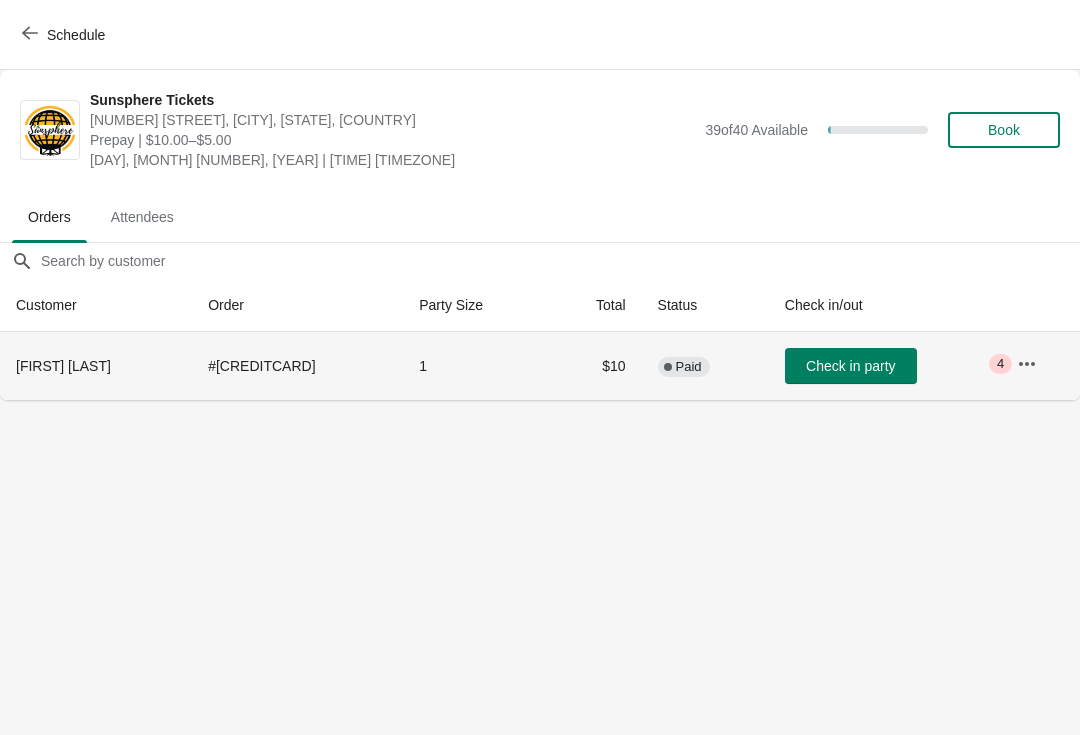 click on "Check in party" at bounding box center (850, 366) 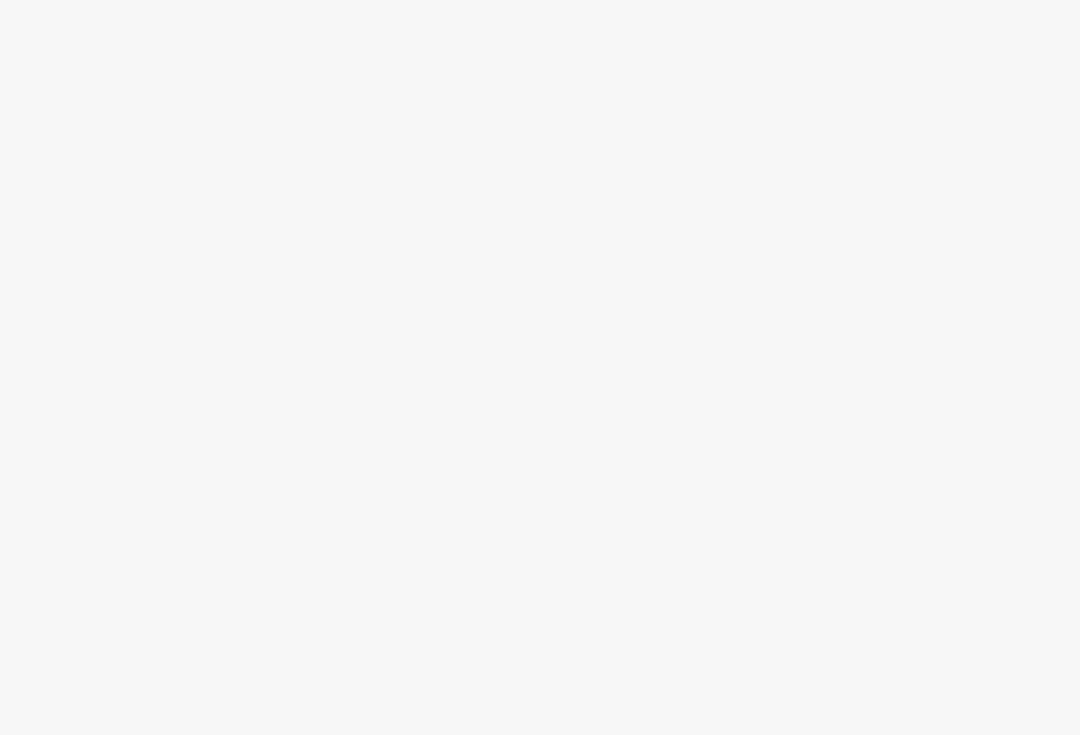 scroll, scrollTop: 0, scrollLeft: 0, axis: both 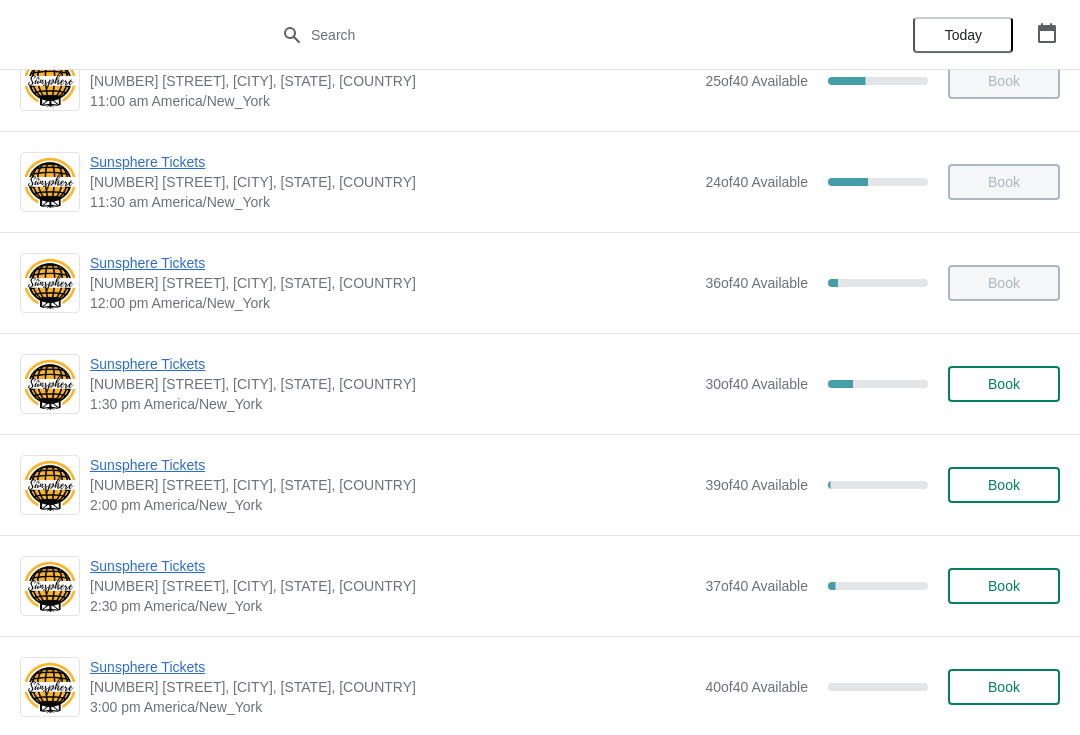 click on "Book" at bounding box center (1004, 384) 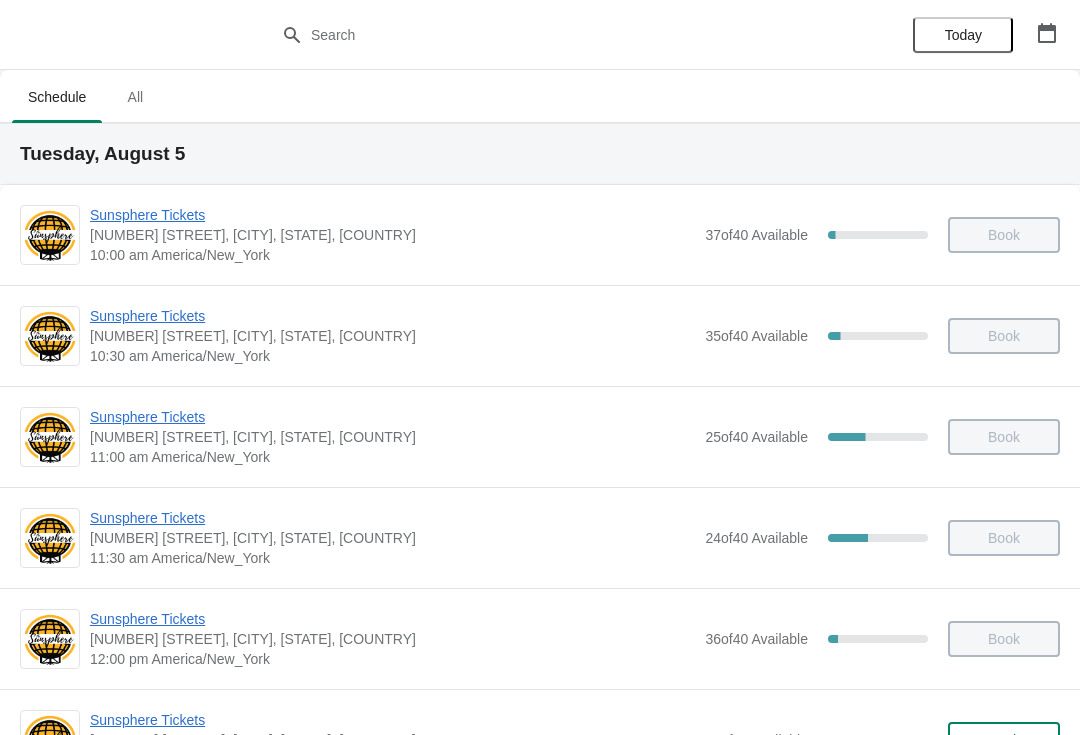 scroll, scrollTop: 356, scrollLeft: 0, axis: vertical 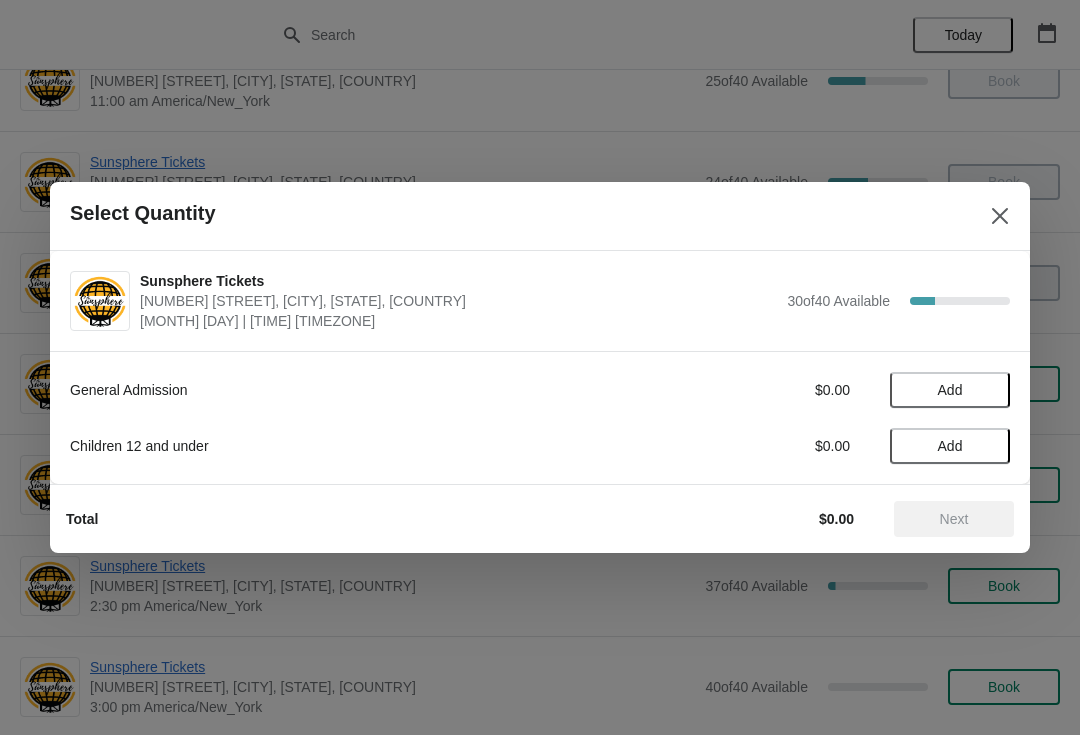 click on "Add" at bounding box center (950, 390) 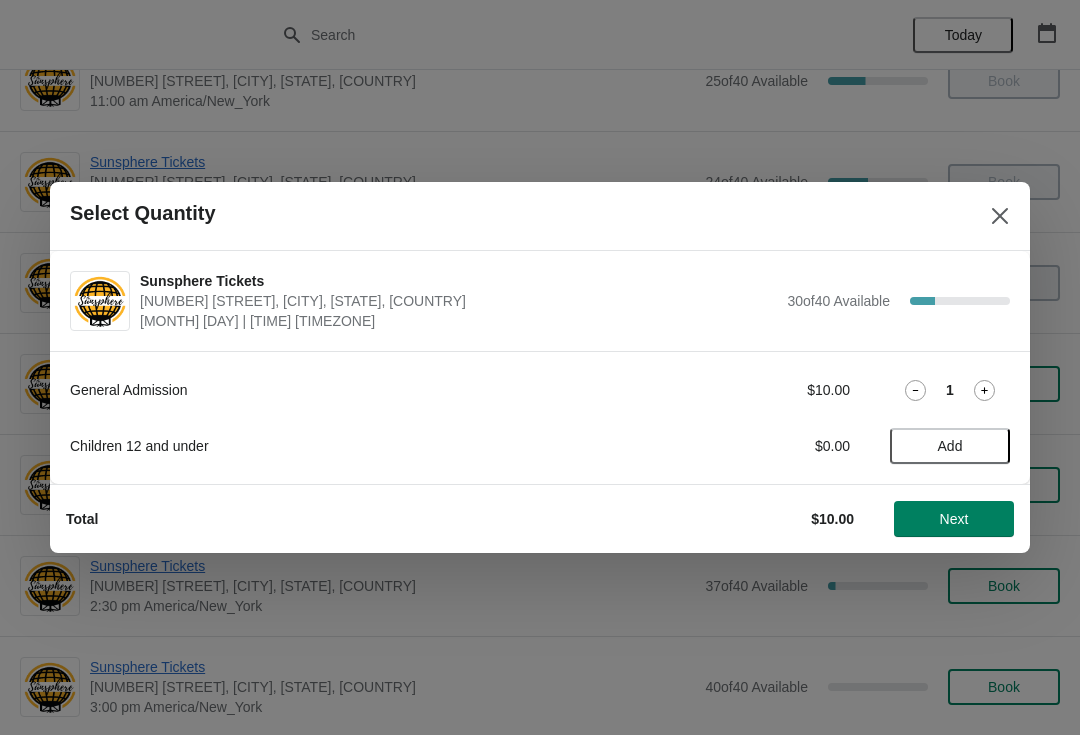 click on "Add" at bounding box center [950, 446] 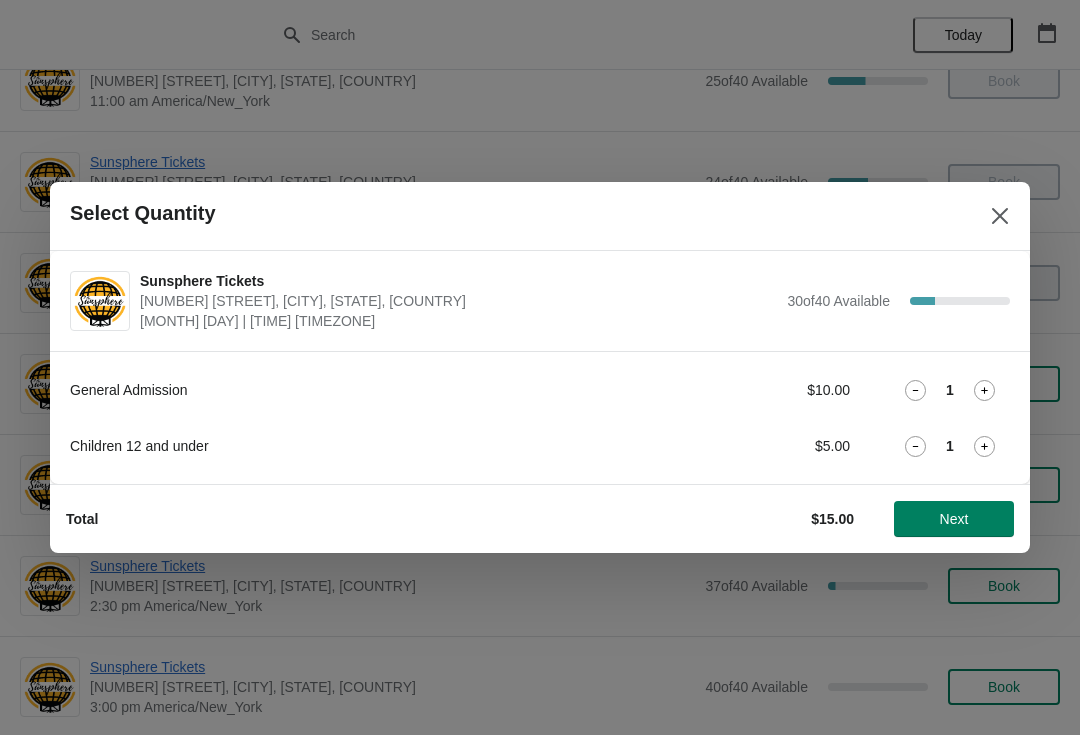 click 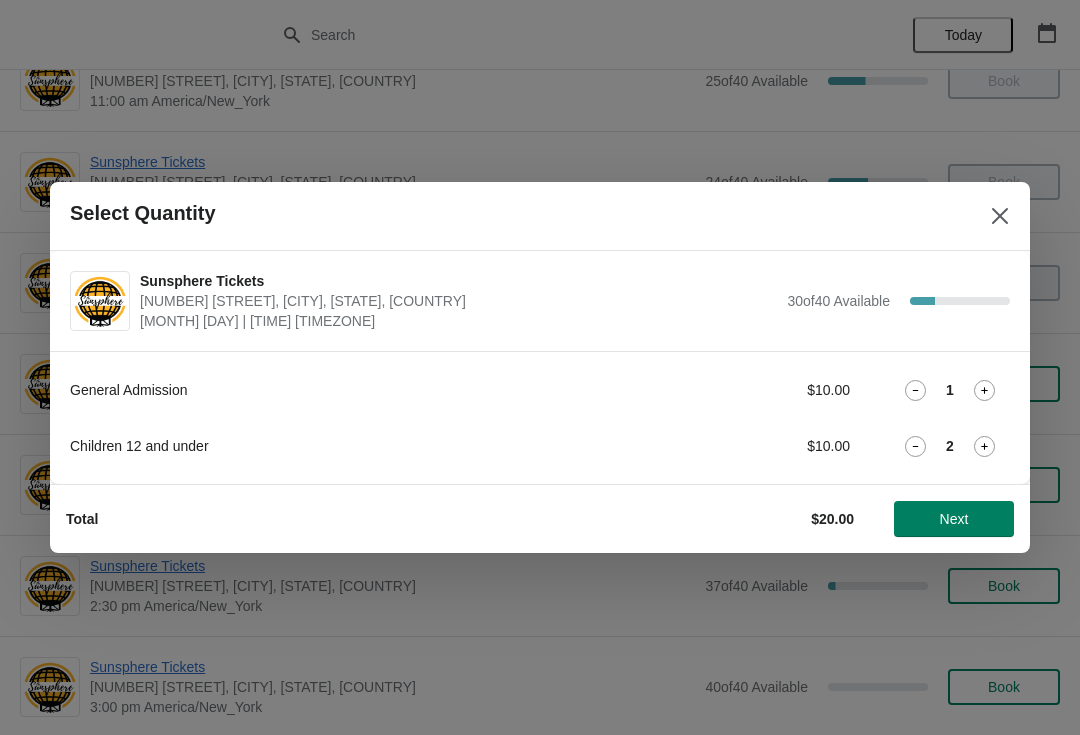 click on "Children 12 and under $10.00 2" at bounding box center [540, 446] 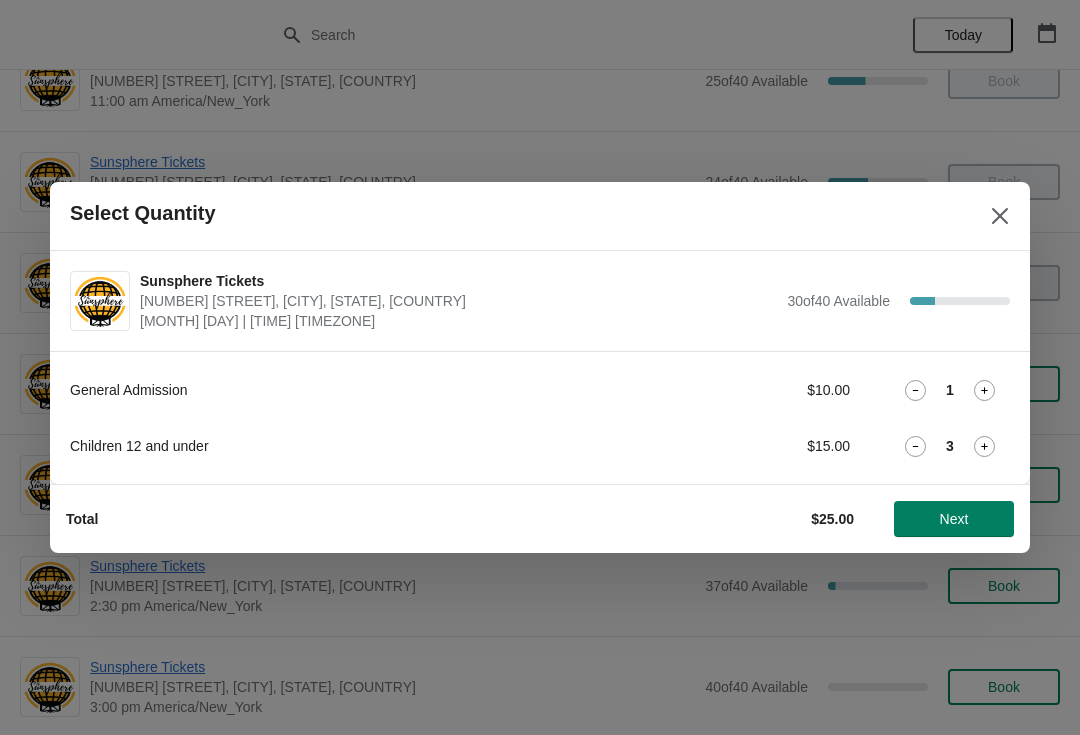 click on "Next" at bounding box center [954, 519] 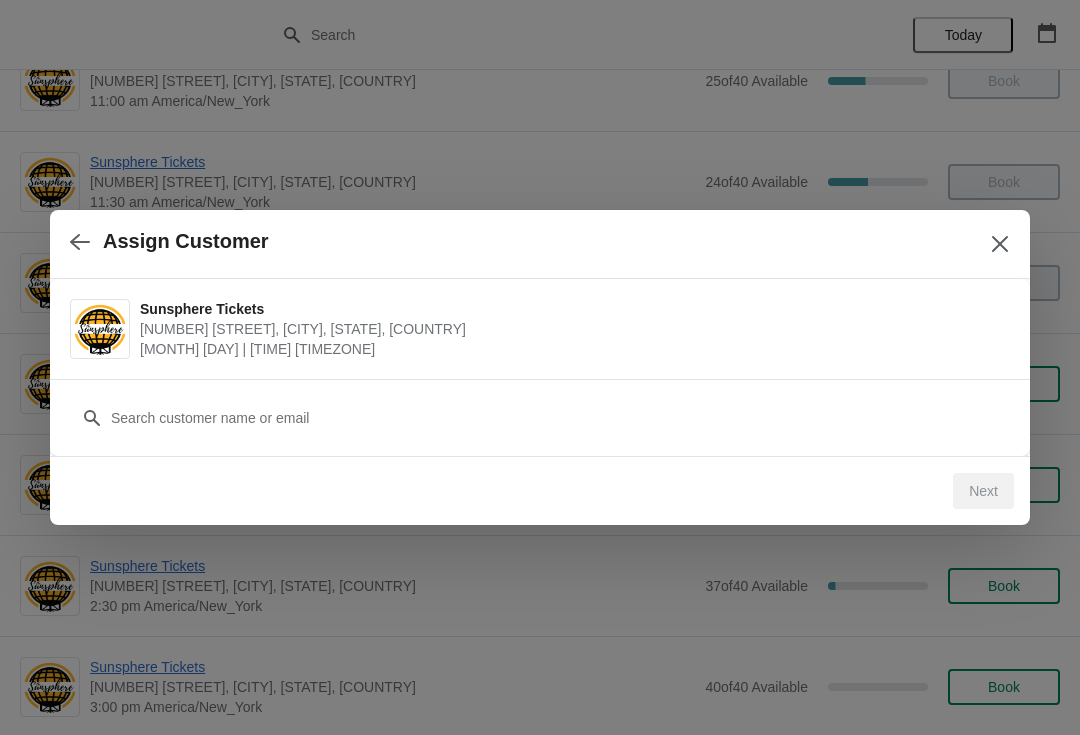 click on "Customer" at bounding box center [540, 408] 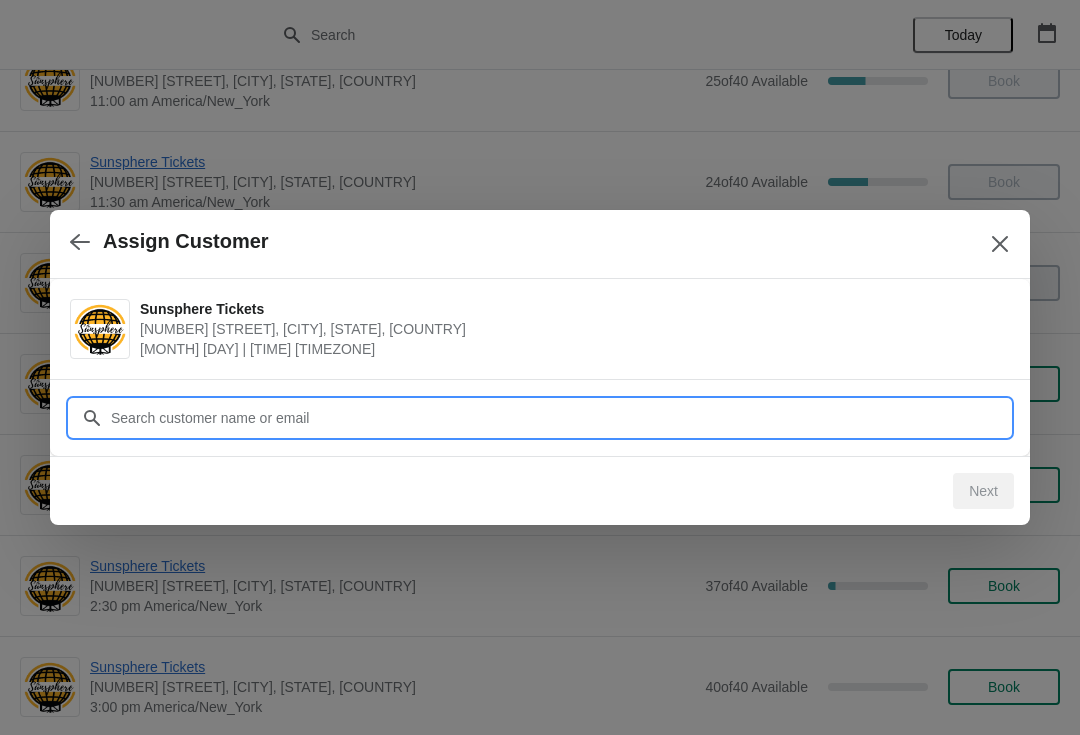 click on "Customer" at bounding box center (560, 418) 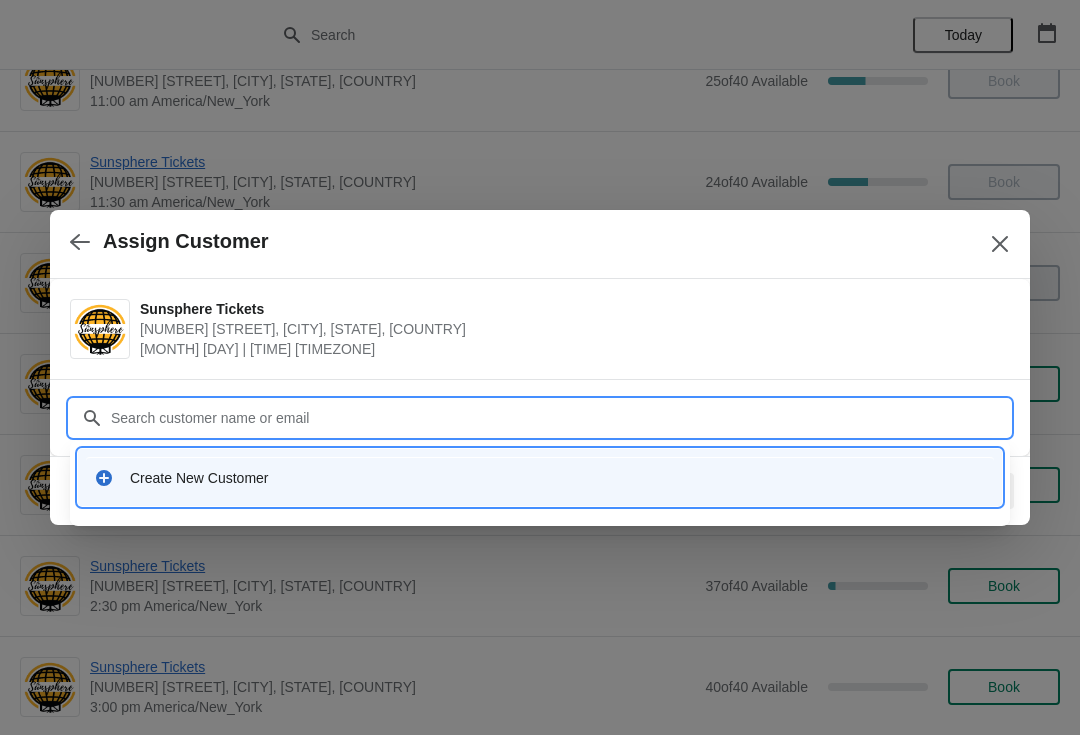 click on "Create New Customer" at bounding box center [558, 478] 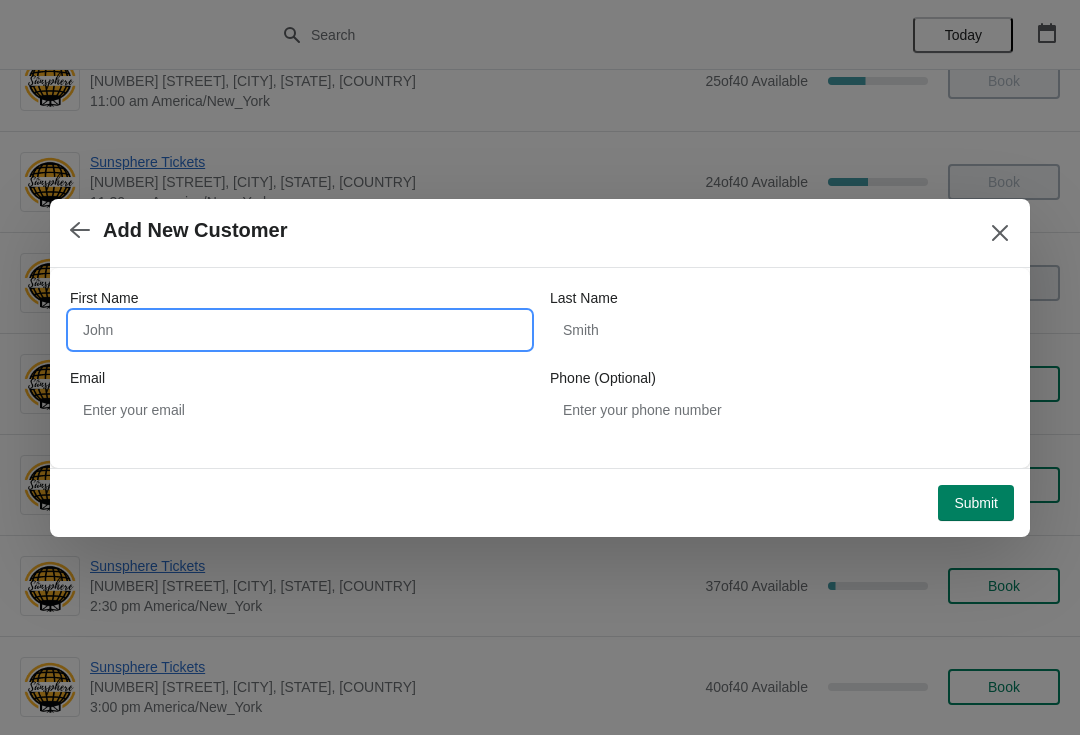 click on "First Name" at bounding box center [300, 330] 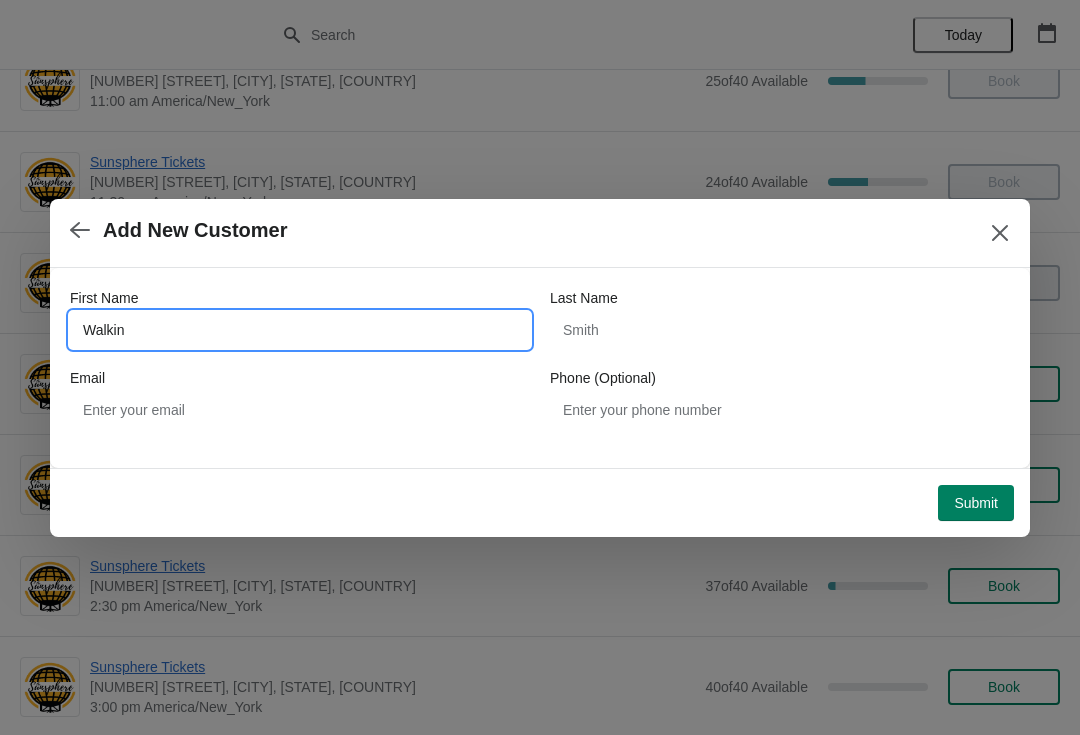 type on "Walkin" 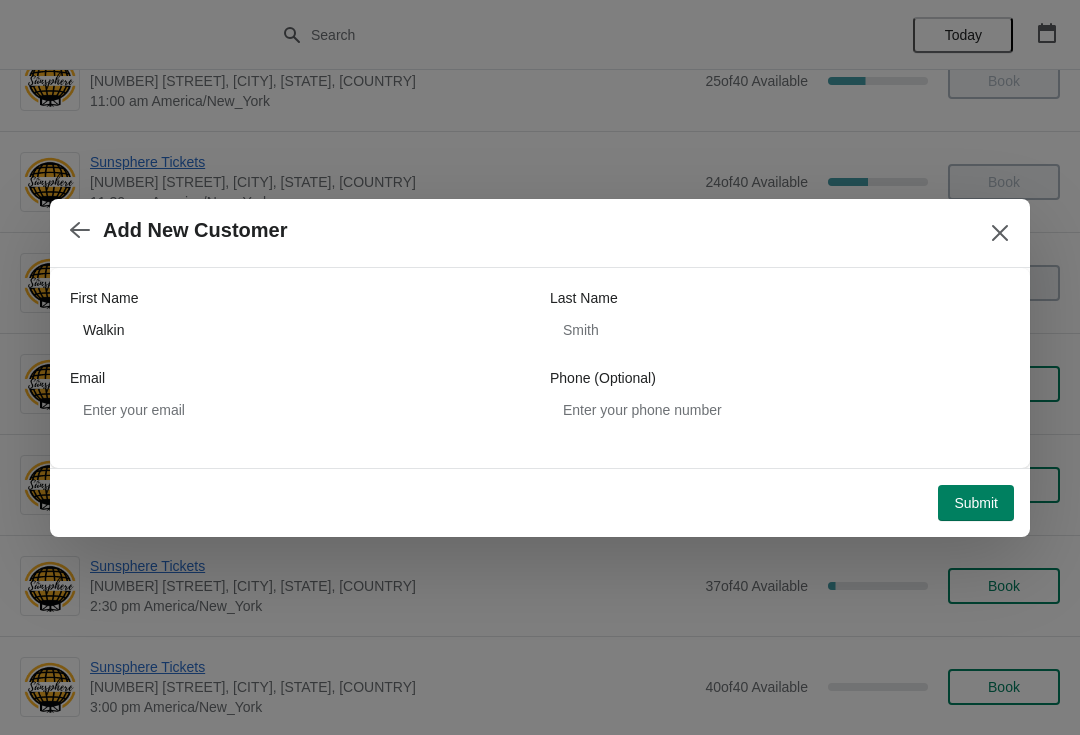 click on "Submit" at bounding box center (976, 503) 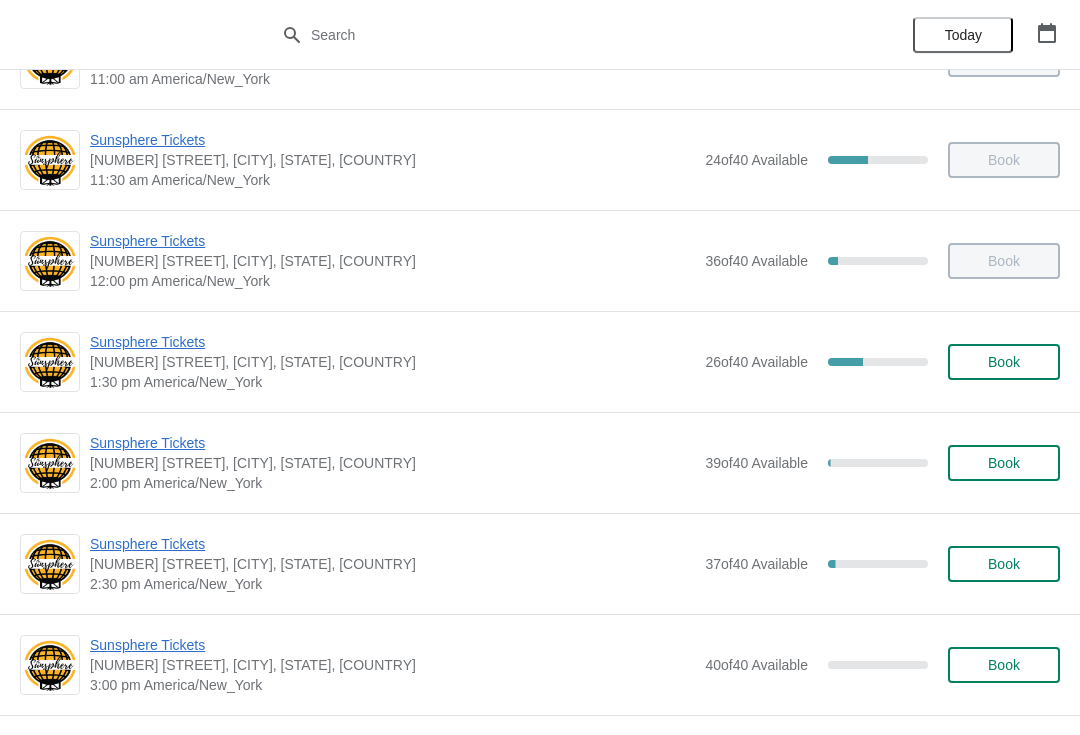 scroll, scrollTop: 385, scrollLeft: 0, axis: vertical 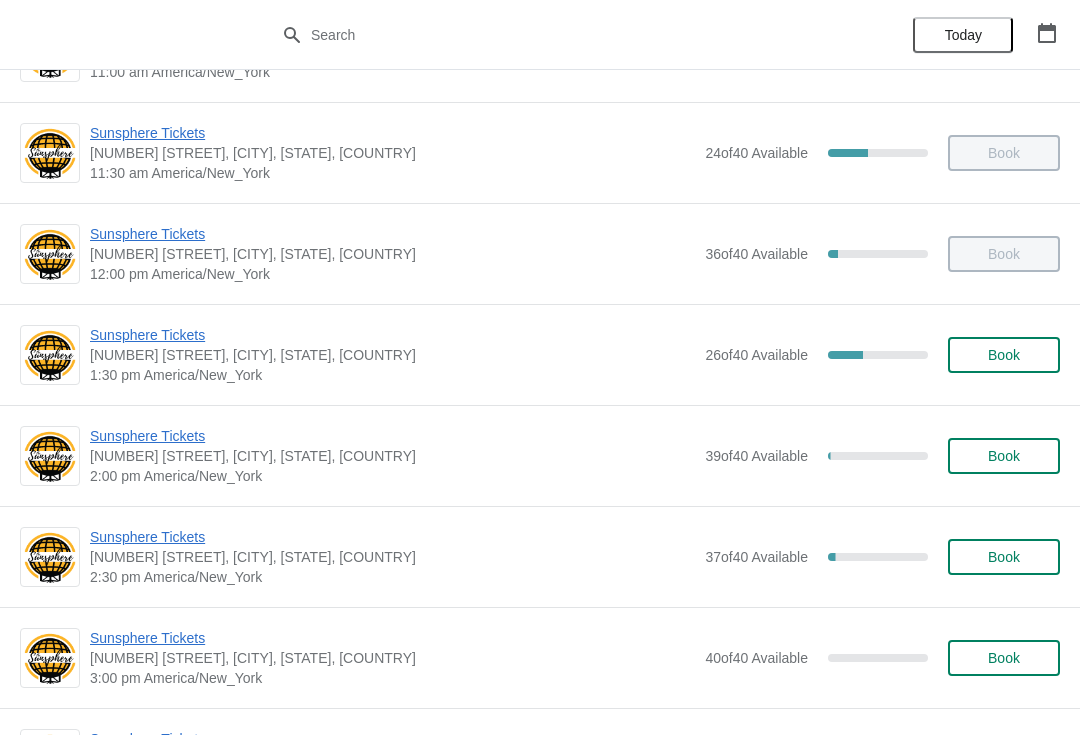 click on "Book" at bounding box center (1004, 355) 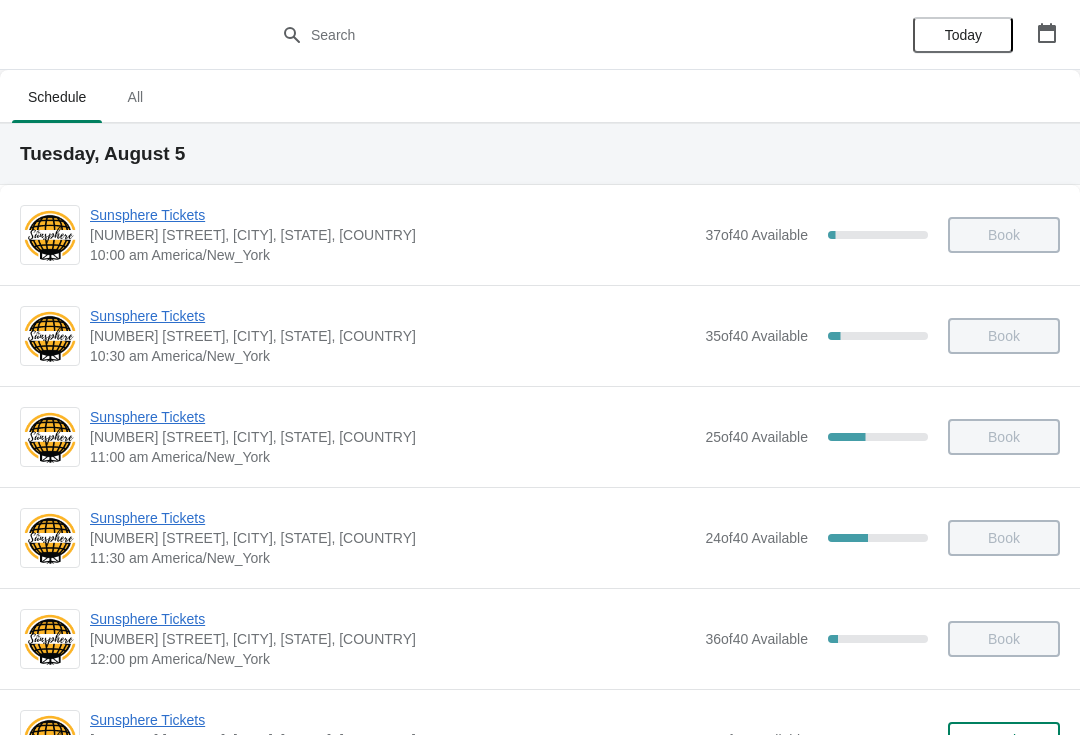 scroll, scrollTop: 385, scrollLeft: 0, axis: vertical 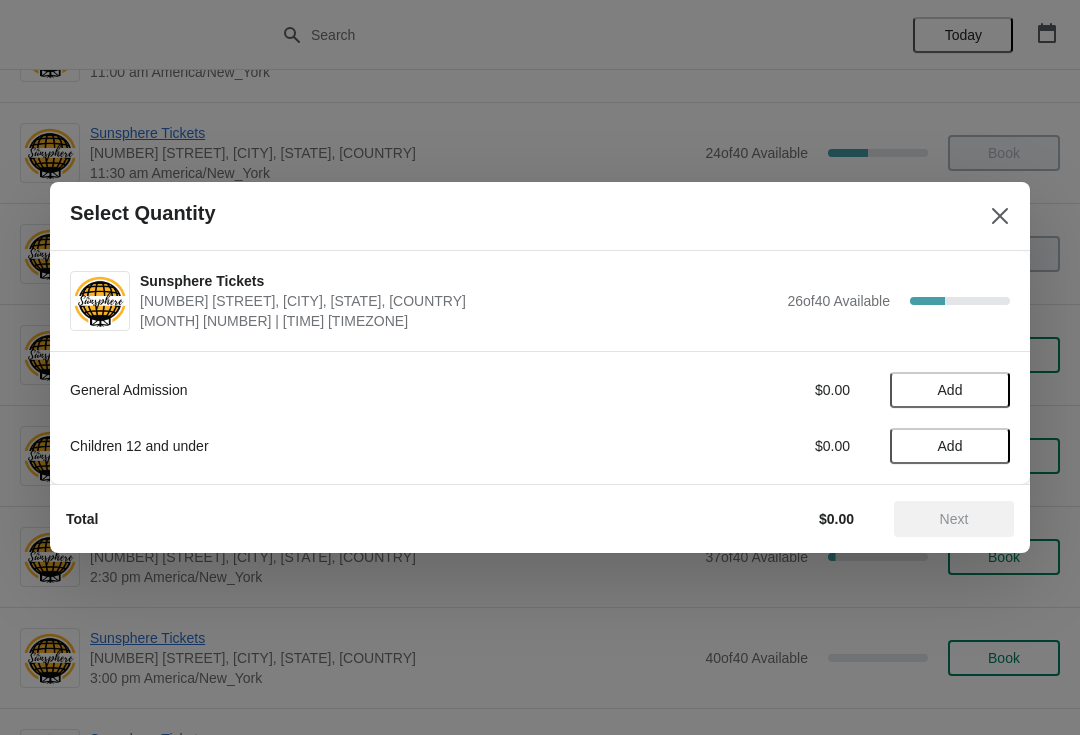 click on "Add" at bounding box center [950, 390] 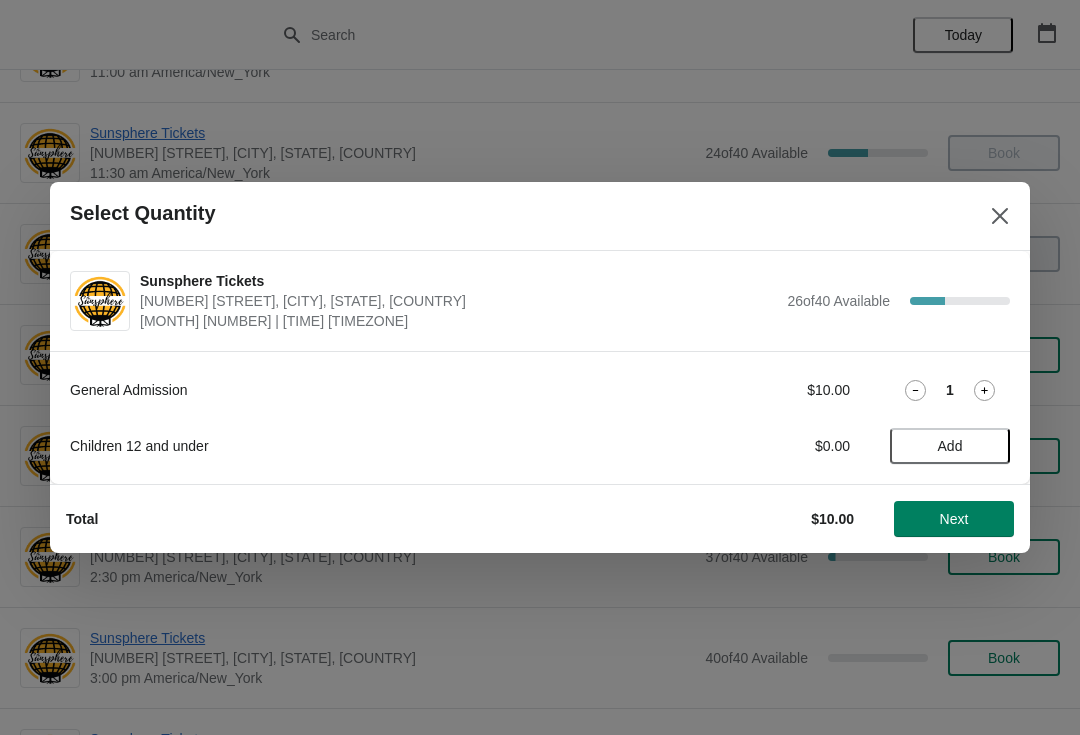 click 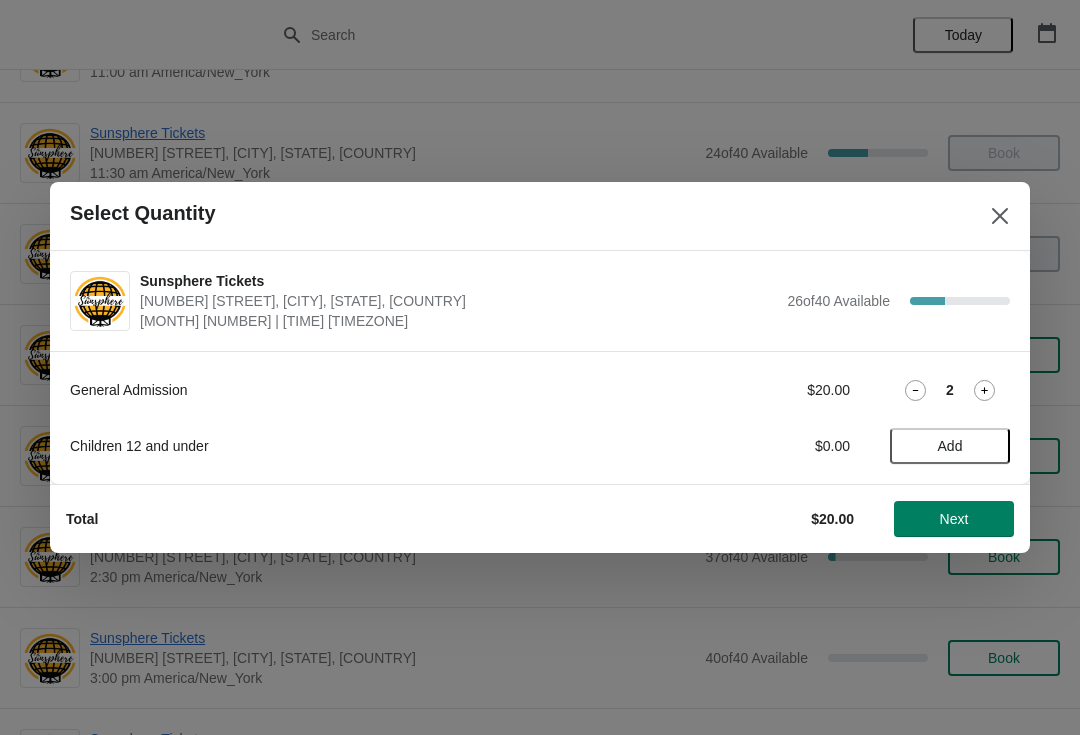 click on "Next" at bounding box center (954, 519) 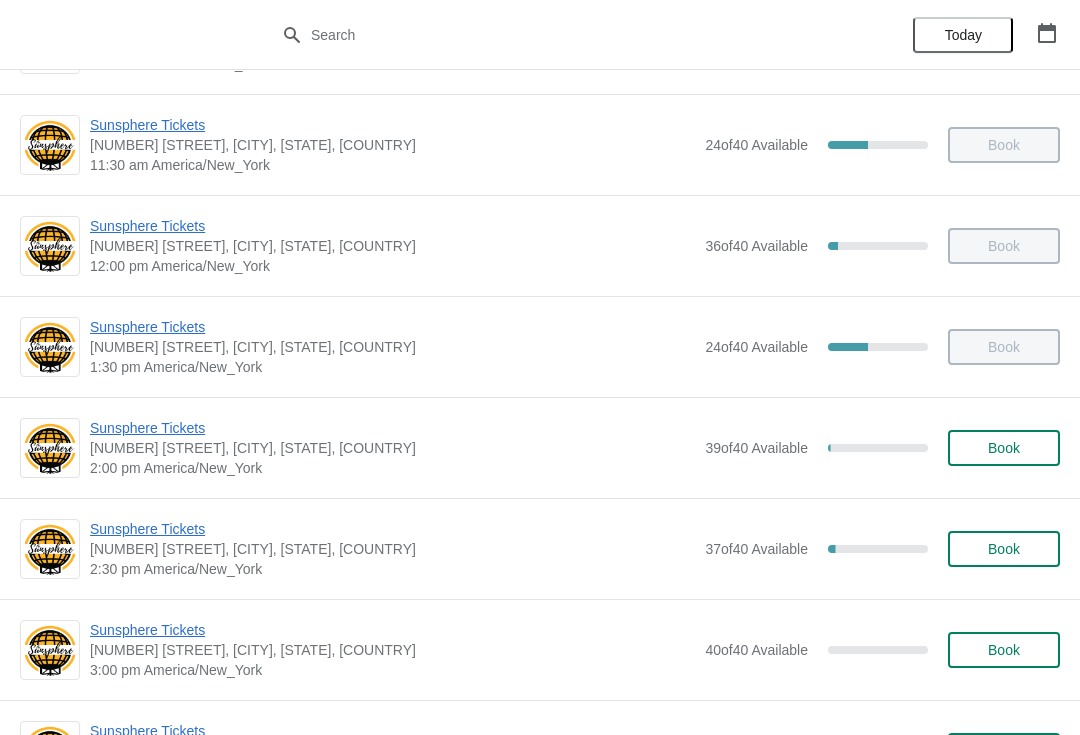 scroll, scrollTop: 414, scrollLeft: 0, axis: vertical 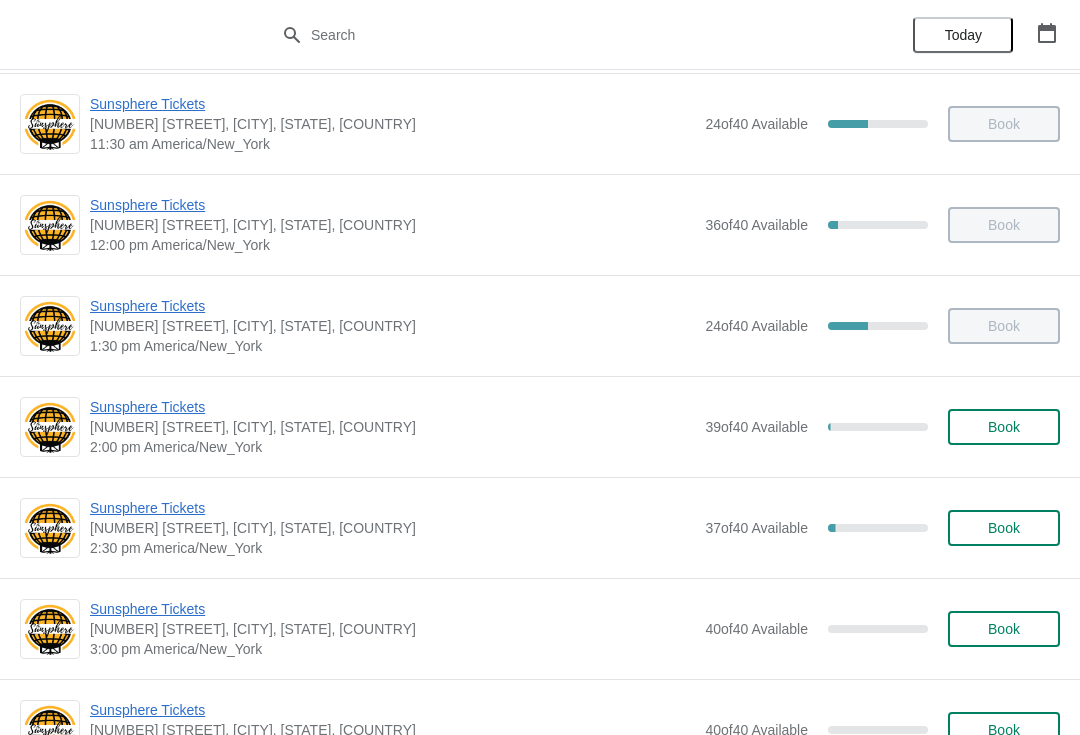 click on "Book" at bounding box center (1004, 427) 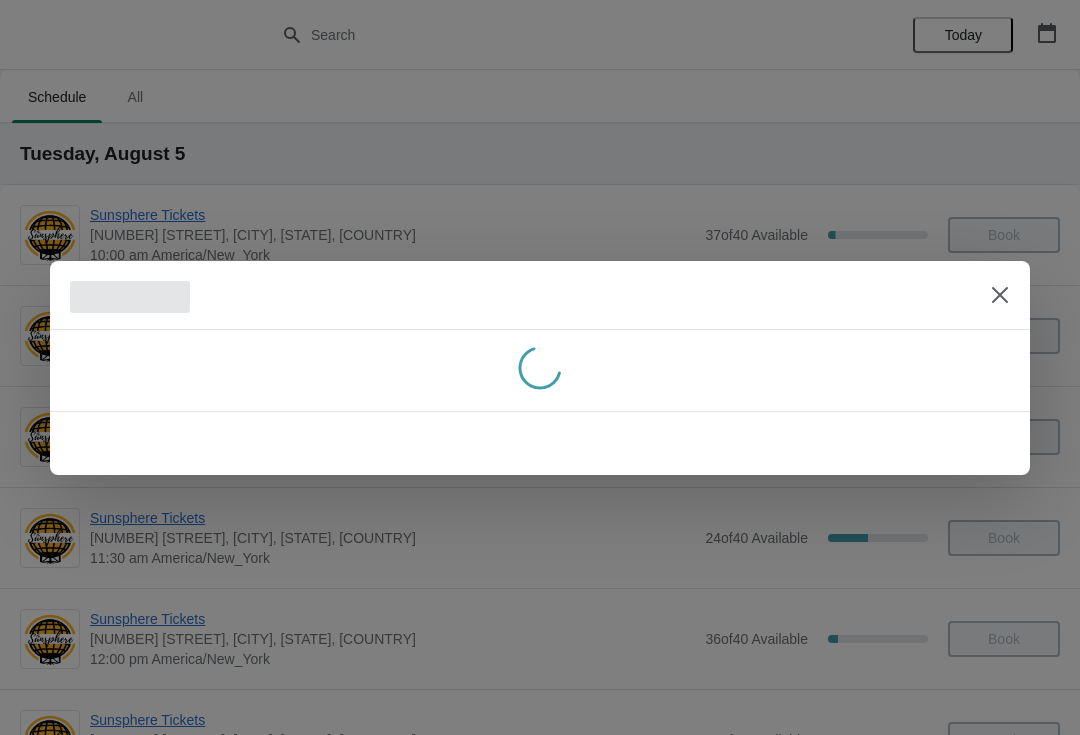 scroll, scrollTop: 0, scrollLeft: 0, axis: both 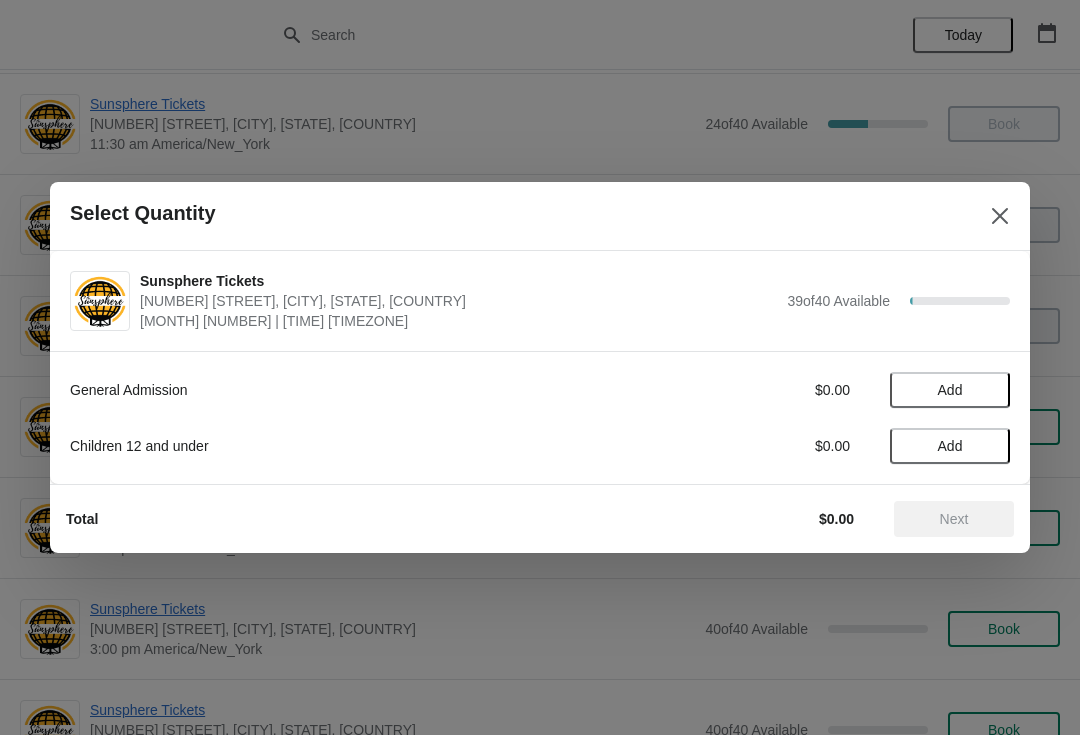 click on "Add" at bounding box center [950, 390] 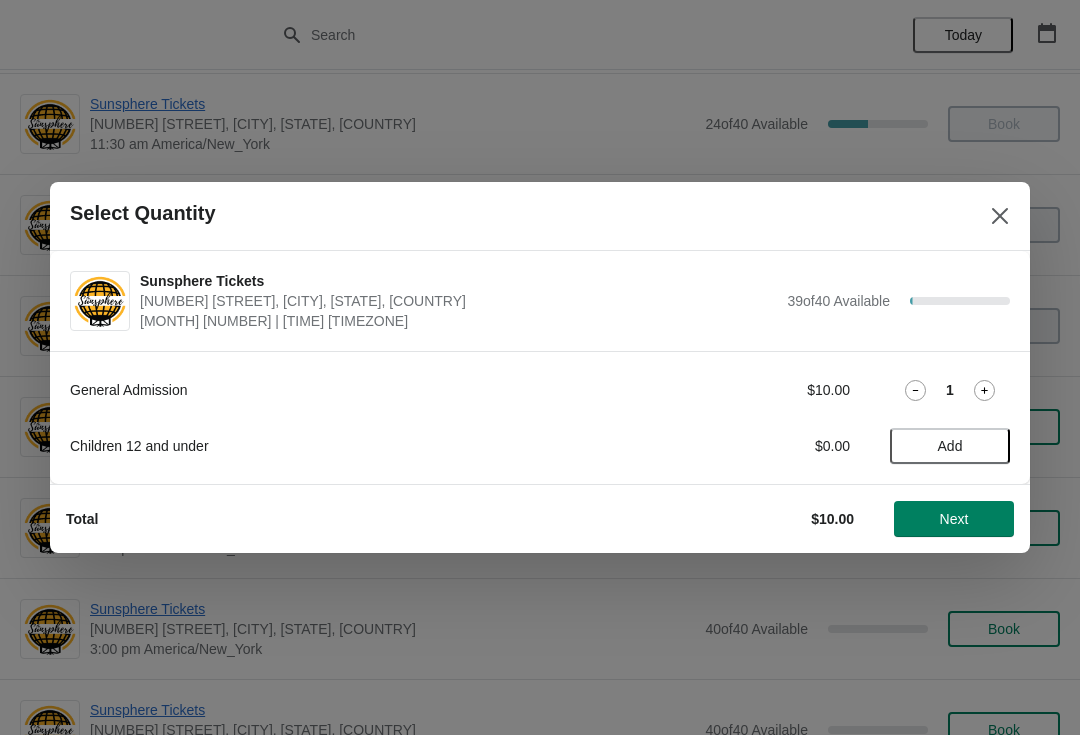 click on "Next" at bounding box center (954, 519) 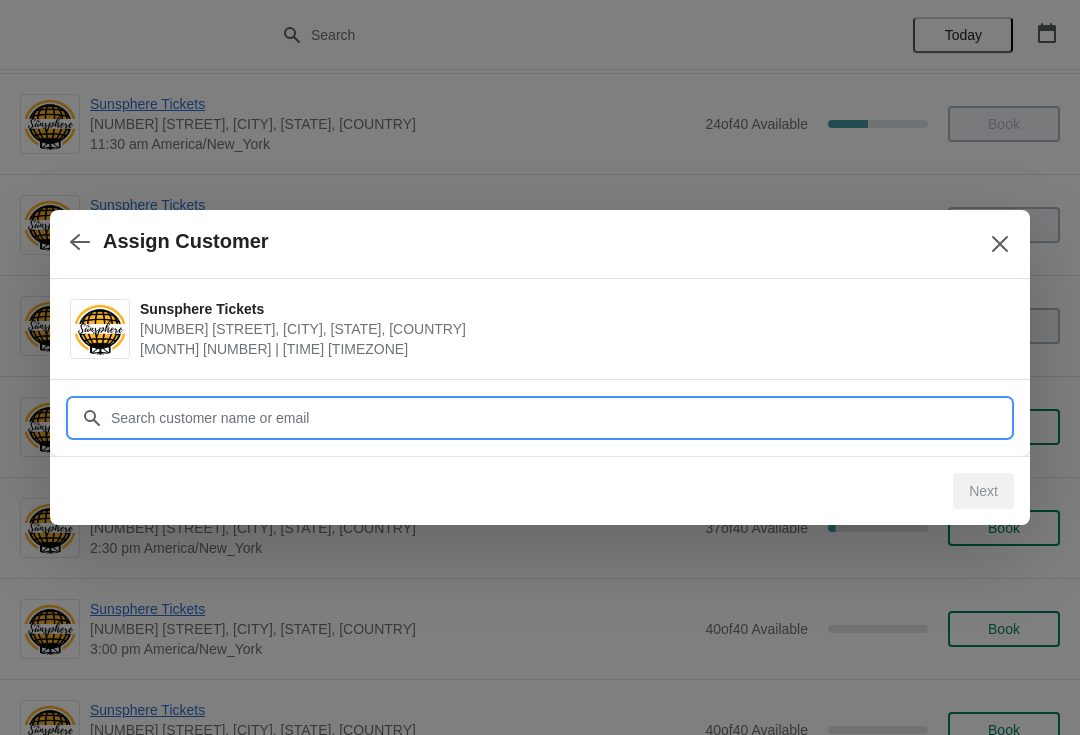 click on "Customer" at bounding box center (560, 418) 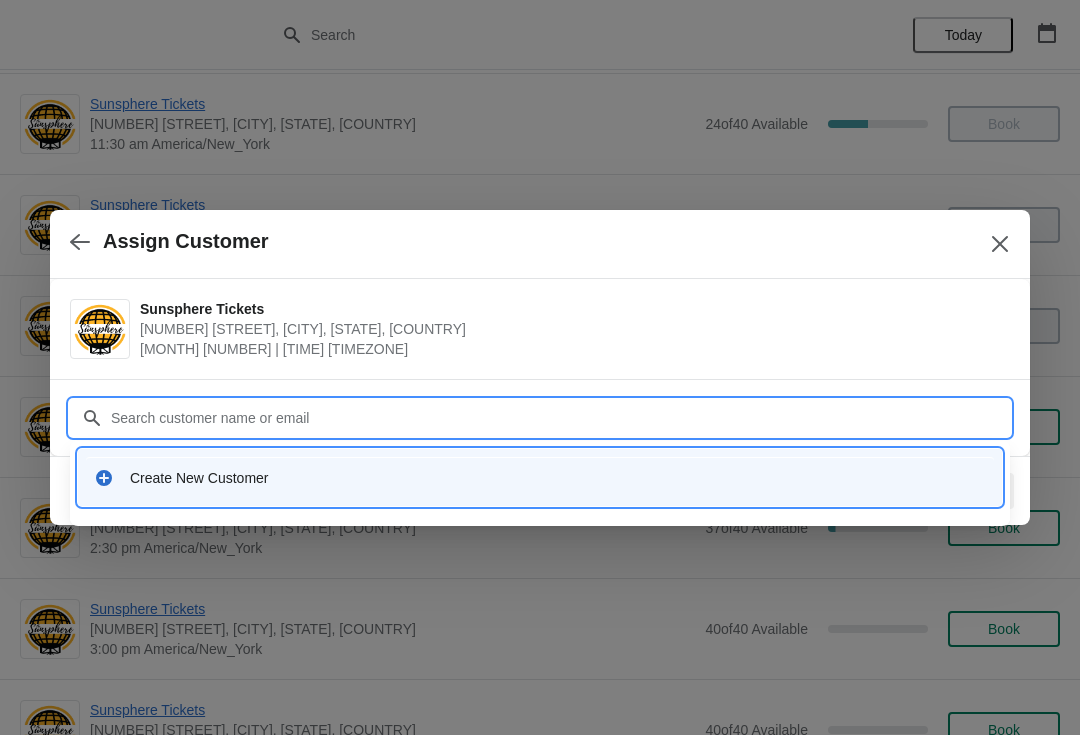 click on "Create New Customer" at bounding box center [558, 478] 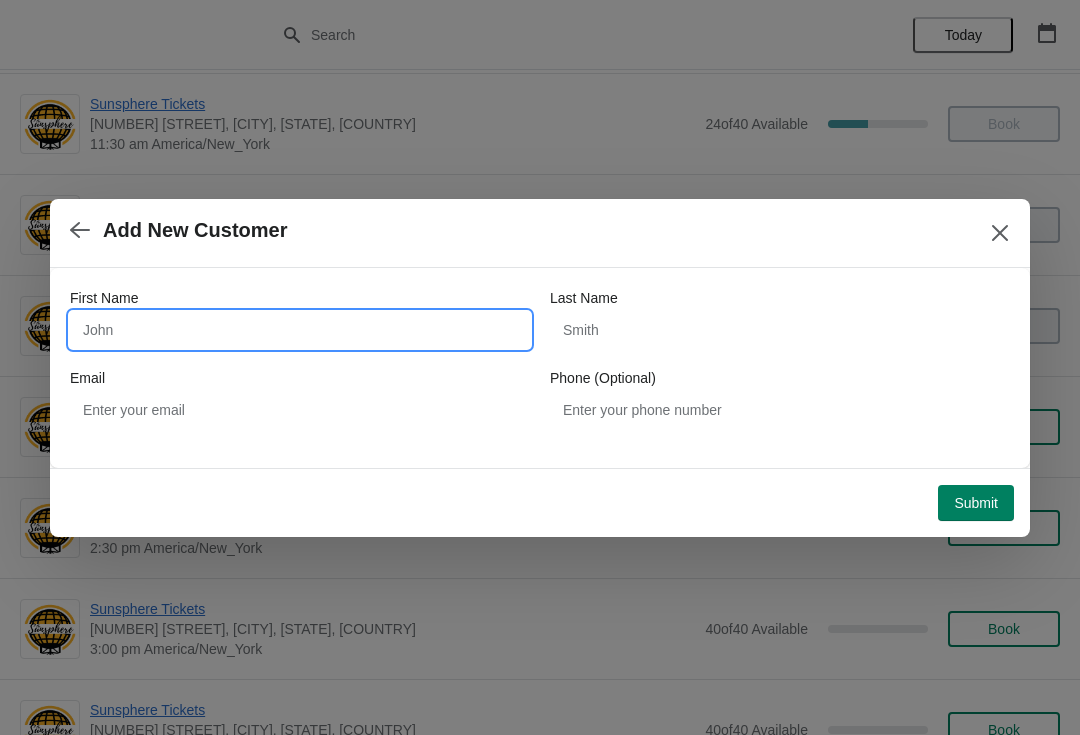 click on "First Name" at bounding box center [300, 330] 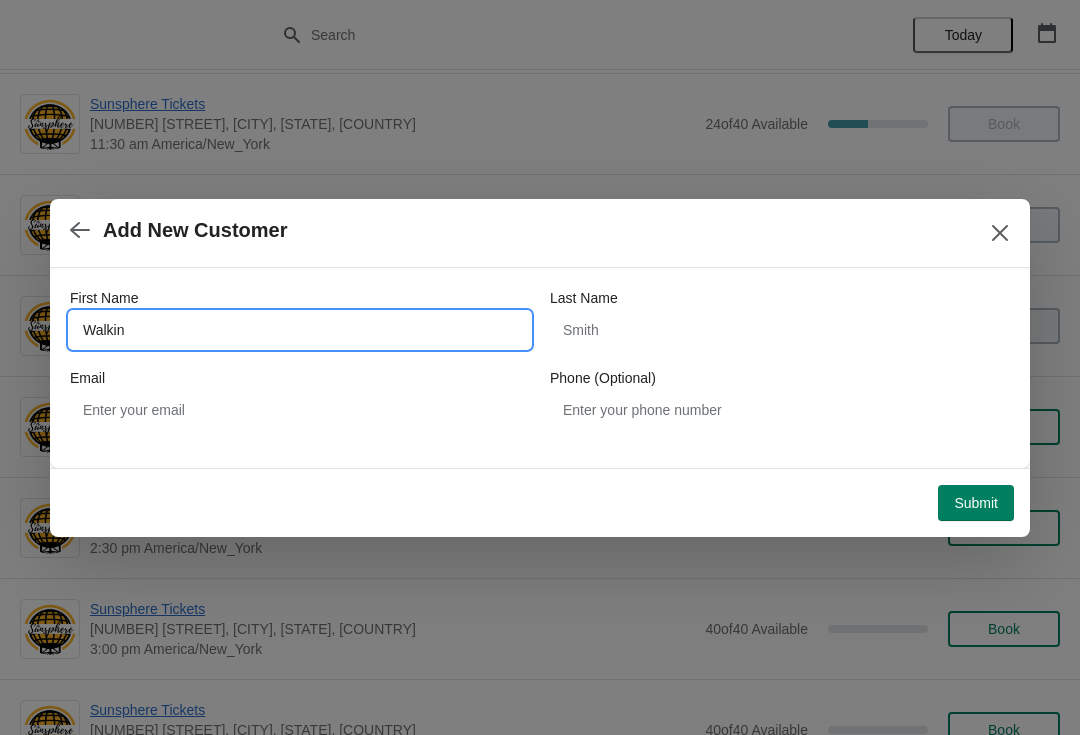 type on "Walkin" 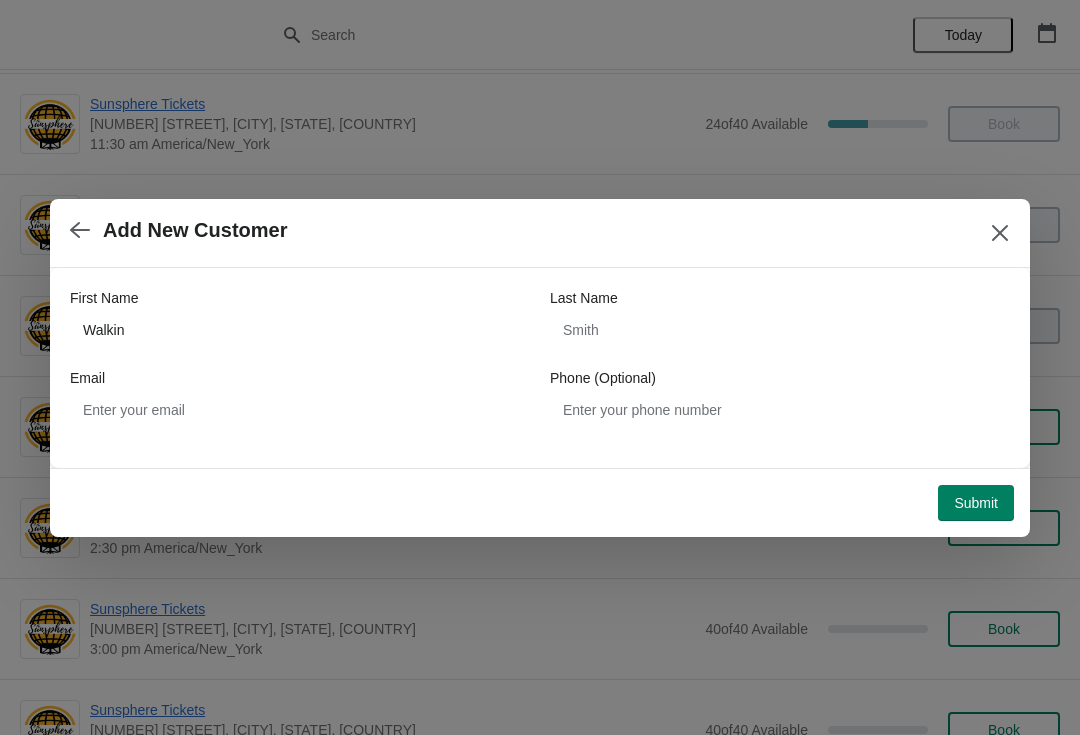 click on "Submit" at bounding box center [976, 503] 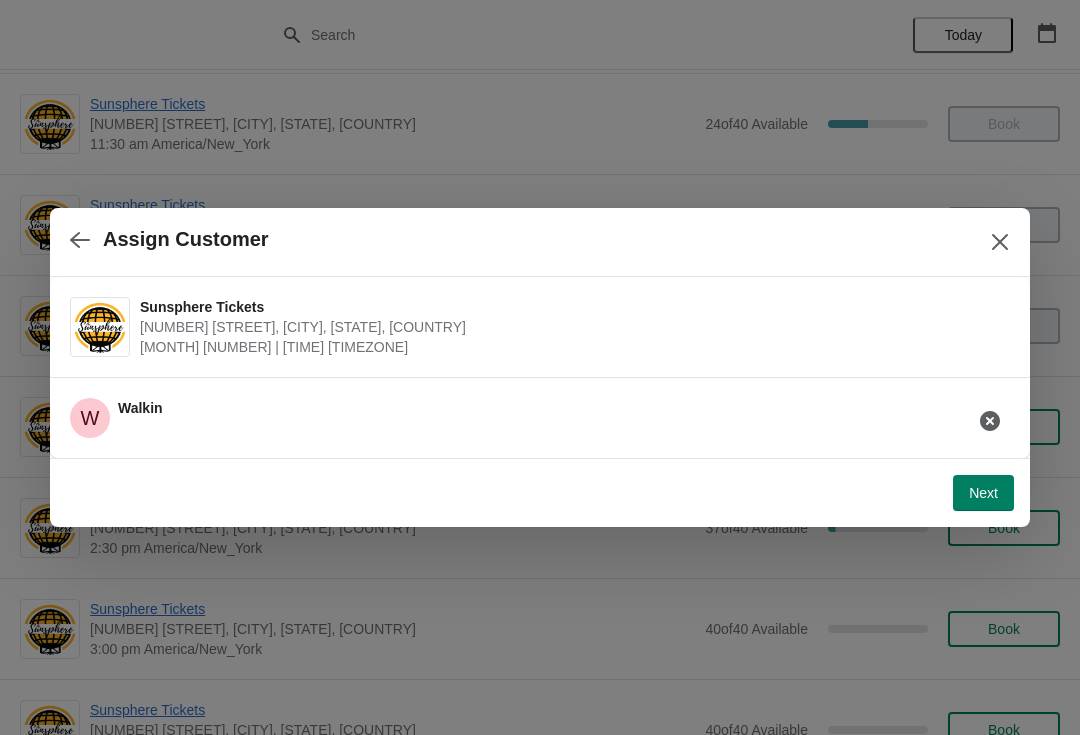 click on "Next" at bounding box center (983, 493) 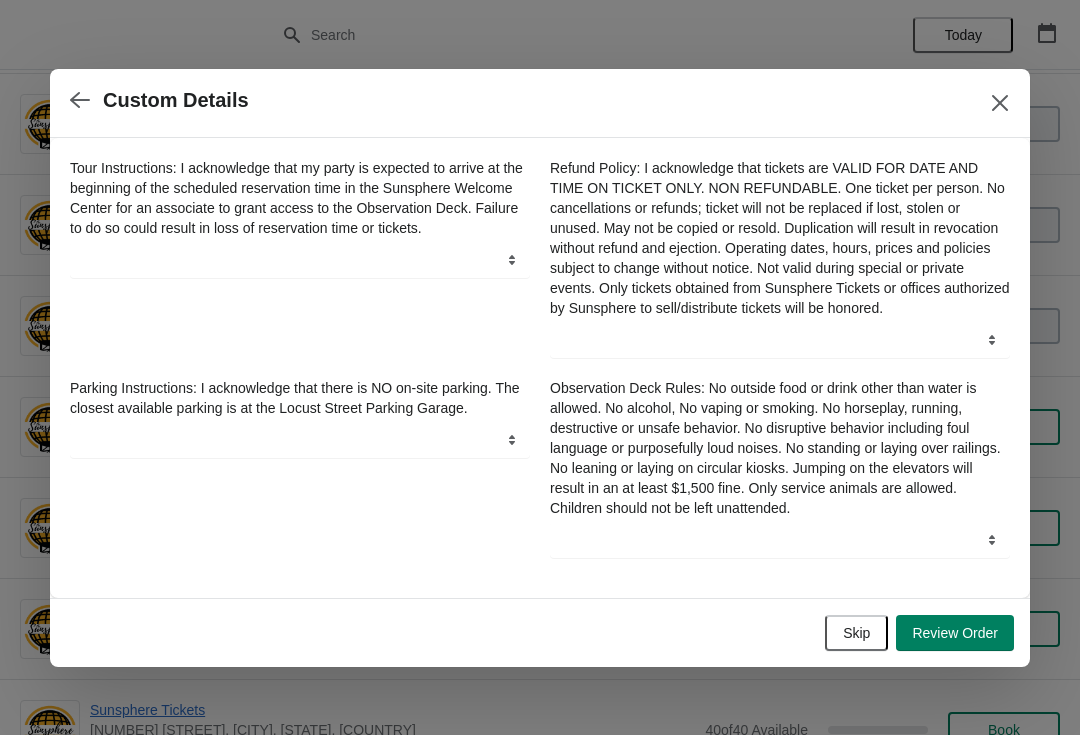 click on "Skip" at bounding box center (856, 633) 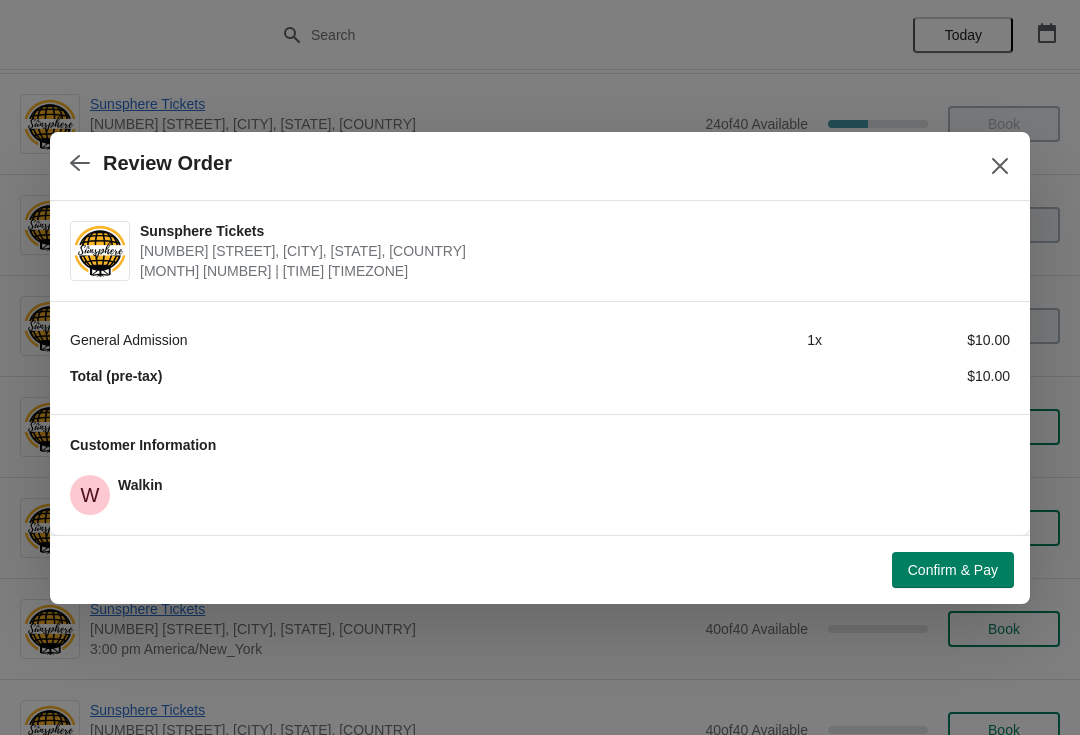 click on "Confirm & Pay" at bounding box center [953, 570] 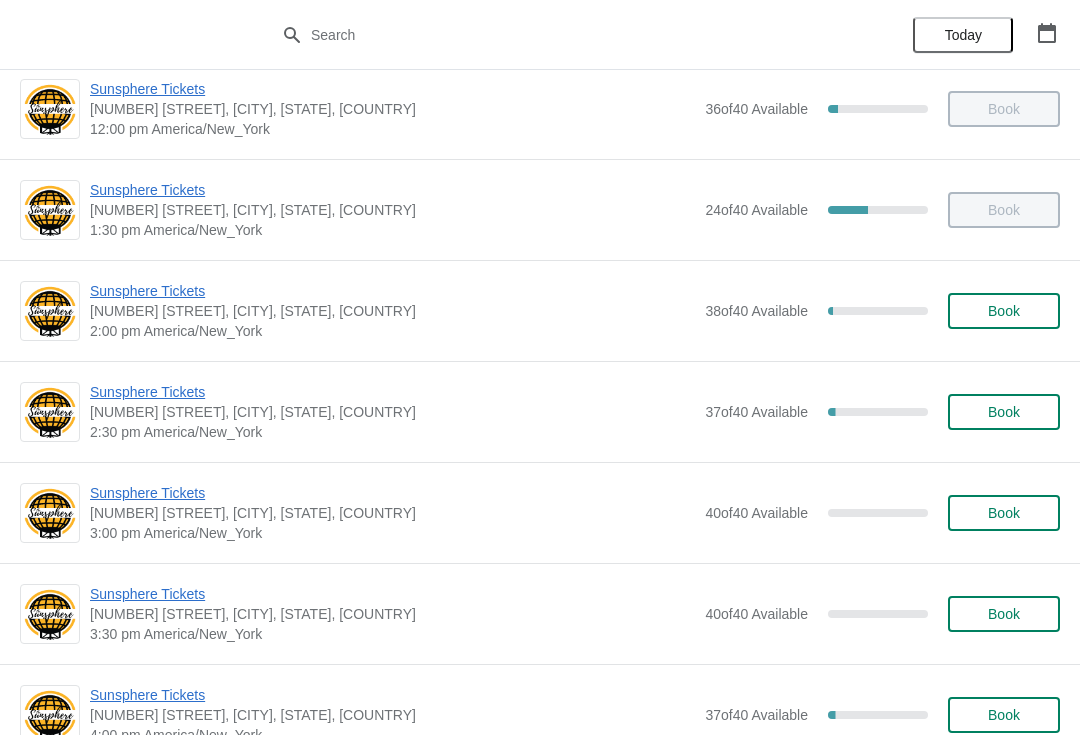 scroll, scrollTop: 532, scrollLeft: 0, axis: vertical 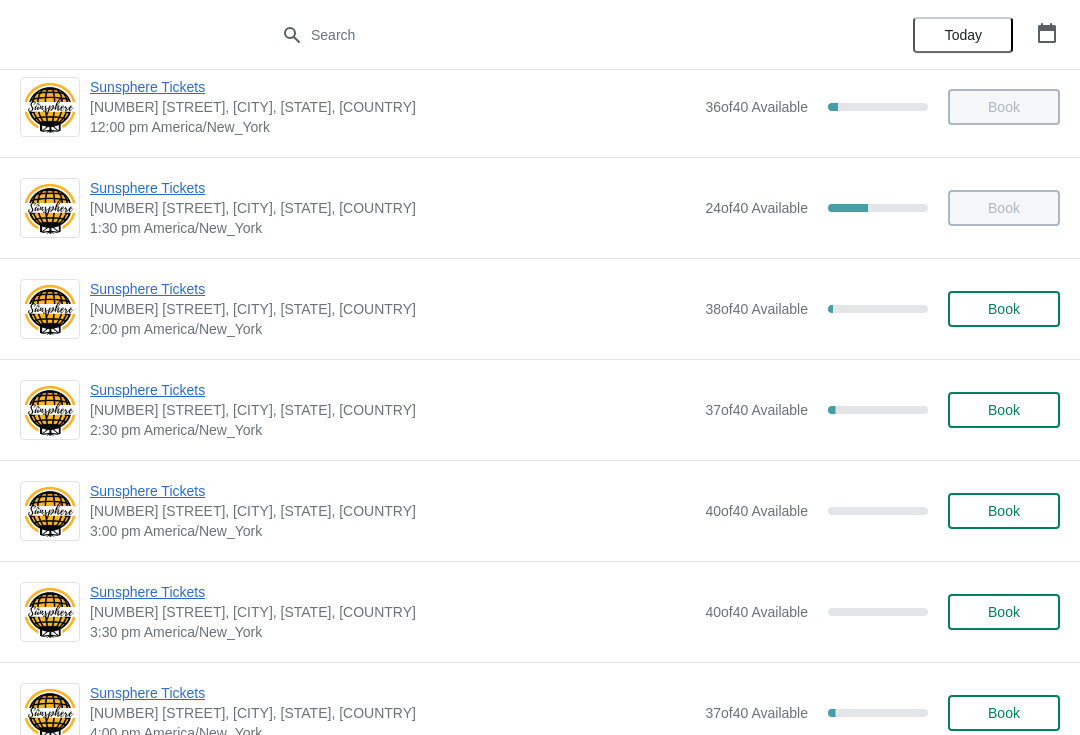 click on "Book" at bounding box center [1004, 309] 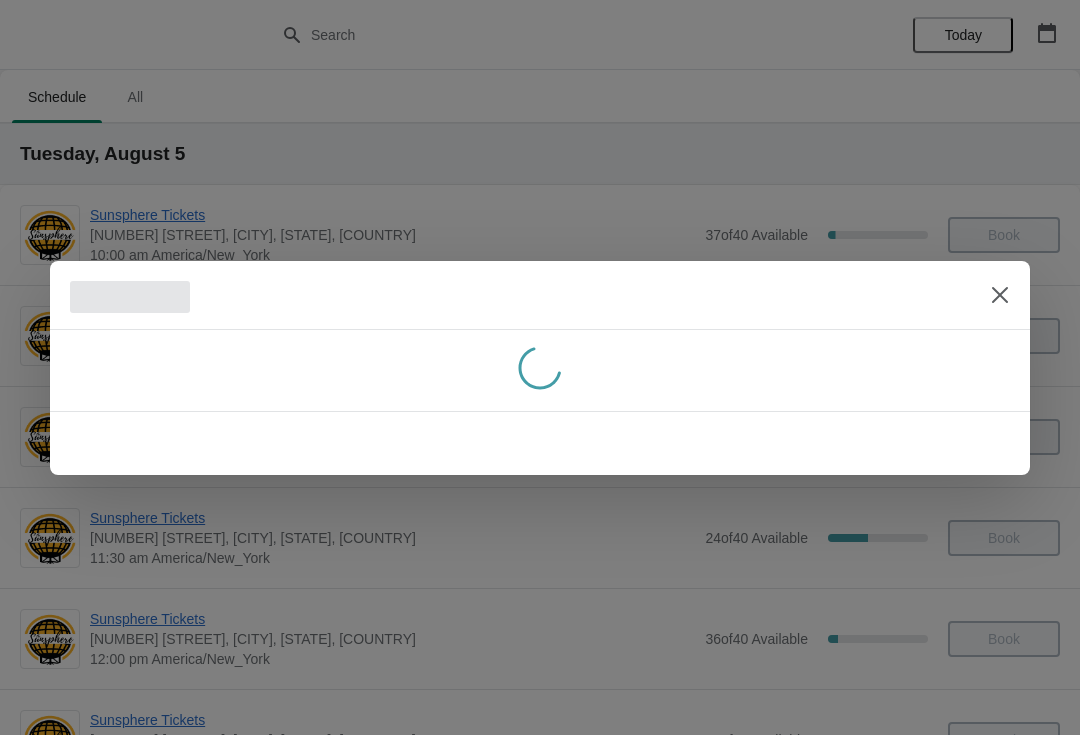 scroll, scrollTop: 532, scrollLeft: 0, axis: vertical 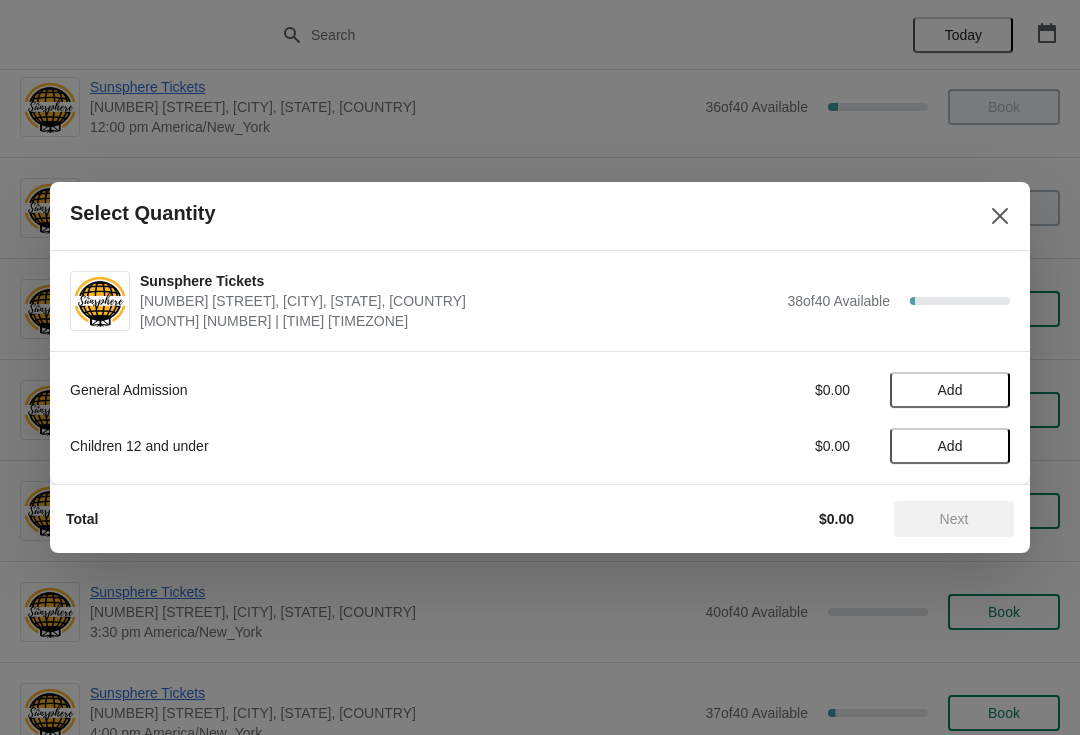 click on "Add" at bounding box center [950, 390] 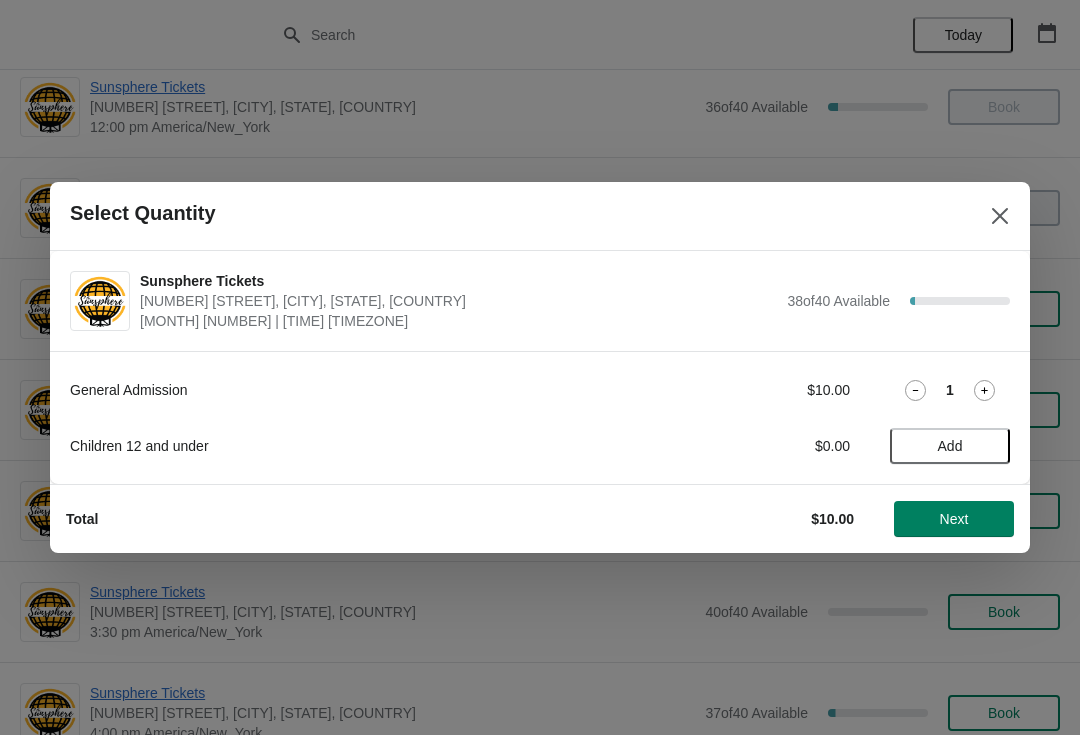 click on "Next" at bounding box center (954, 519) 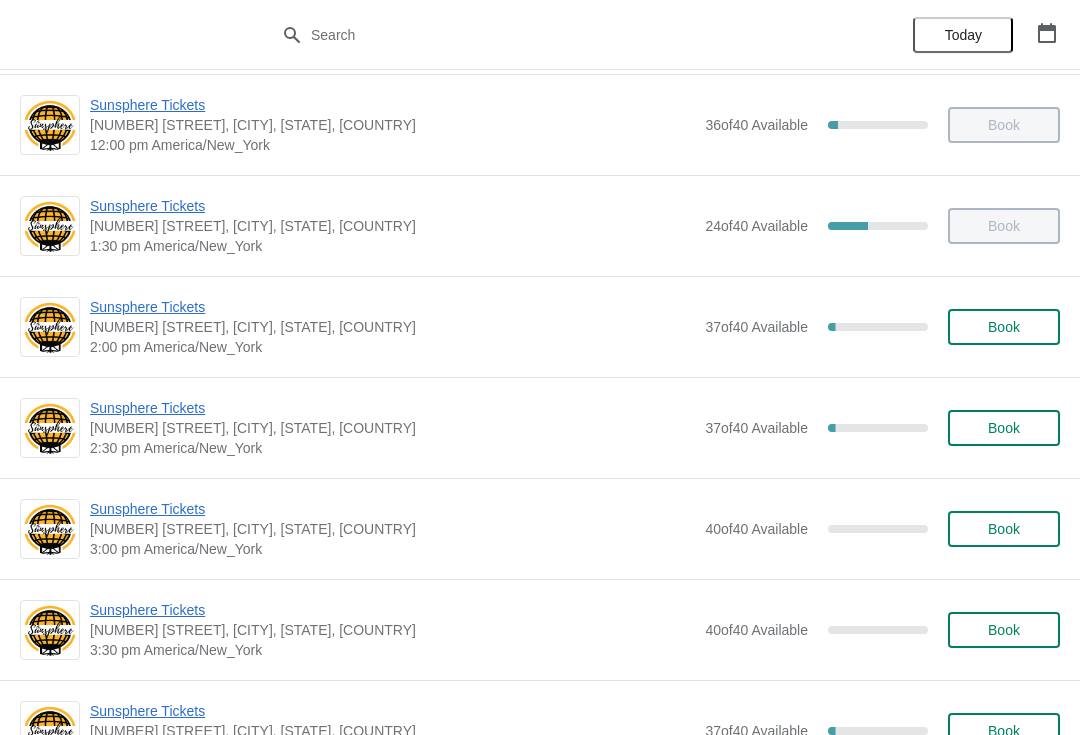scroll, scrollTop: 517, scrollLeft: 0, axis: vertical 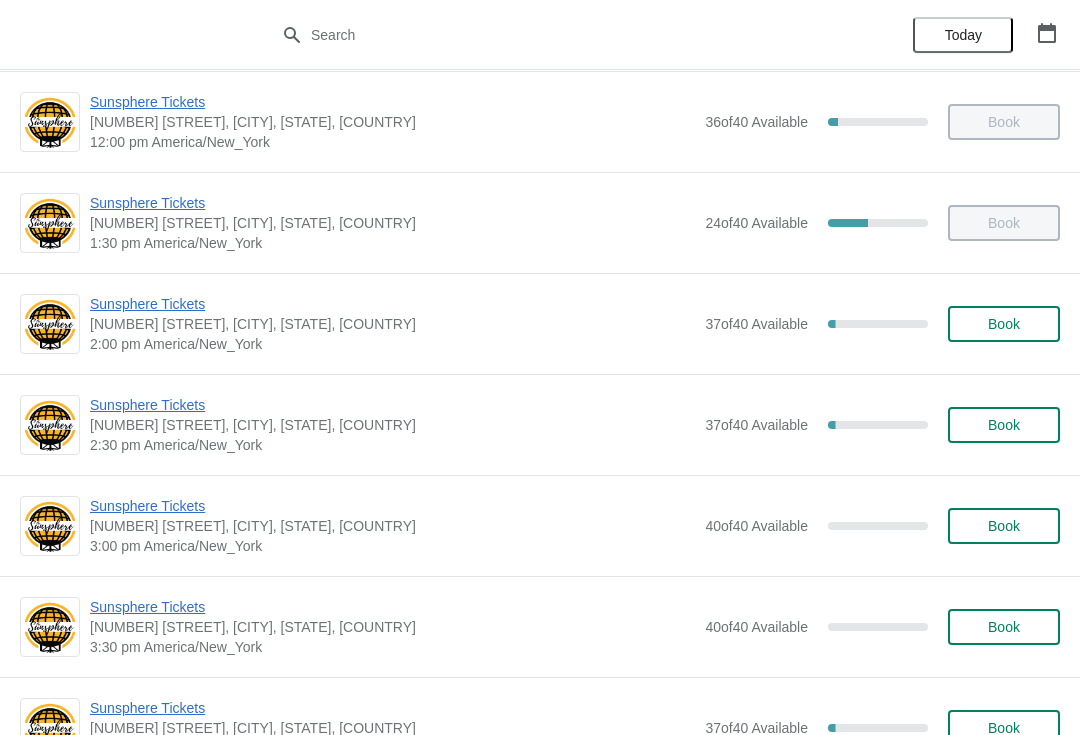 click on "Book" at bounding box center (1004, 324) 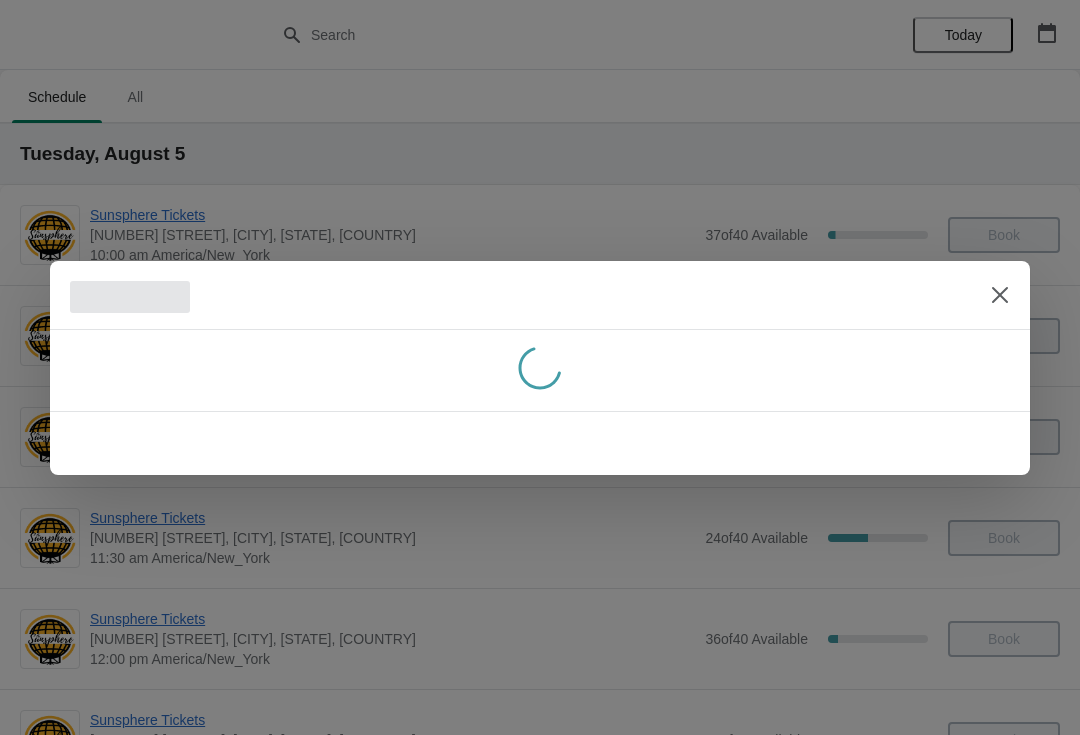 scroll, scrollTop: 517, scrollLeft: 0, axis: vertical 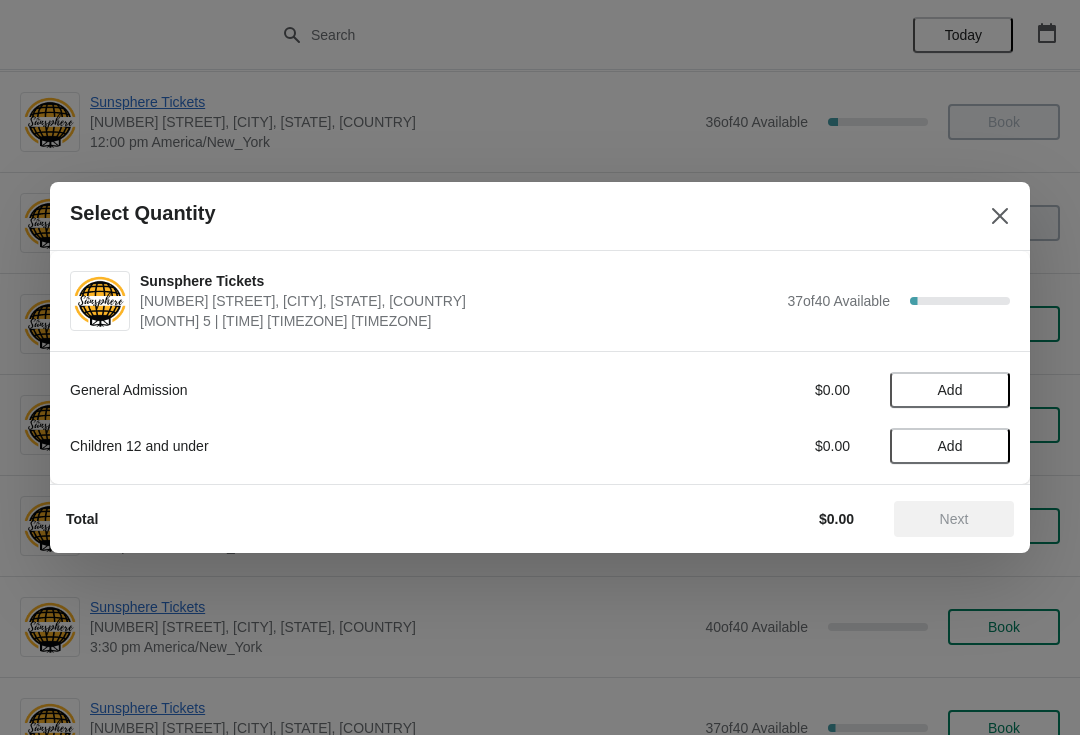 click on "Add" at bounding box center (950, 390) 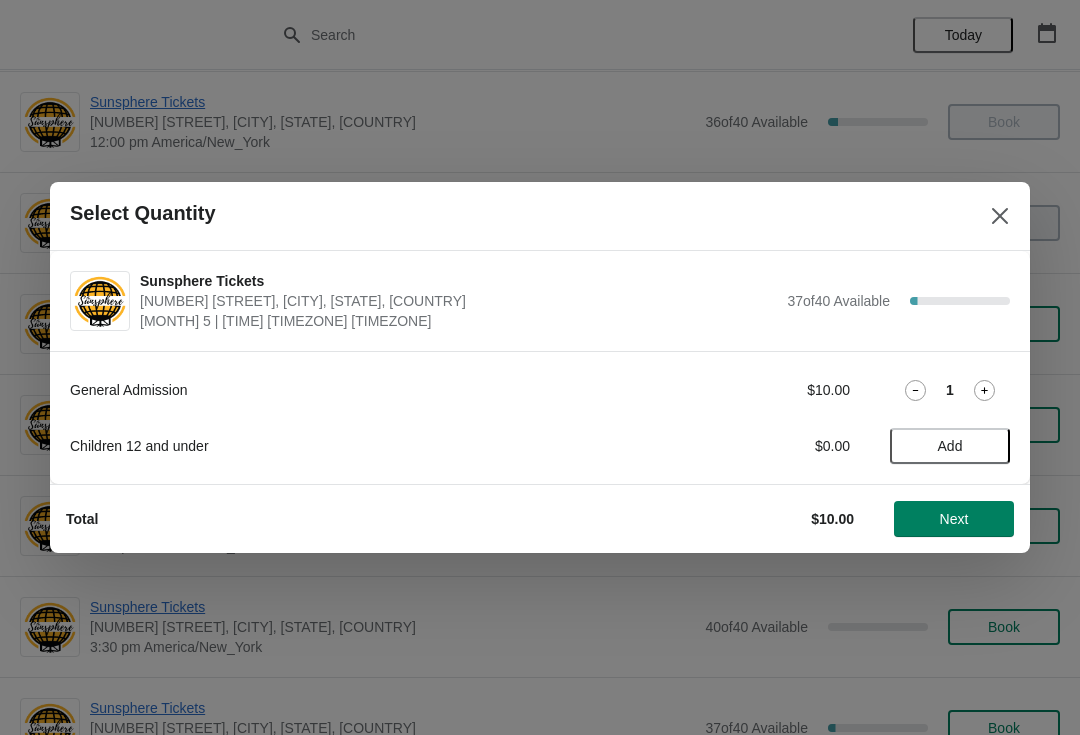 click 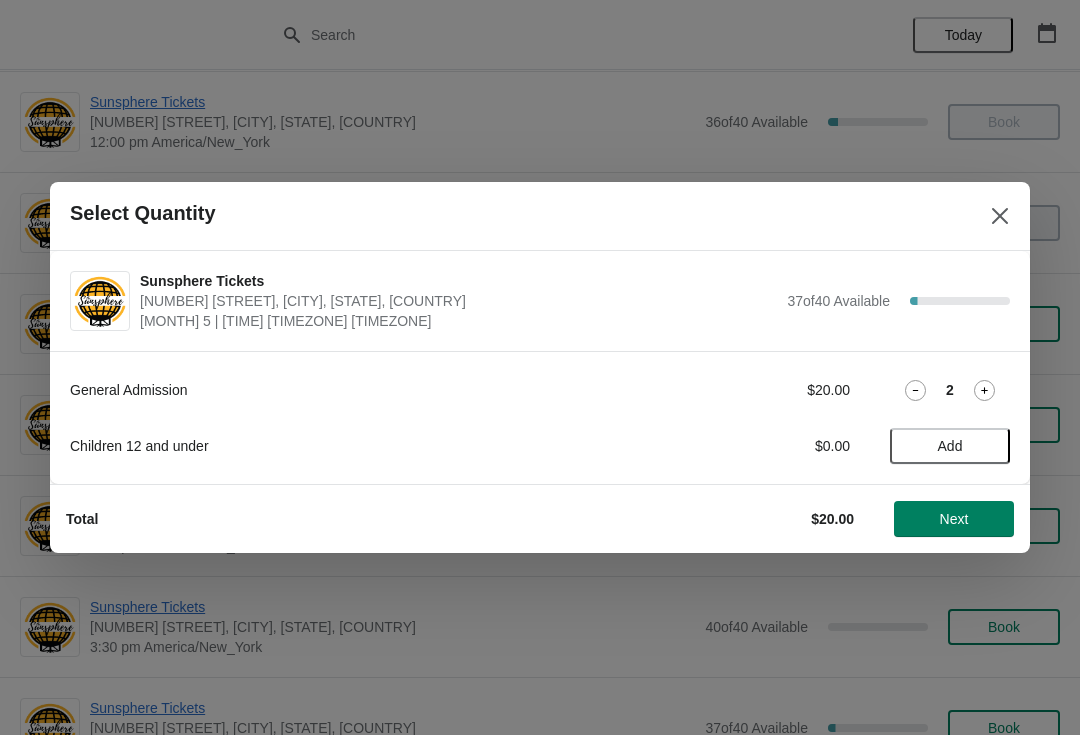 click on "Next" at bounding box center (954, 519) 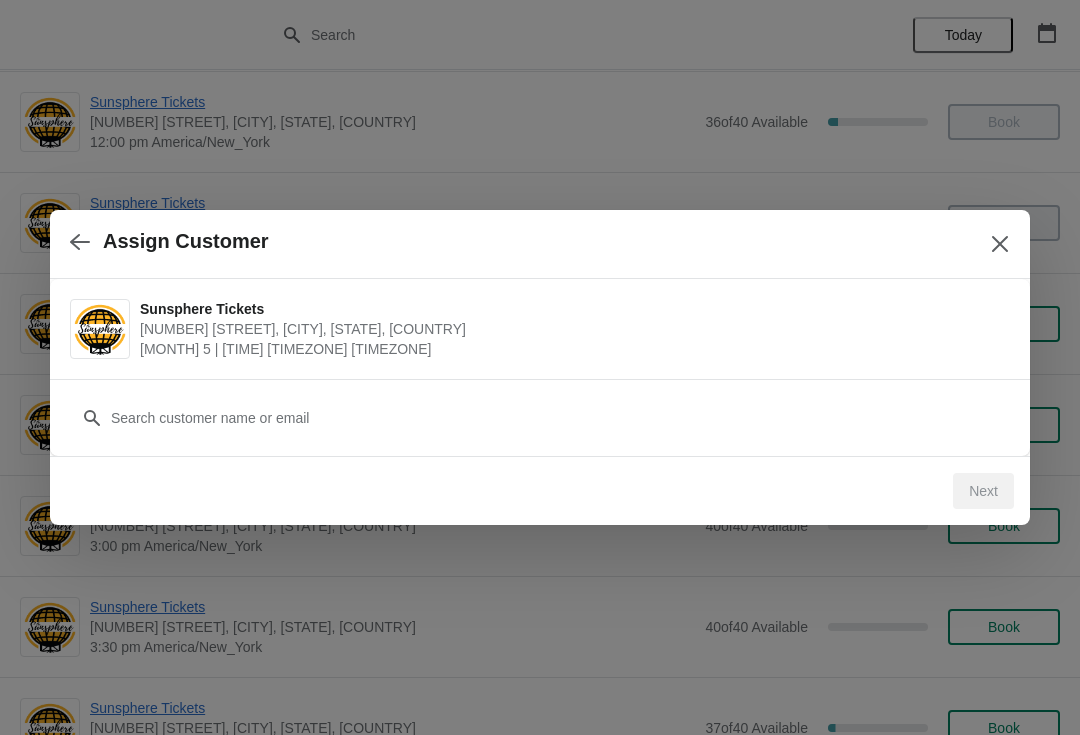click on "Customer" at bounding box center [540, 408] 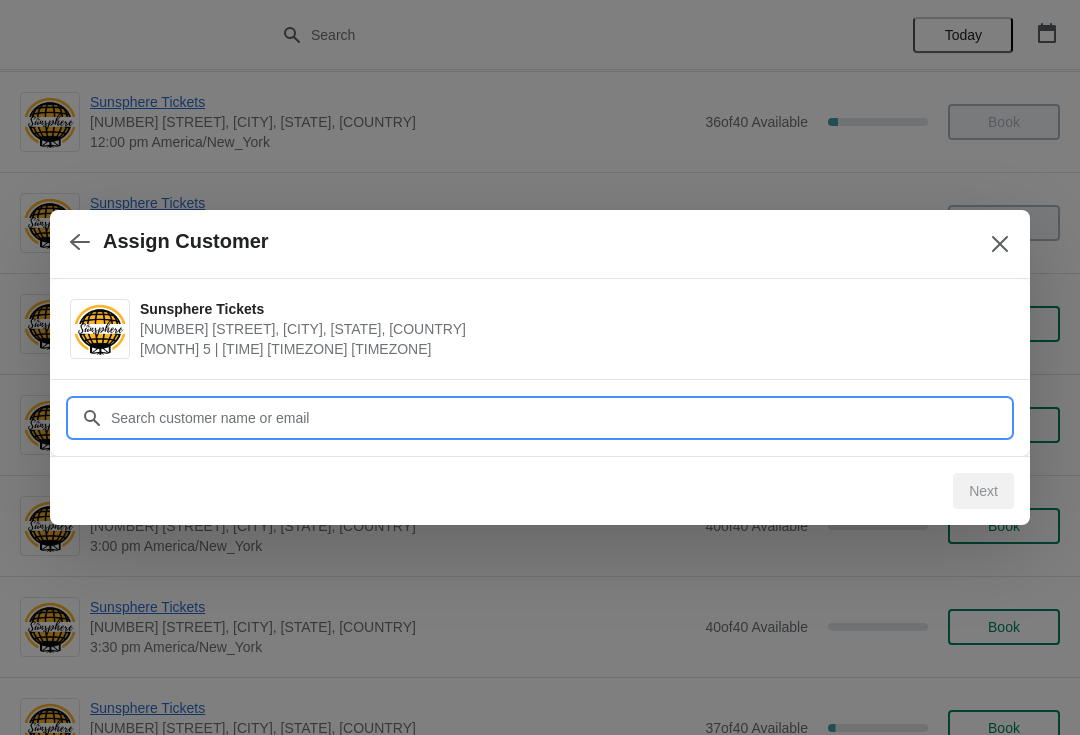 click on "Assign Customer Sunsphere Tickets [NUMBER] [STREET], [CITY], [STATE], [COUNTRY] [MONTH] [DAY] | [TIME] [TIMEZONE] Customer Next" at bounding box center [540, 9650] 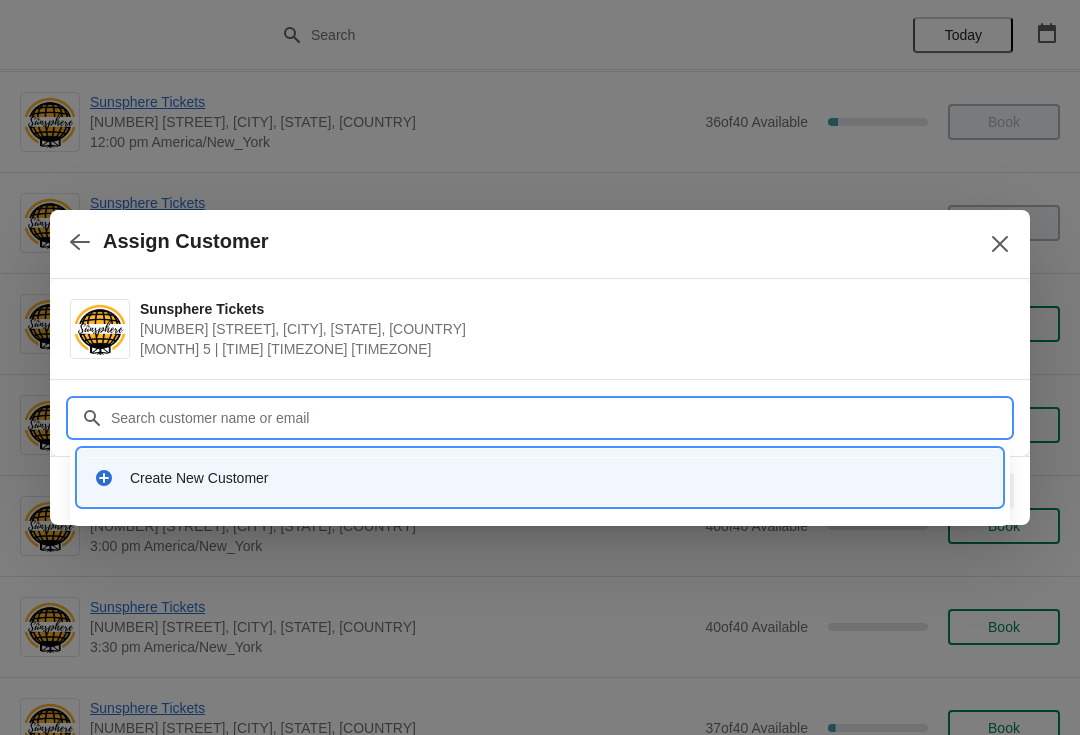 click on "Create New Customer" at bounding box center (558, 478) 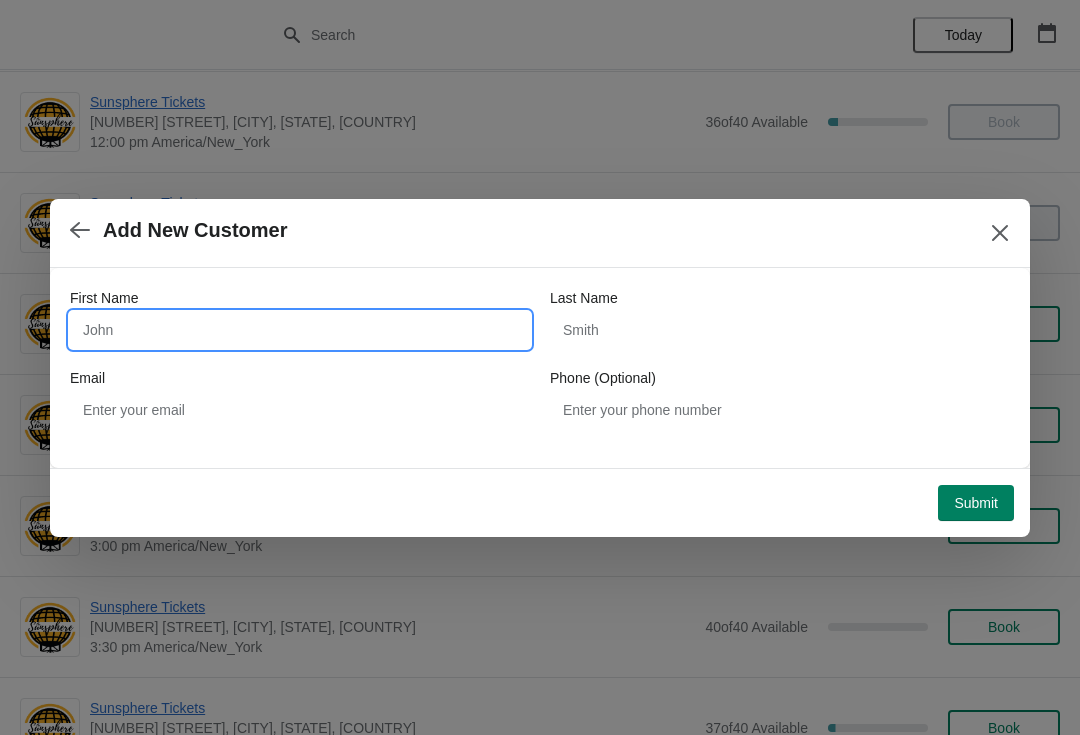 click on "First Name" at bounding box center (300, 330) 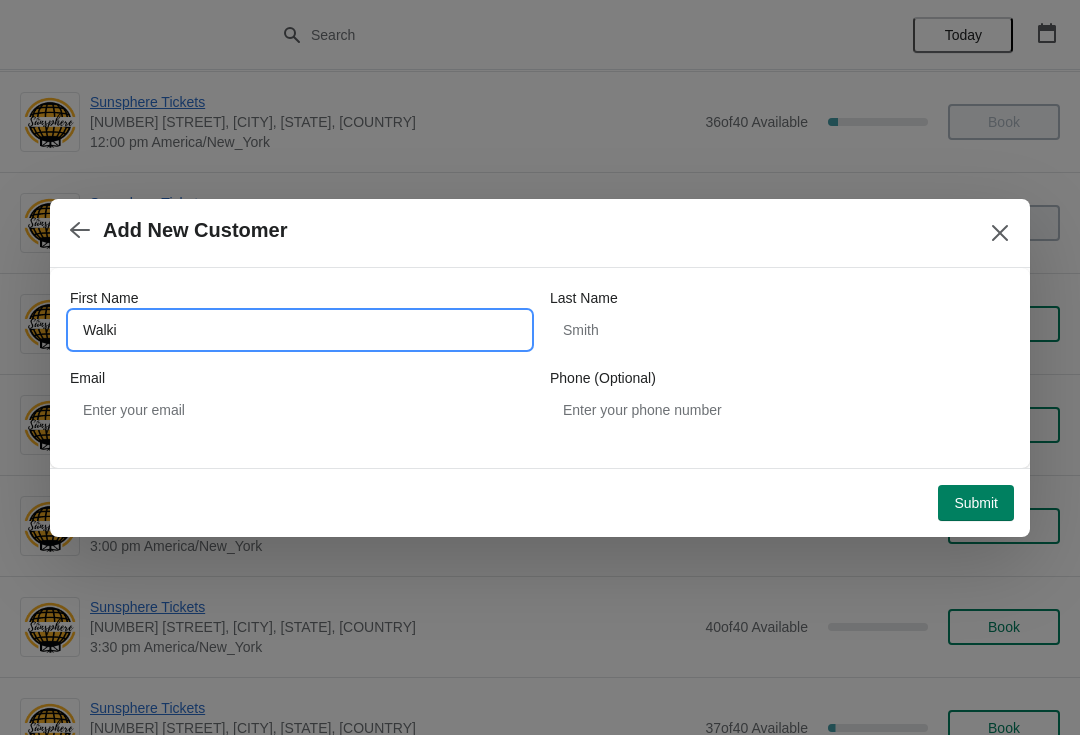 type on "Walkin" 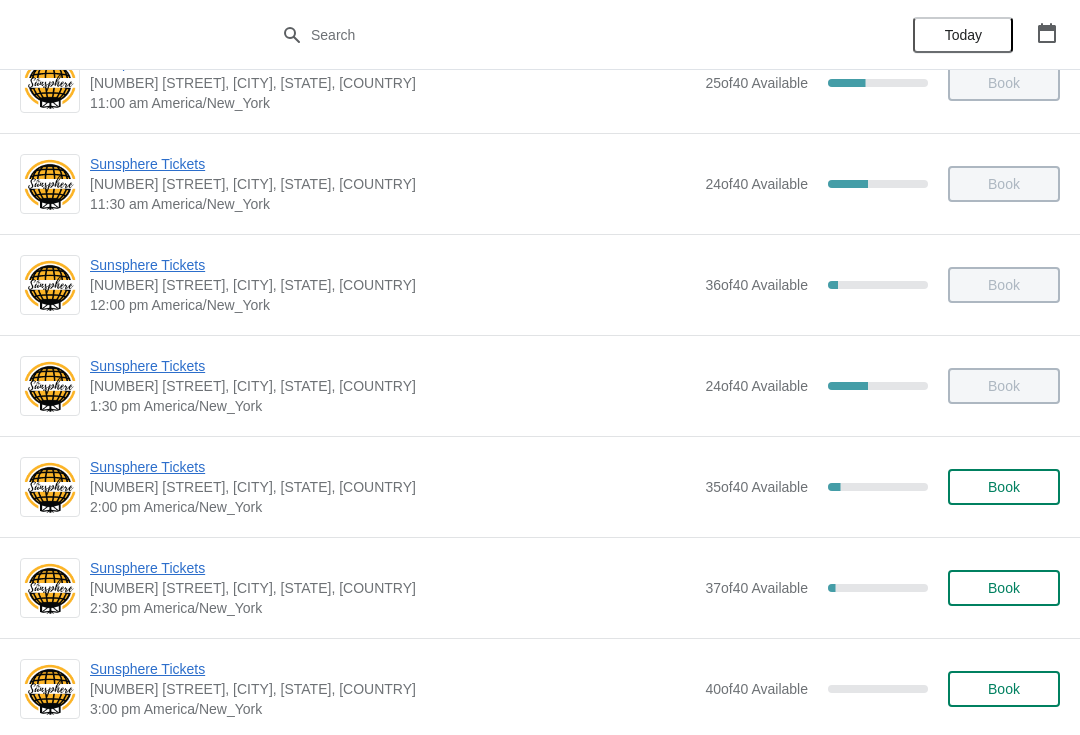 scroll, scrollTop: 360, scrollLeft: 0, axis: vertical 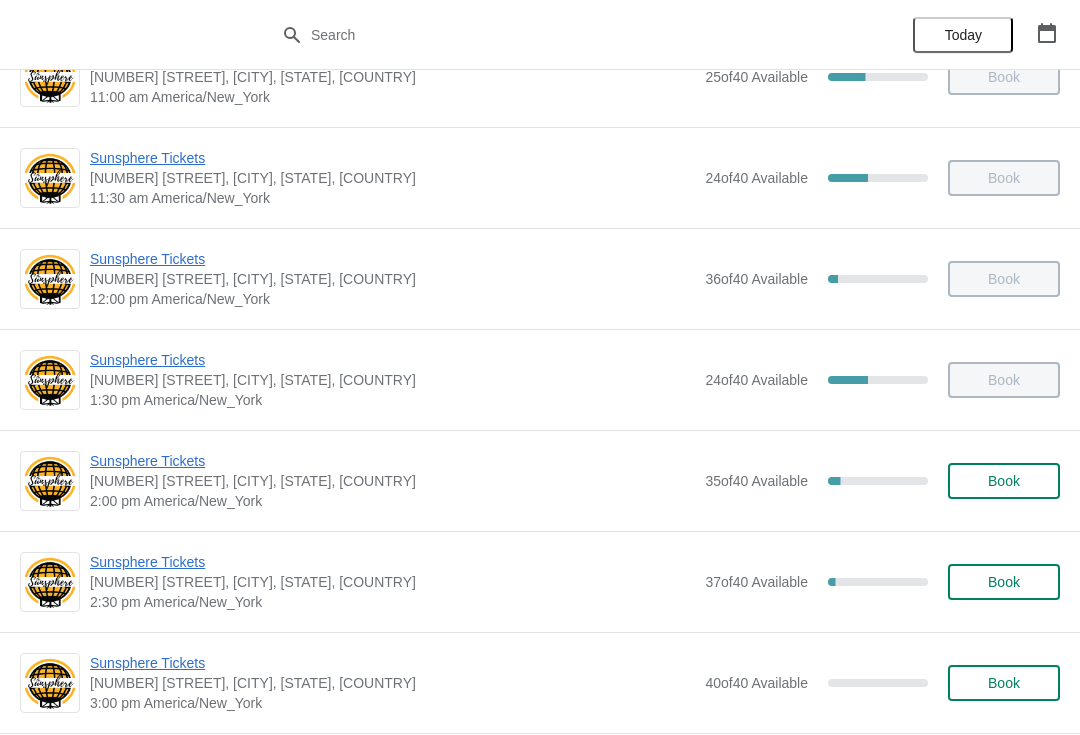 click on "Book" at bounding box center (1004, 481) 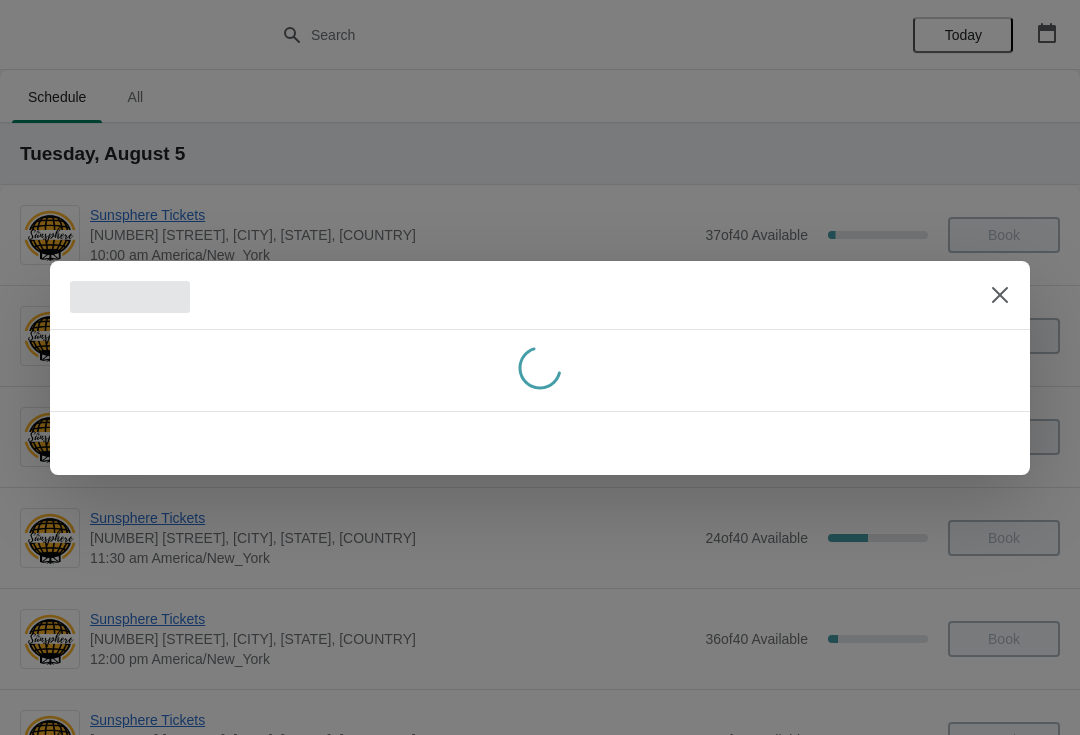 scroll, scrollTop: 360, scrollLeft: 0, axis: vertical 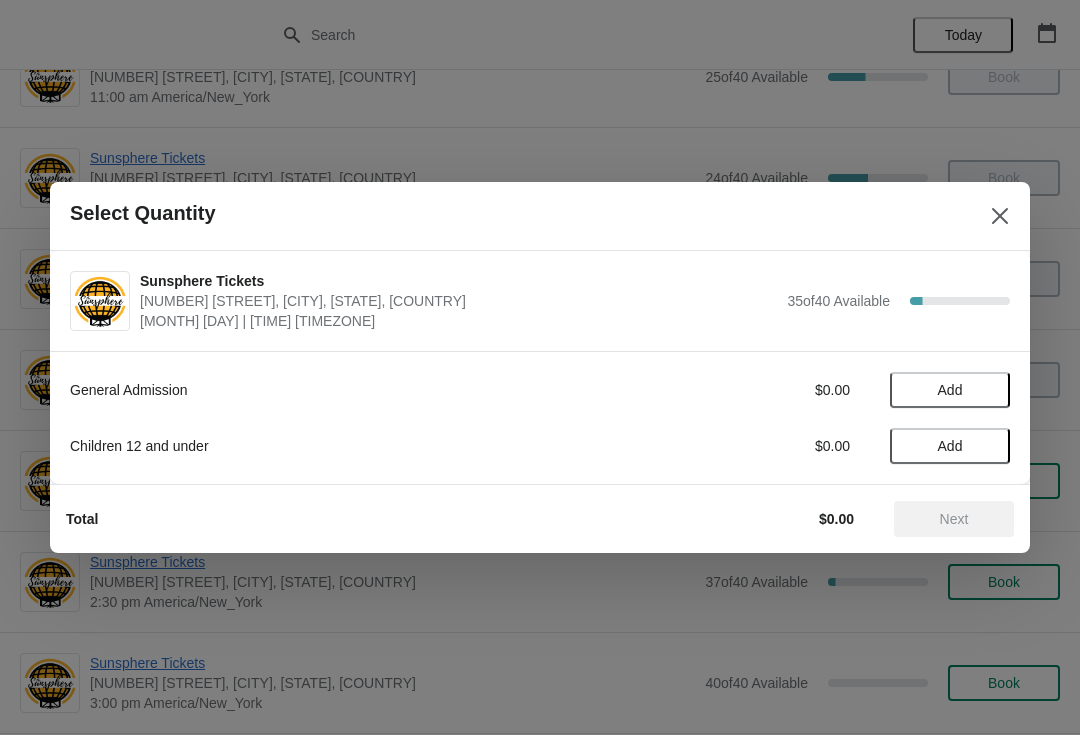 click on "Add" at bounding box center (950, 390) 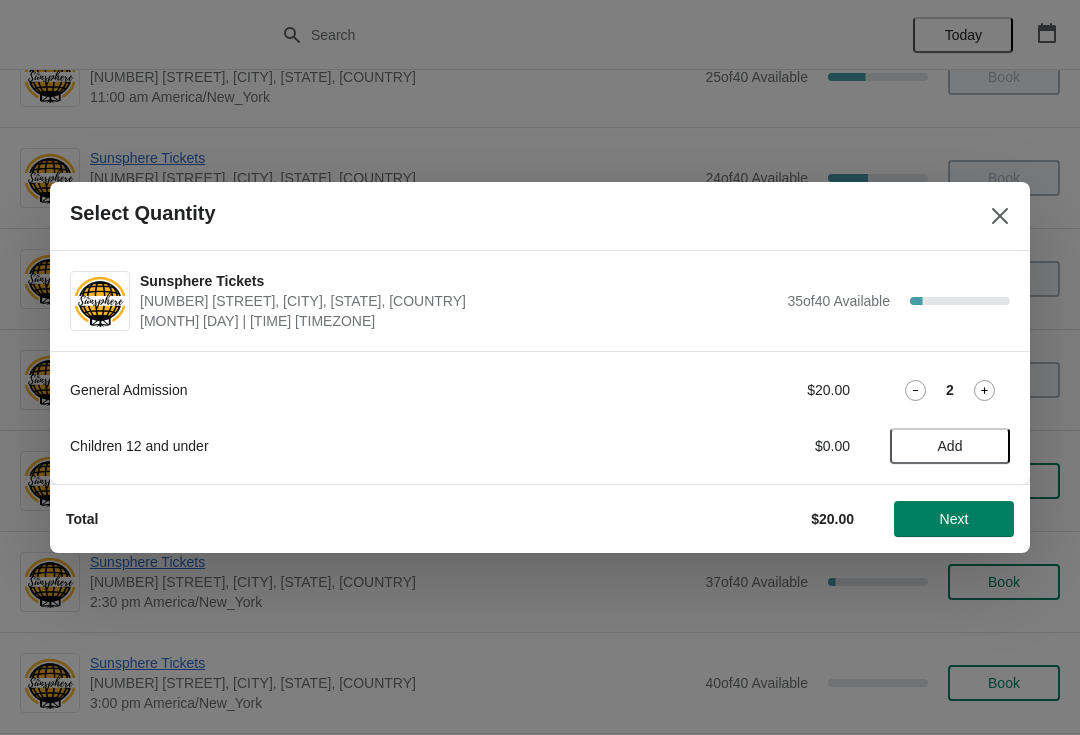 click on "Next" at bounding box center [954, 519] 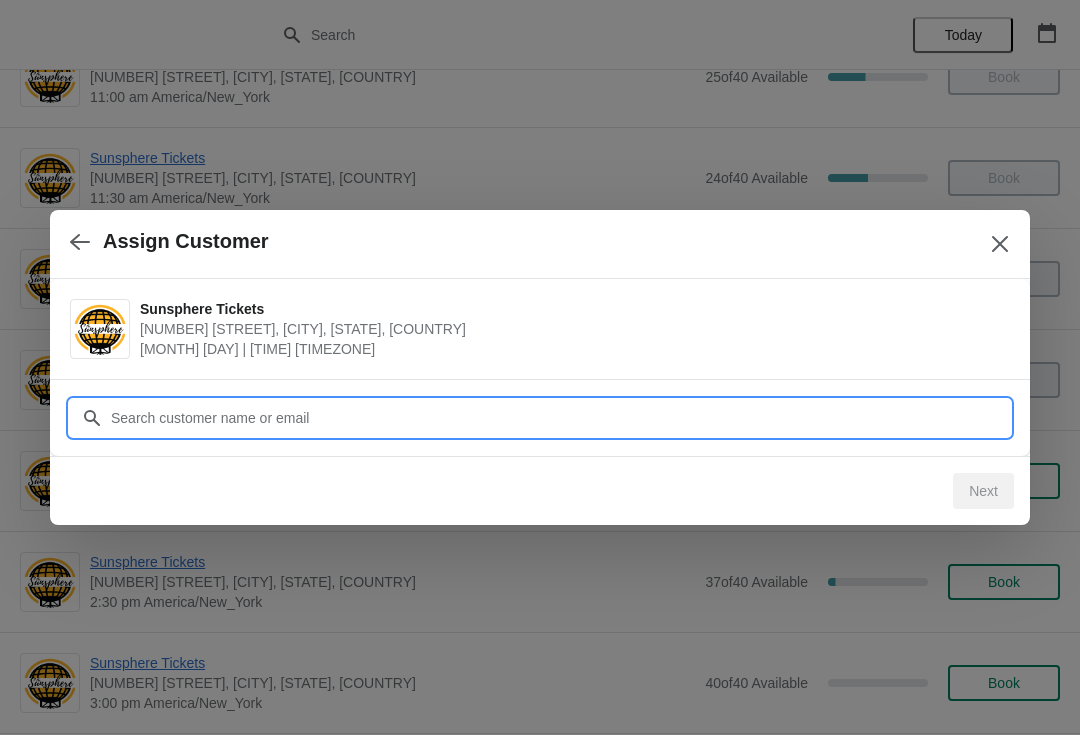 click on "Assign Customer Sunsphere Tickets [NUMBER] [STREET], [CITY], [STATE], [COUNTRY] [MONTH] [DAY] | [TIME] [TIMEZONE] Customer Next" at bounding box center [540, 9807] 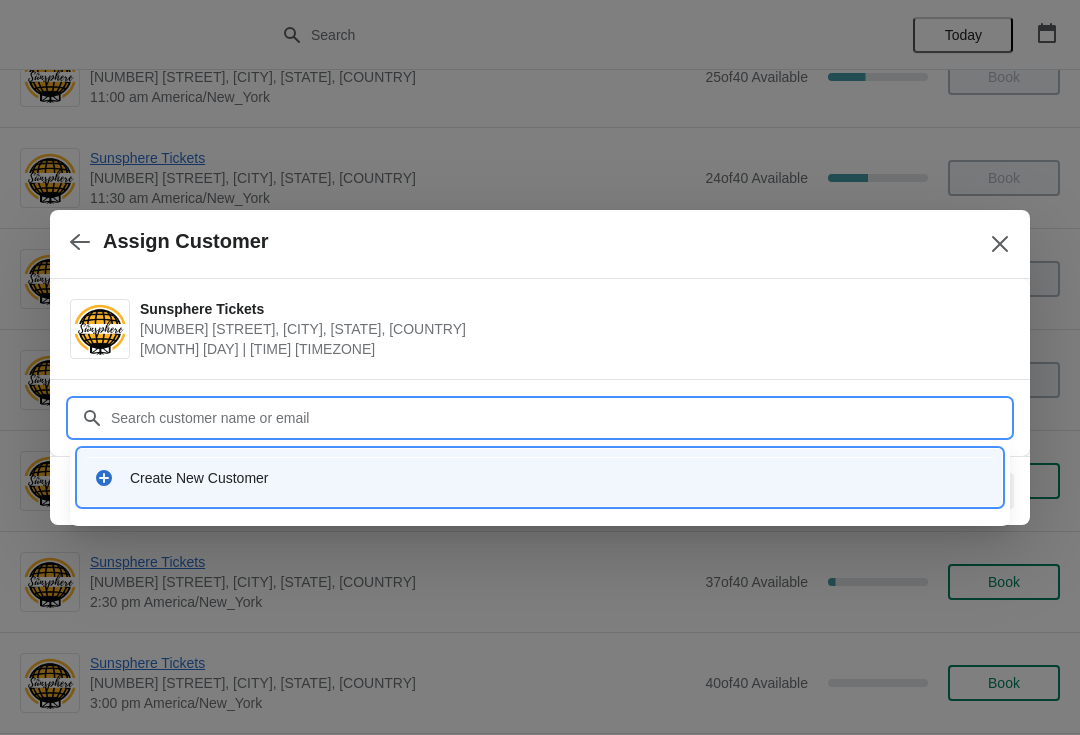 click on "Create New Customer" at bounding box center [558, 478] 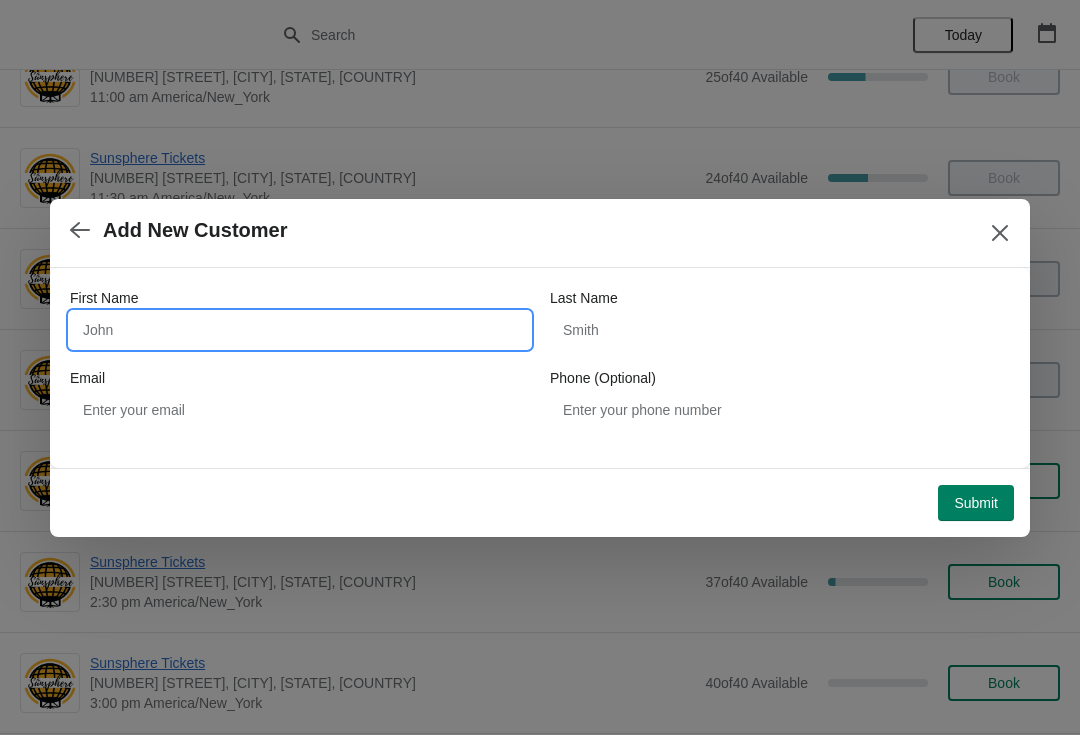 click on "First Name" at bounding box center [300, 330] 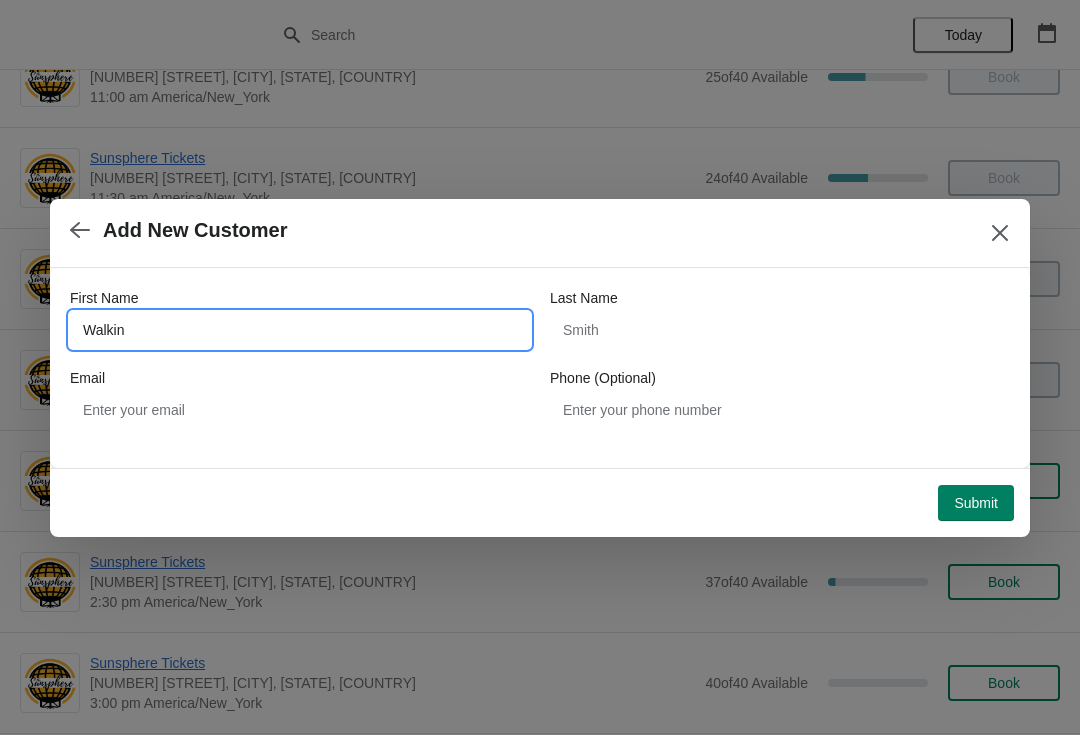 type on "Walkin" 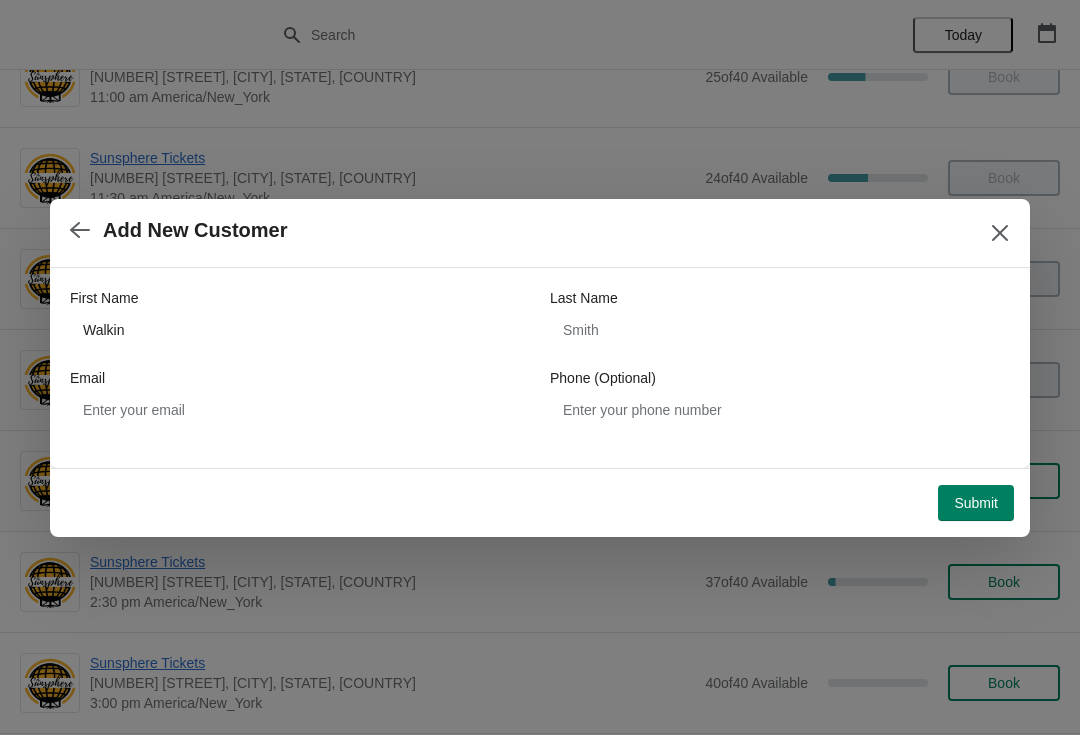 click on "Submit" at bounding box center (976, 503) 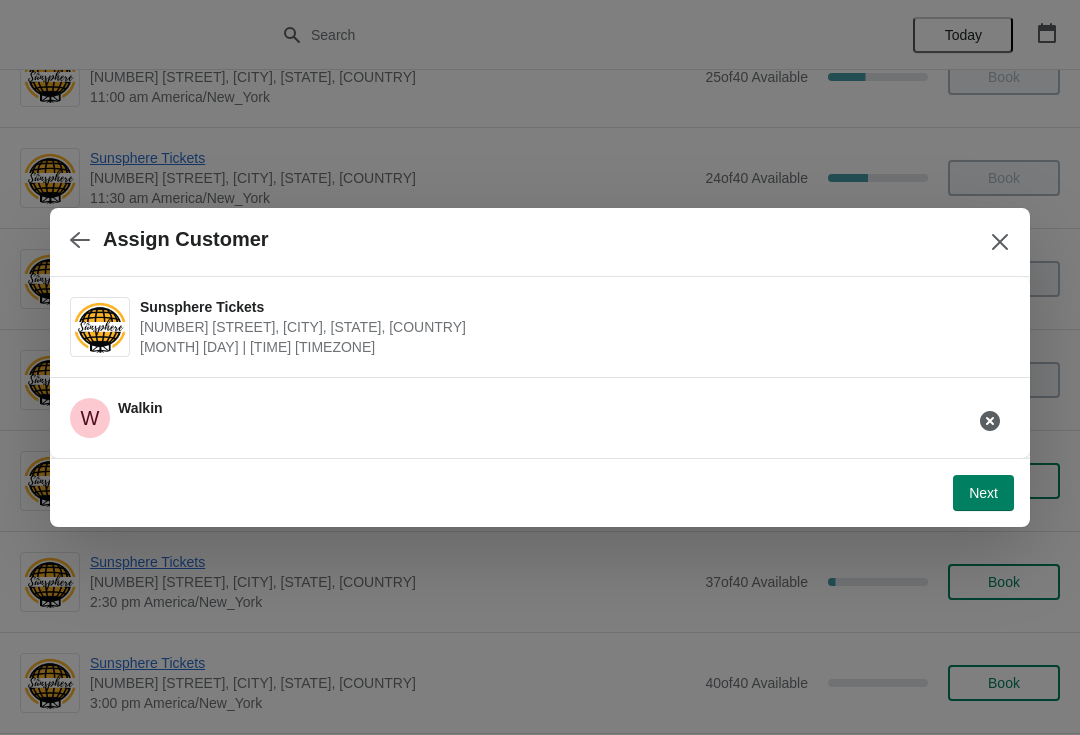 click on "Next" at bounding box center (983, 493) 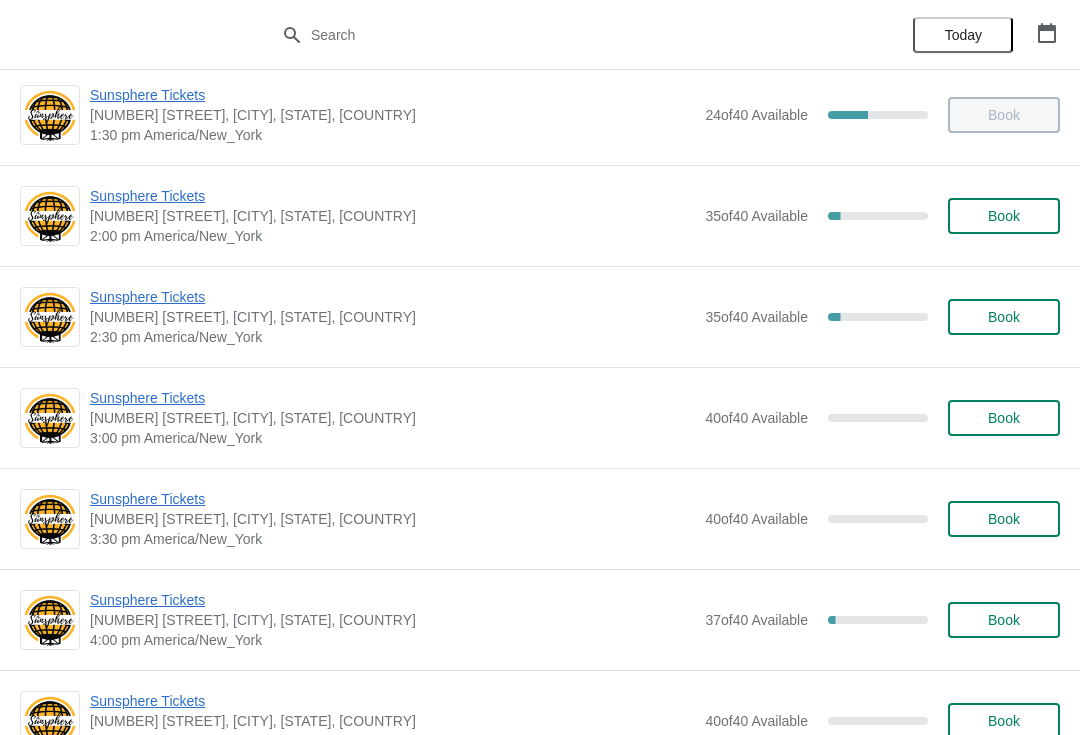 scroll, scrollTop: 437, scrollLeft: 0, axis: vertical 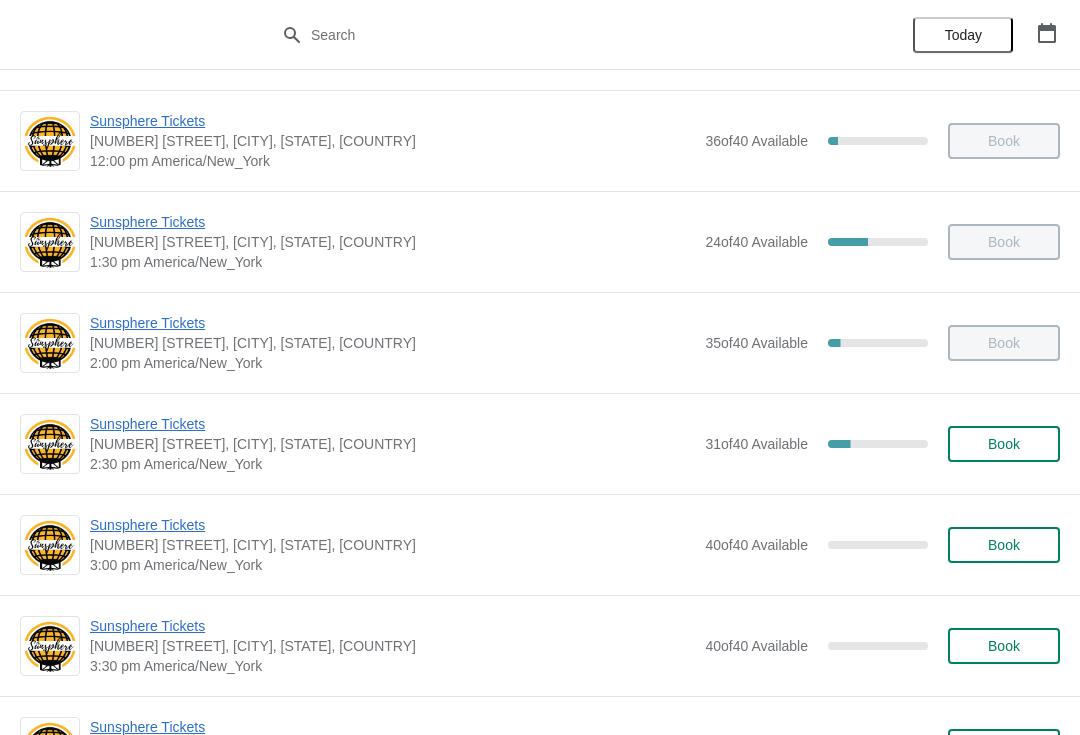 click on "Book" at bounding box center (1004, 444) 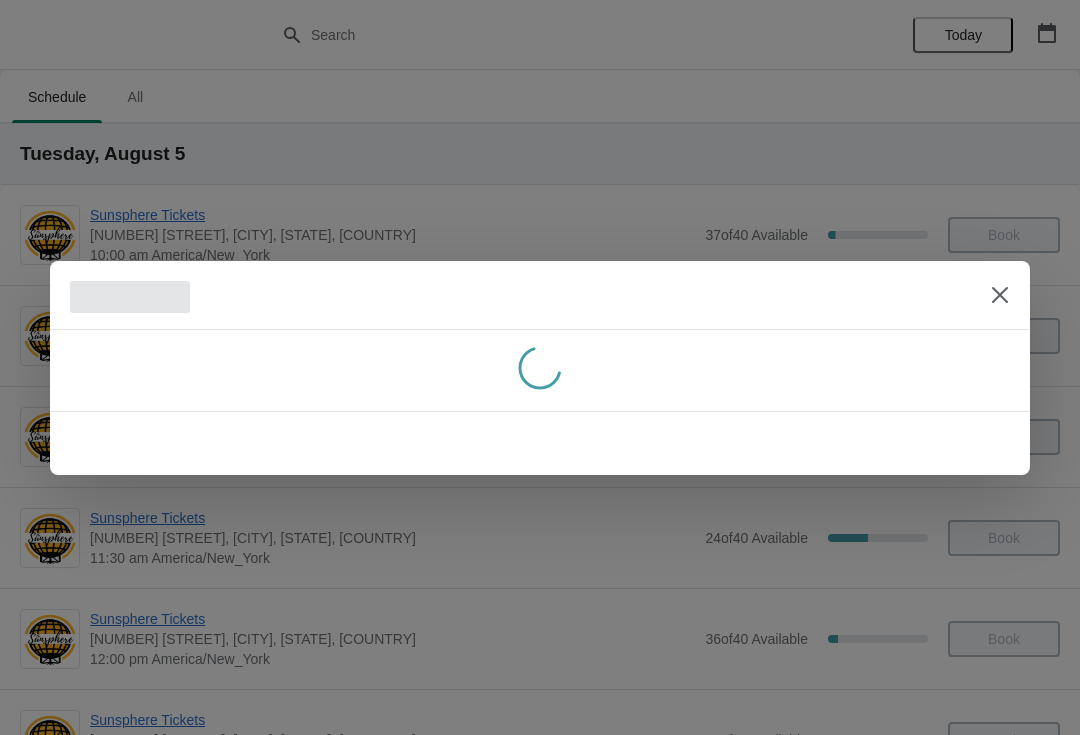 scroll, scrollTop: 0, scrollLeft: 0, axis: both 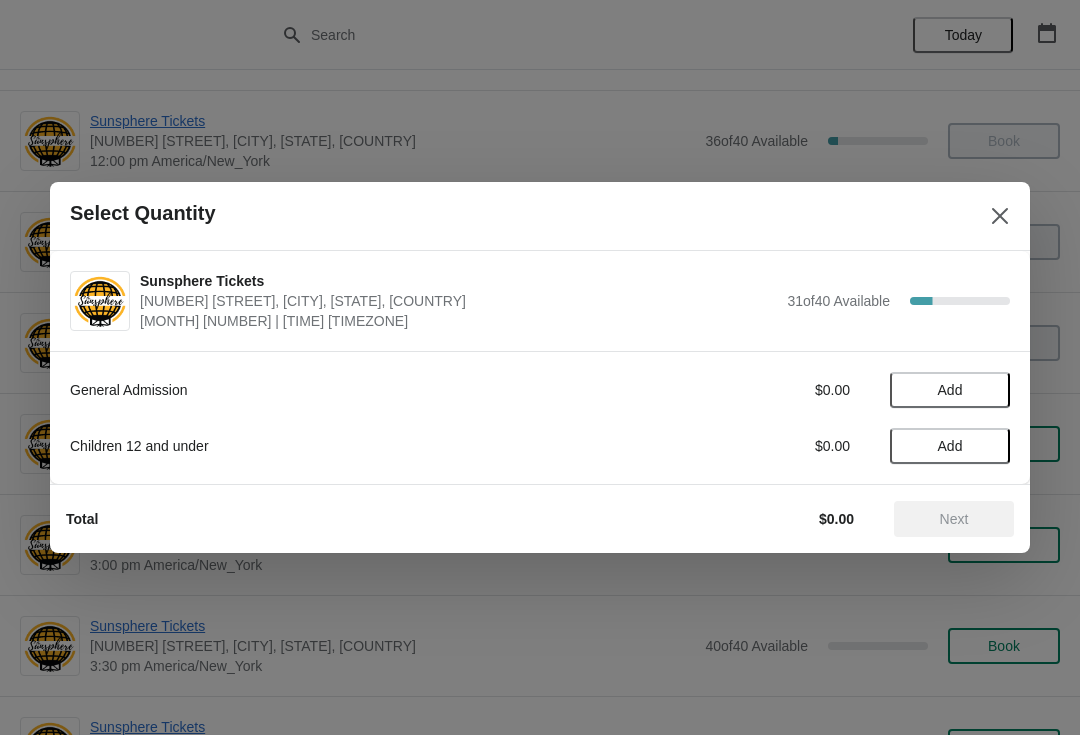 click on "Add" at bounding box center (950, 390) 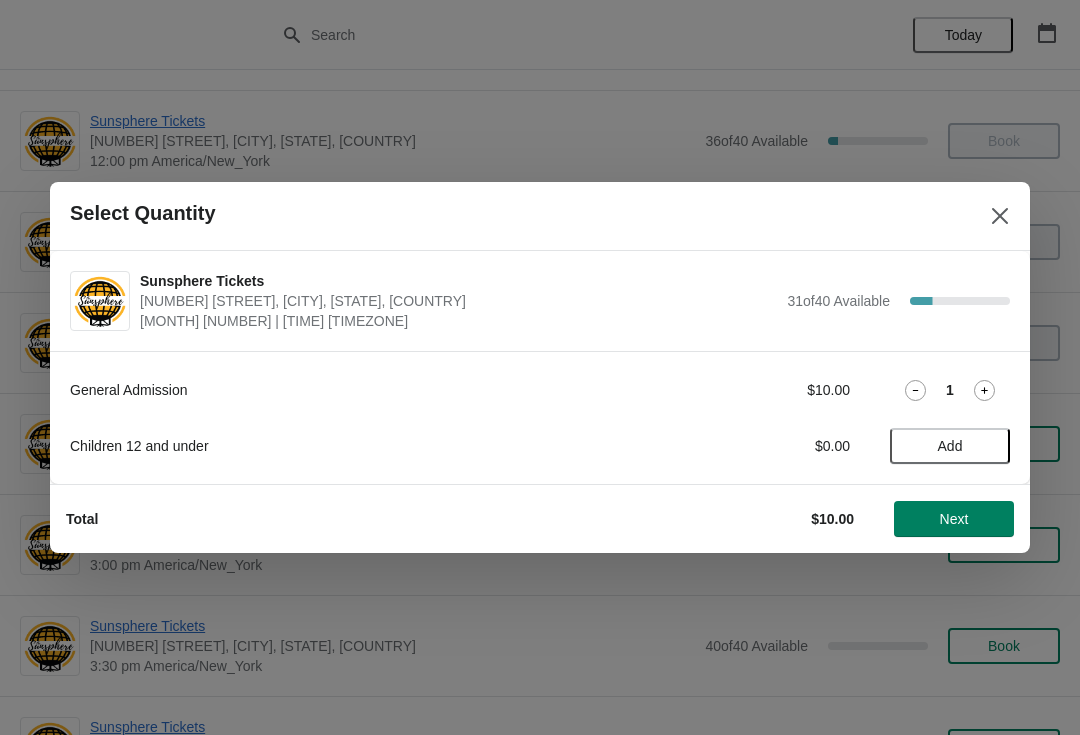 click 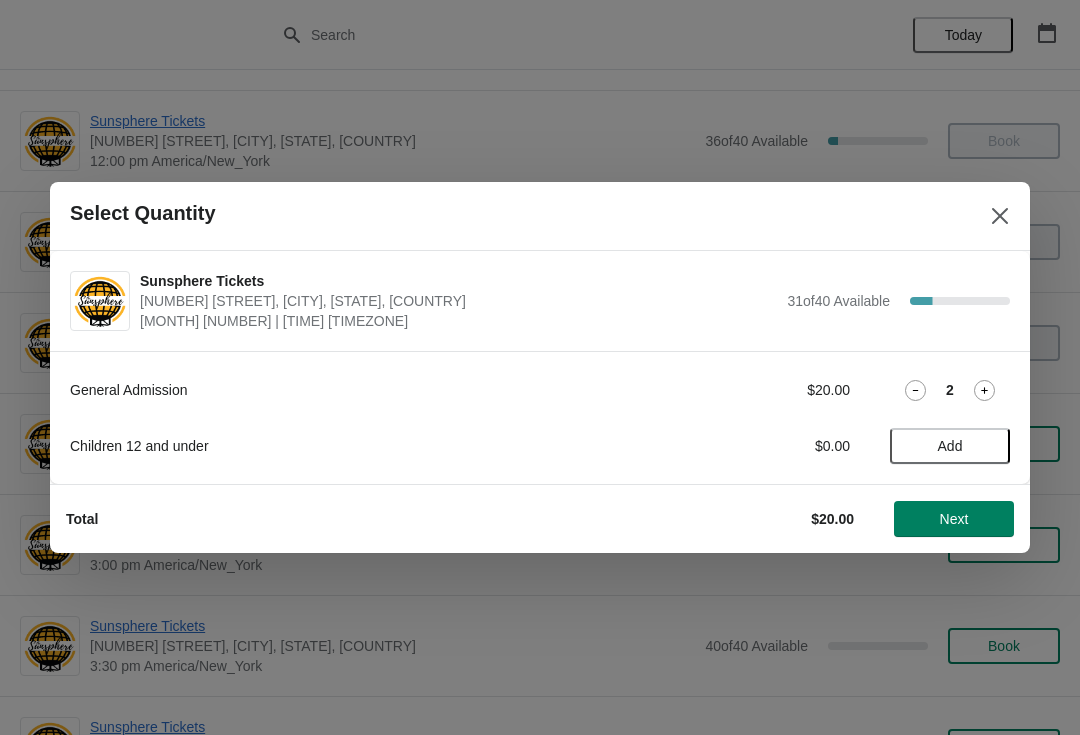 click on "Next" at bounding box center [954, 519] 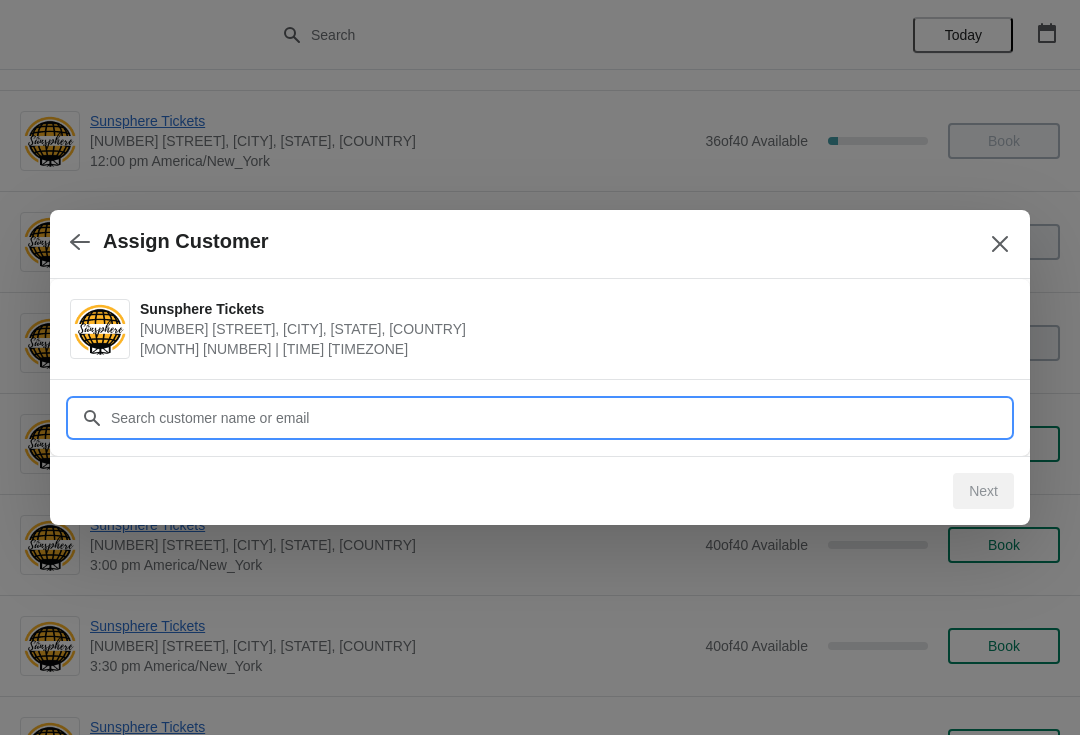 click on "Customer" at bounding box center (560, 418) 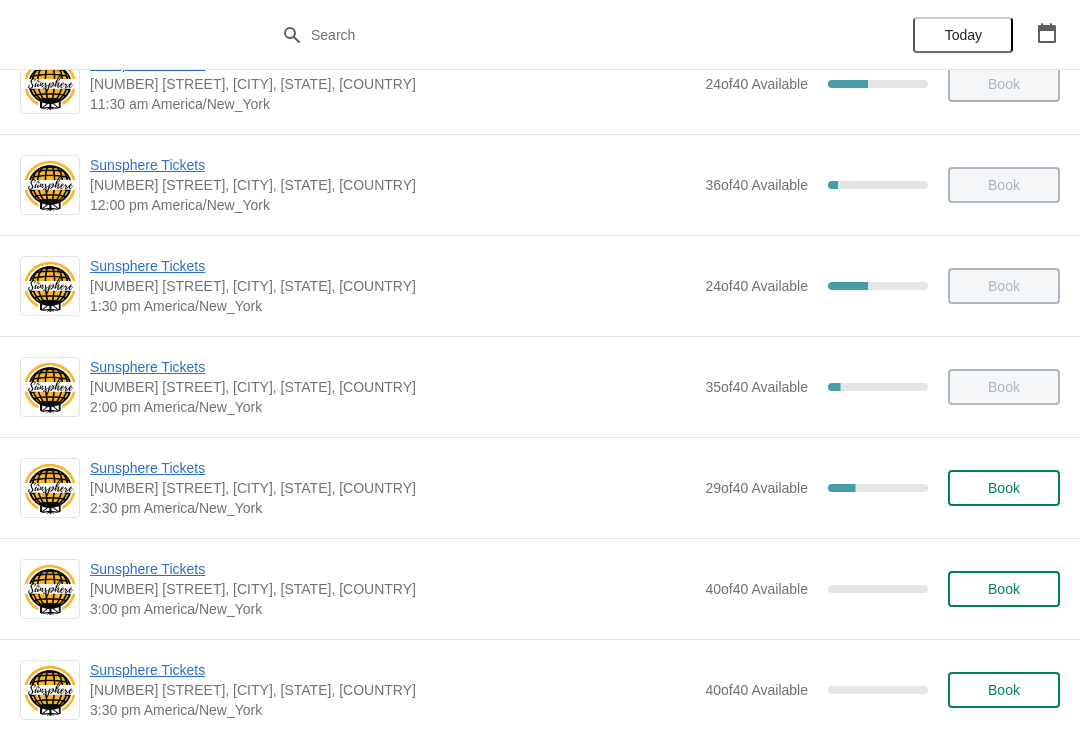 scroll, scrollTop: 456, scrollLeft: 0, axis: vertical 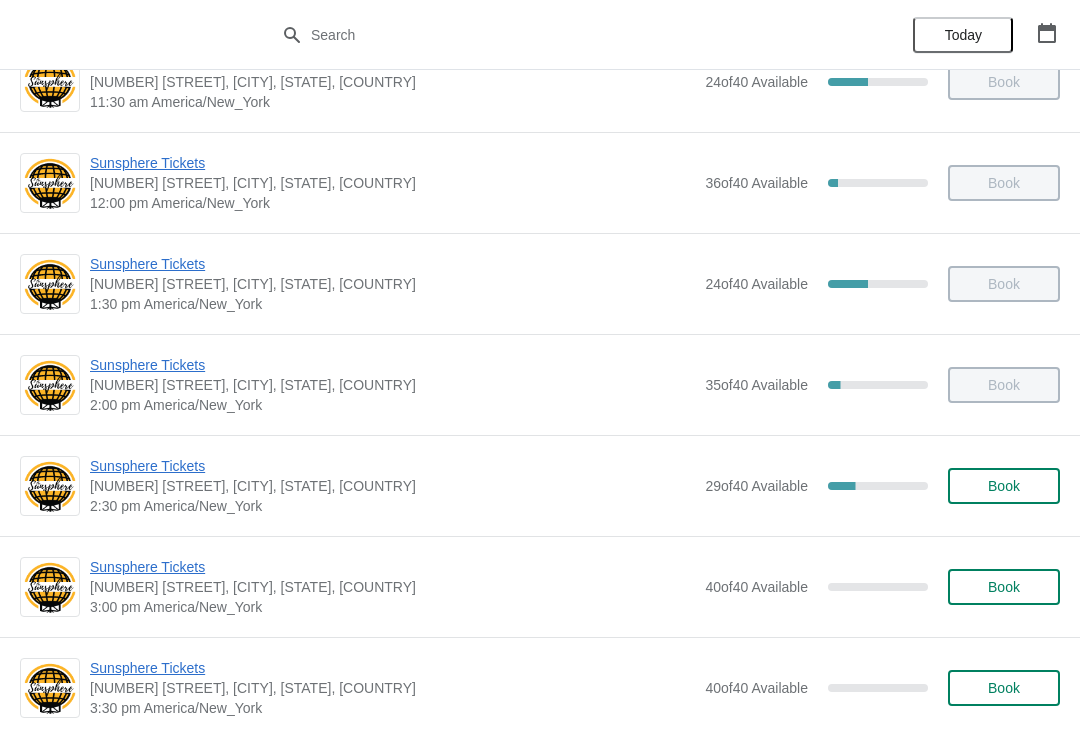 click on "Book" at bounding box center (1004, 486) 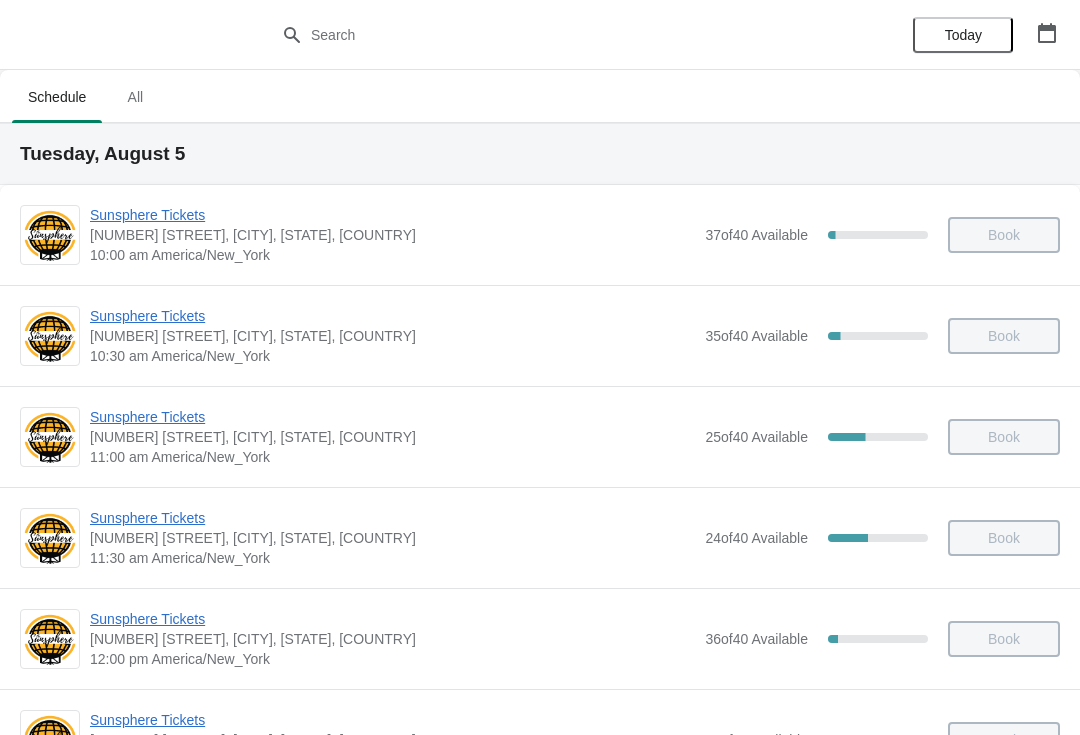 scroll, scrollTop: 456, scrollLeft: 0, axis: vertical 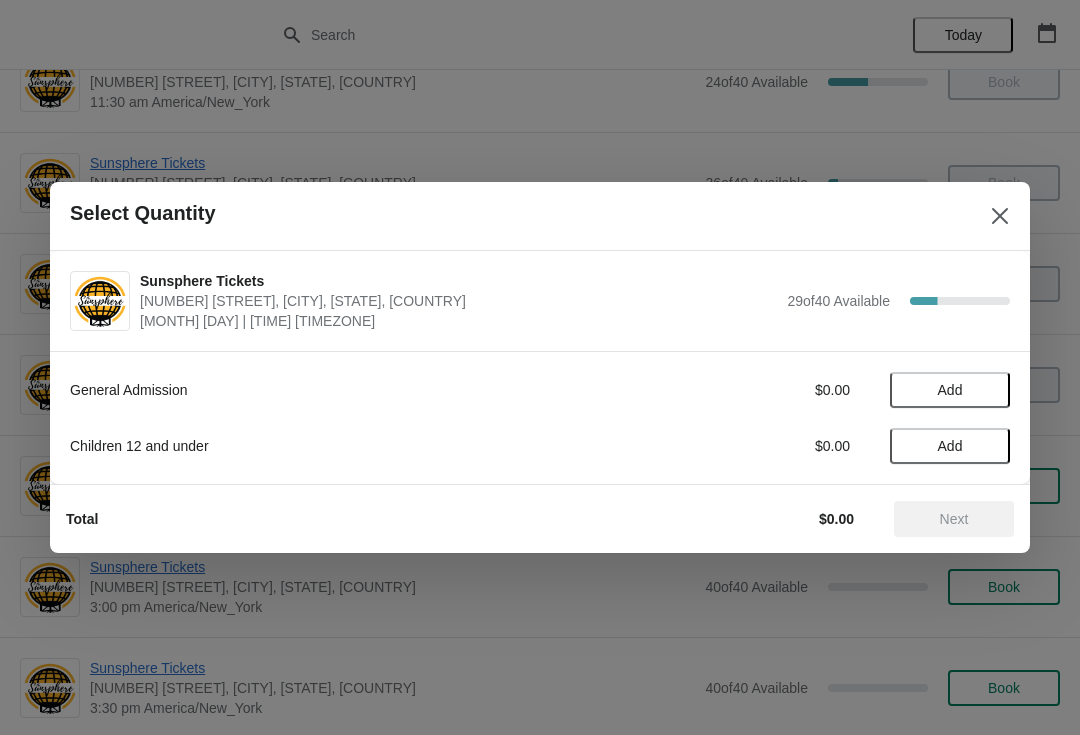 click on "Add" at bounding box center (950, 390) 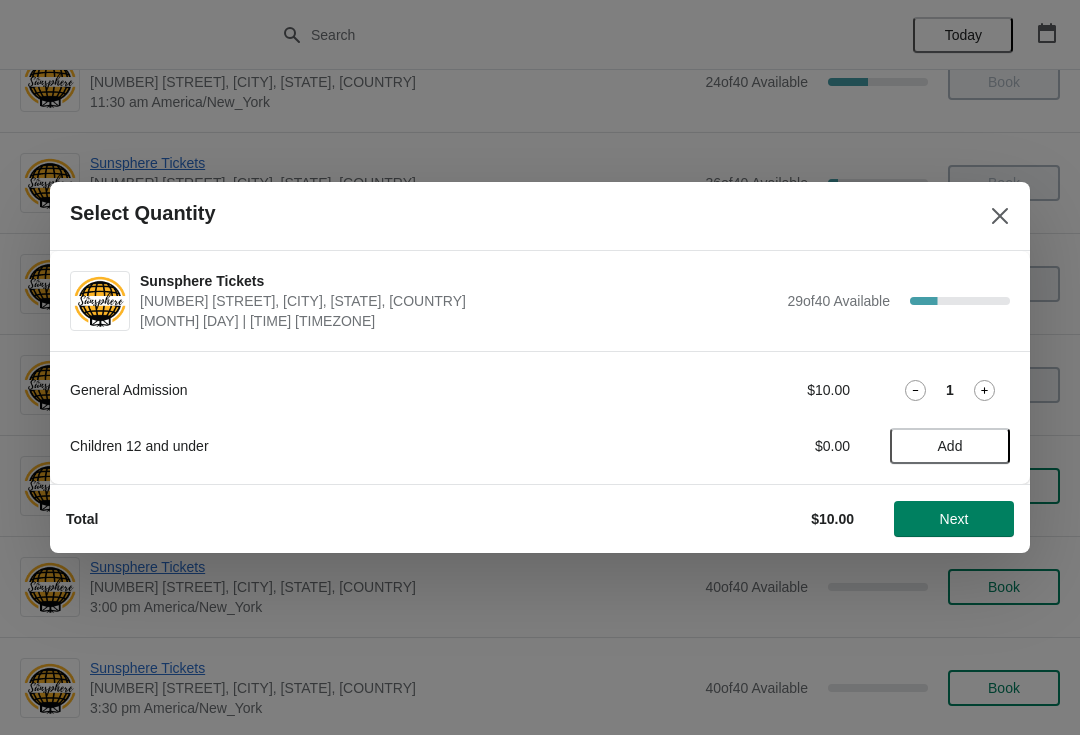 click 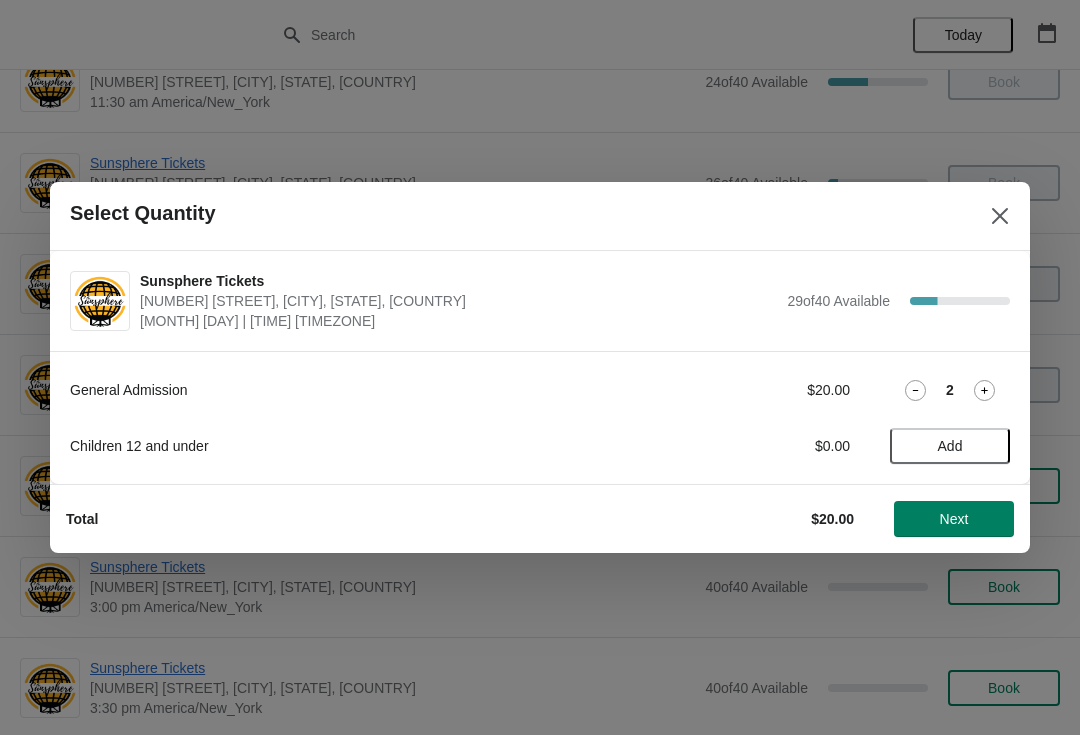 click on "Add" at bounding box center [950, 446] 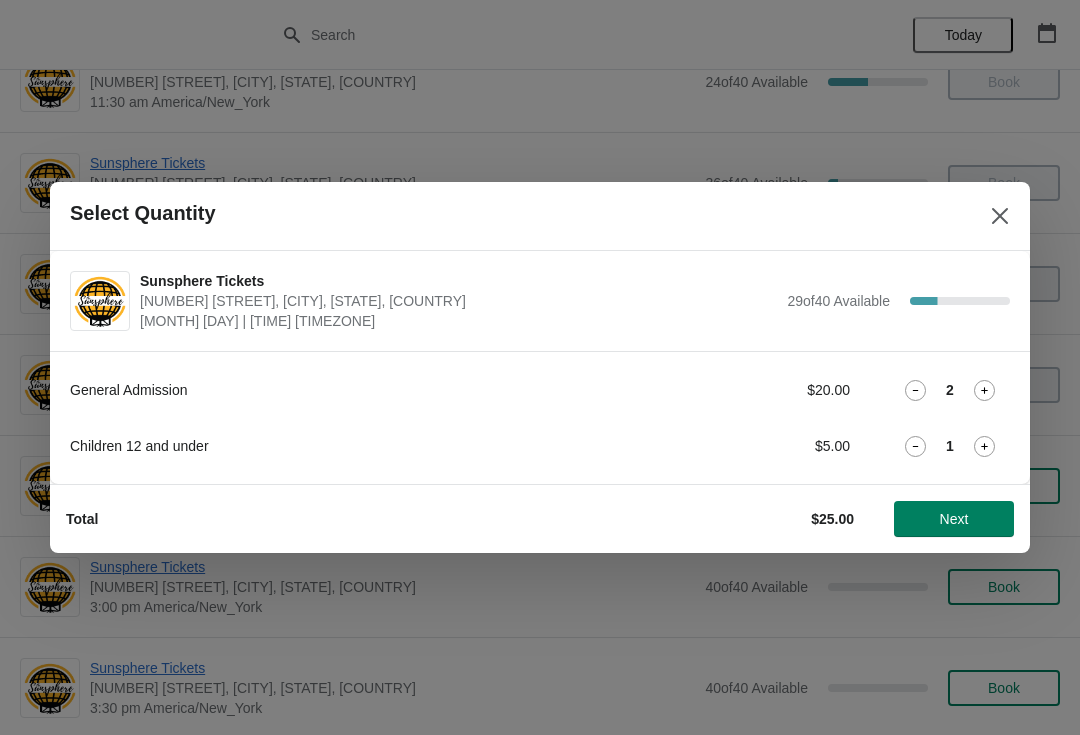 click on "Children 12 and under $5.00 1" at bounding box center (540, 446) 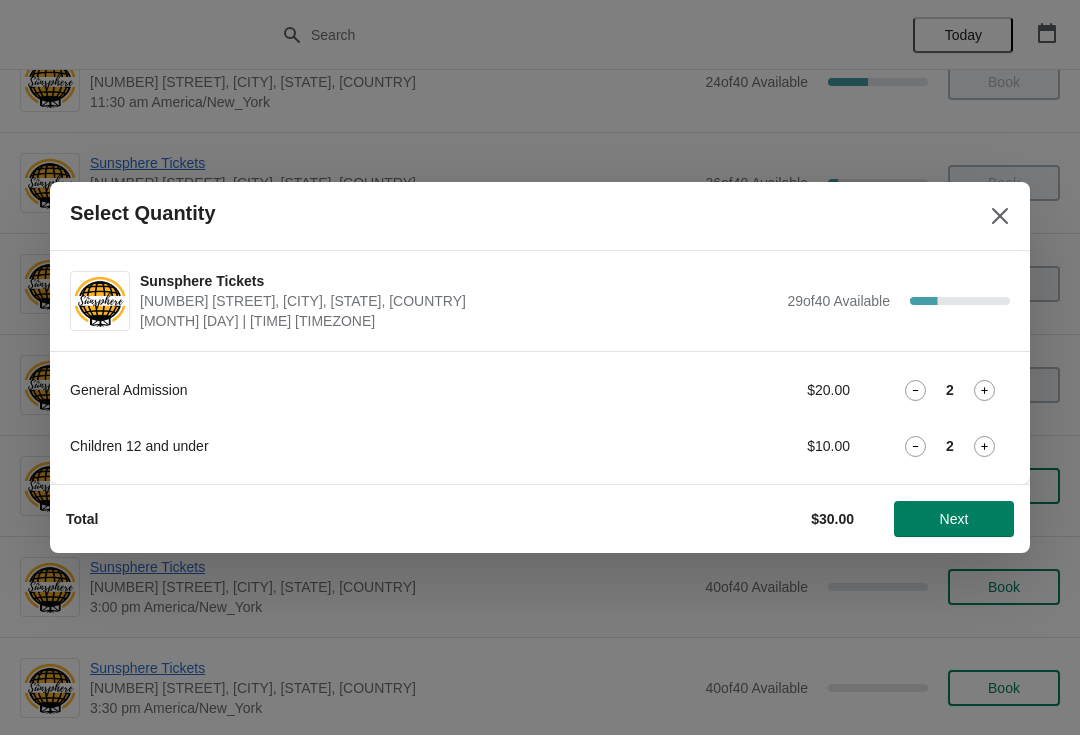 click on "Next" at bounding box center (954, 519) 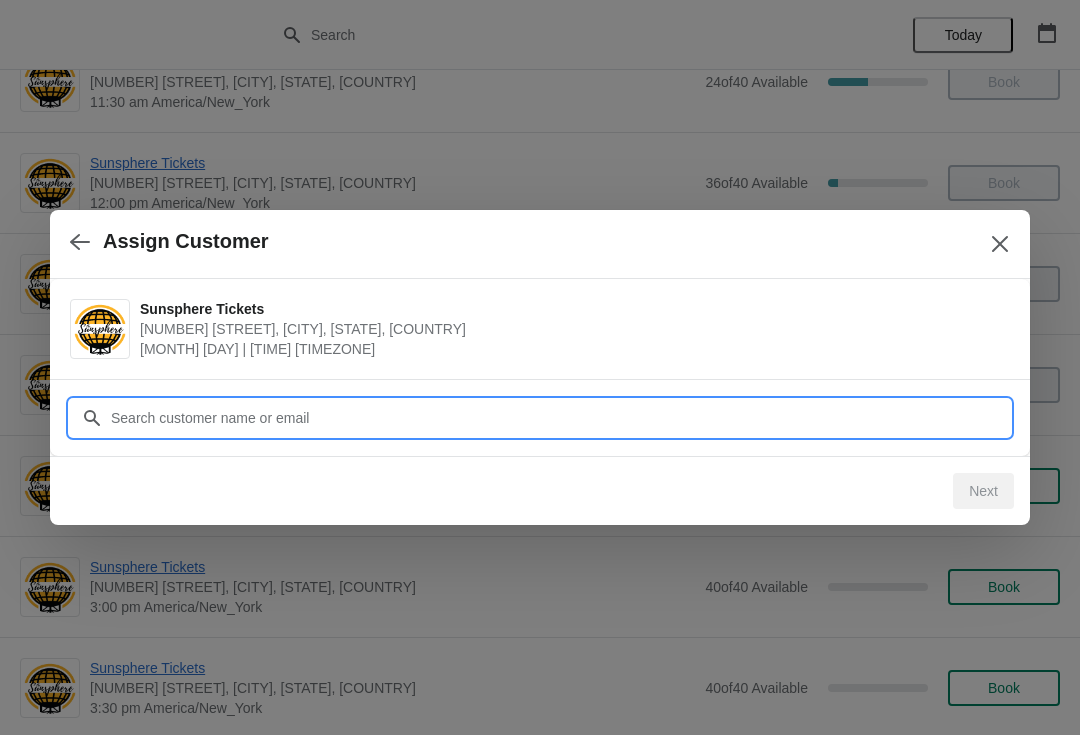 click on "Customer" at bounding box center (560, 418) 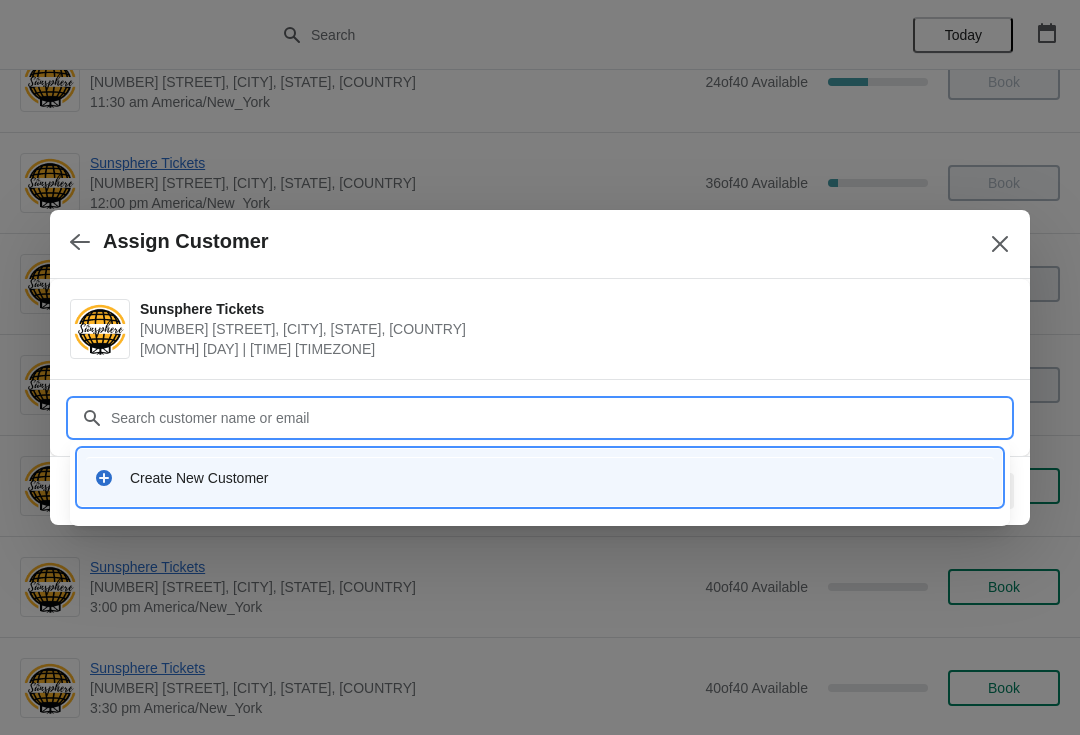 click on "Create New Customer" at bounding box center [558, 478] 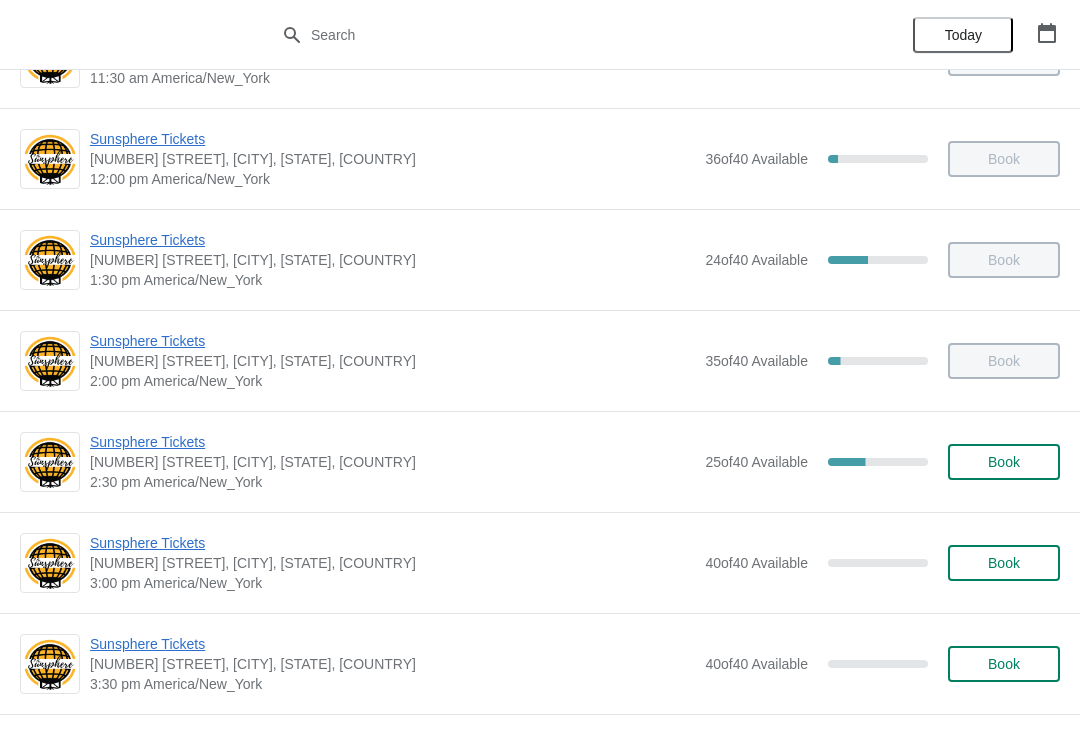 scroll, scrollTop: 539, scrollLeft: 0, axis: vertical 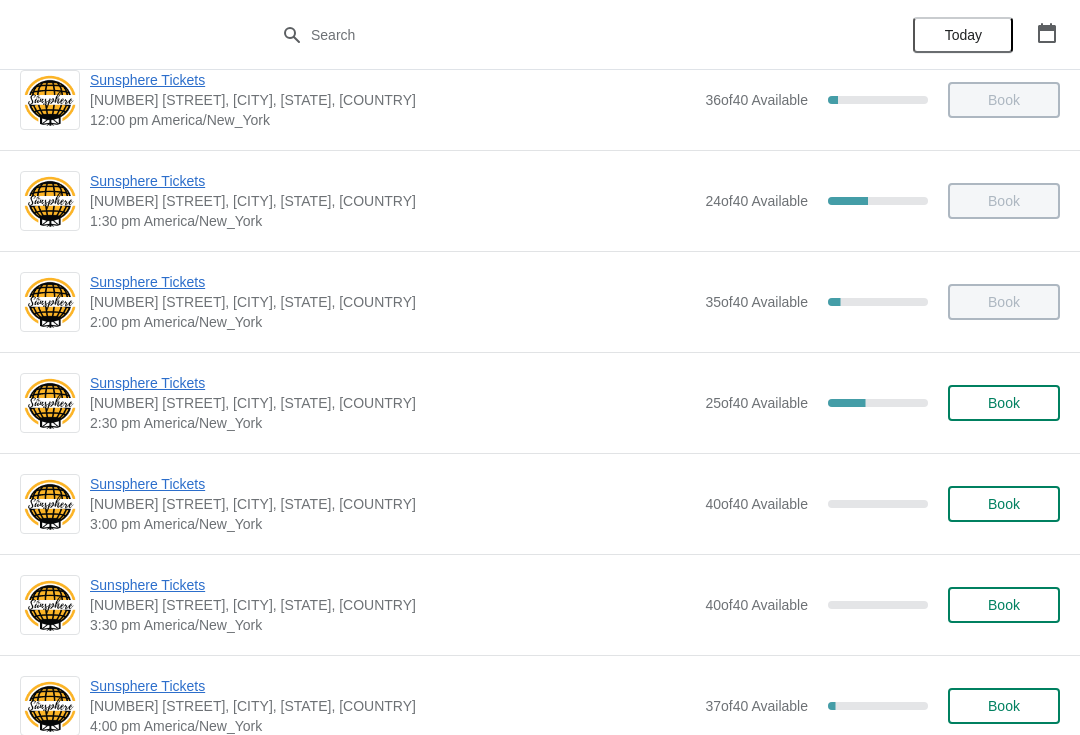 click on "Book" at bounding box center [1004, 403] 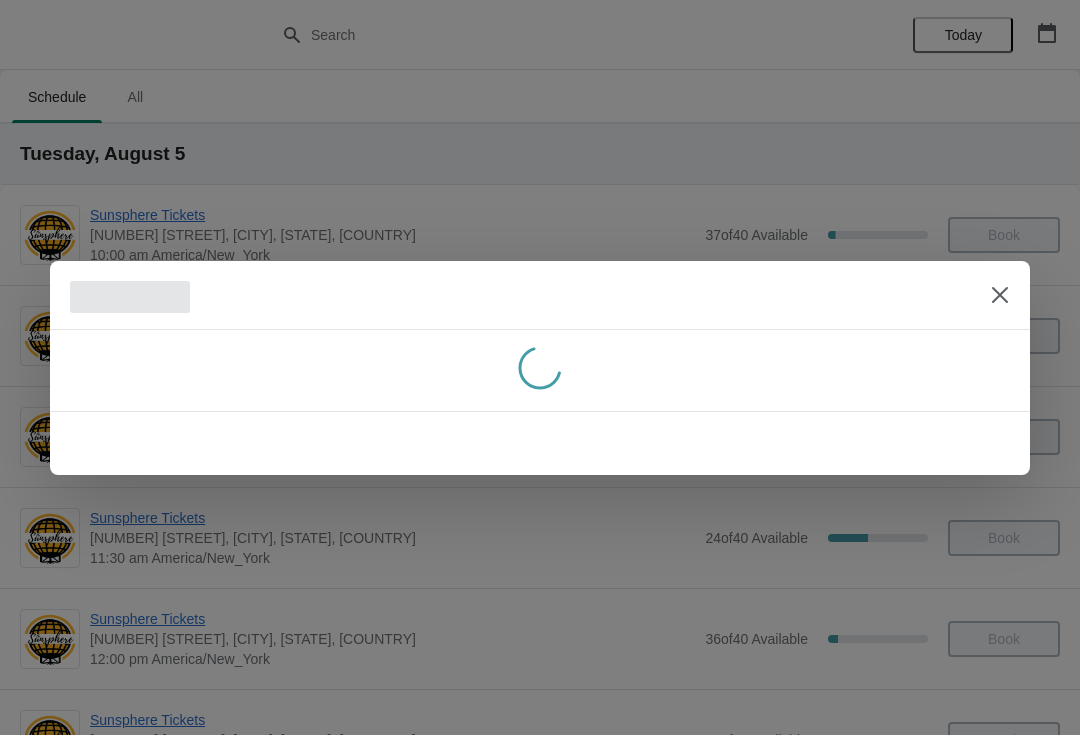 scroll, scrollTop: 539, scrollLeft: 0, axis: vertical 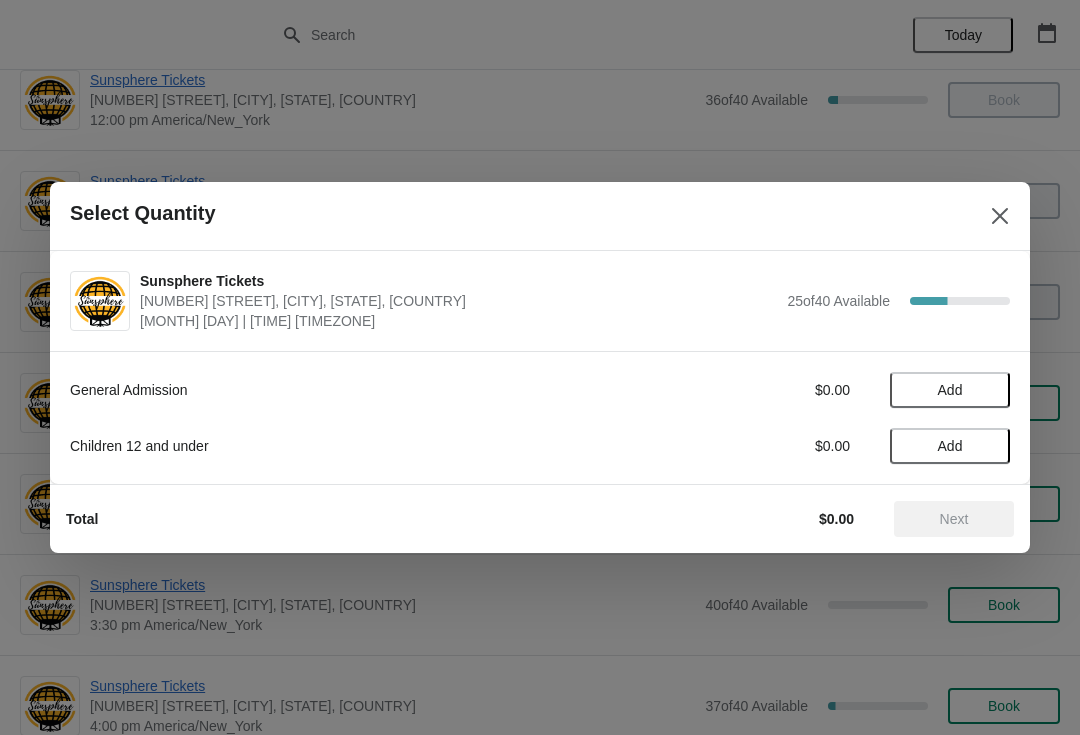 click on "Add" at bounding box center [950, 390] 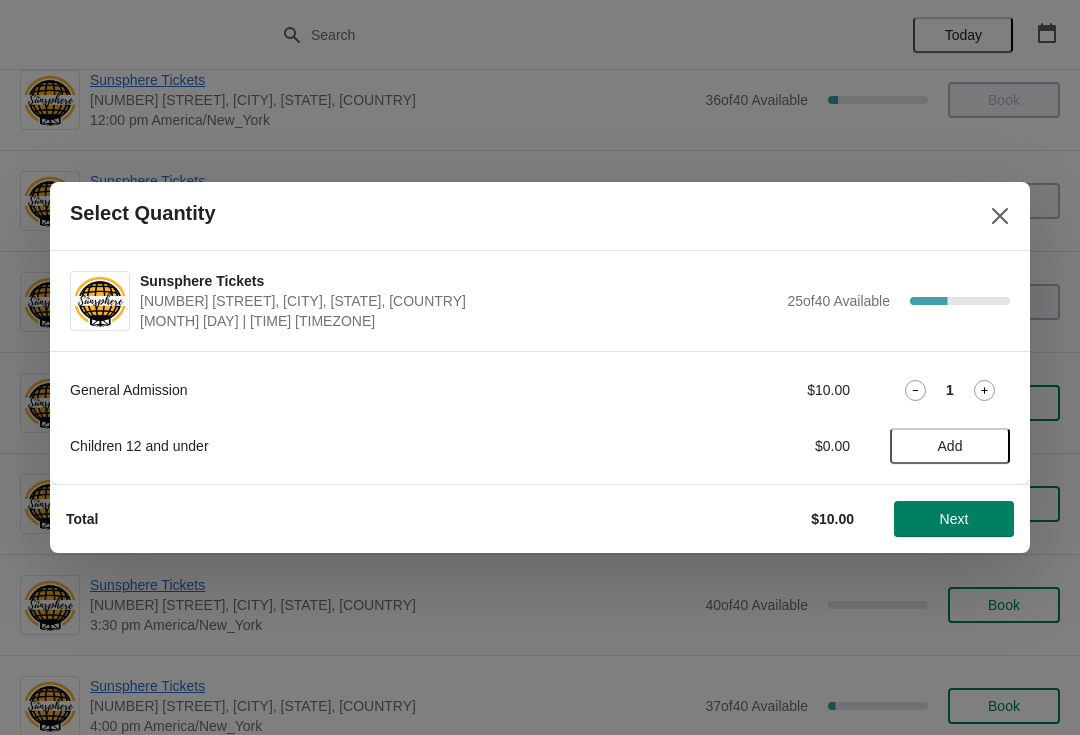 click 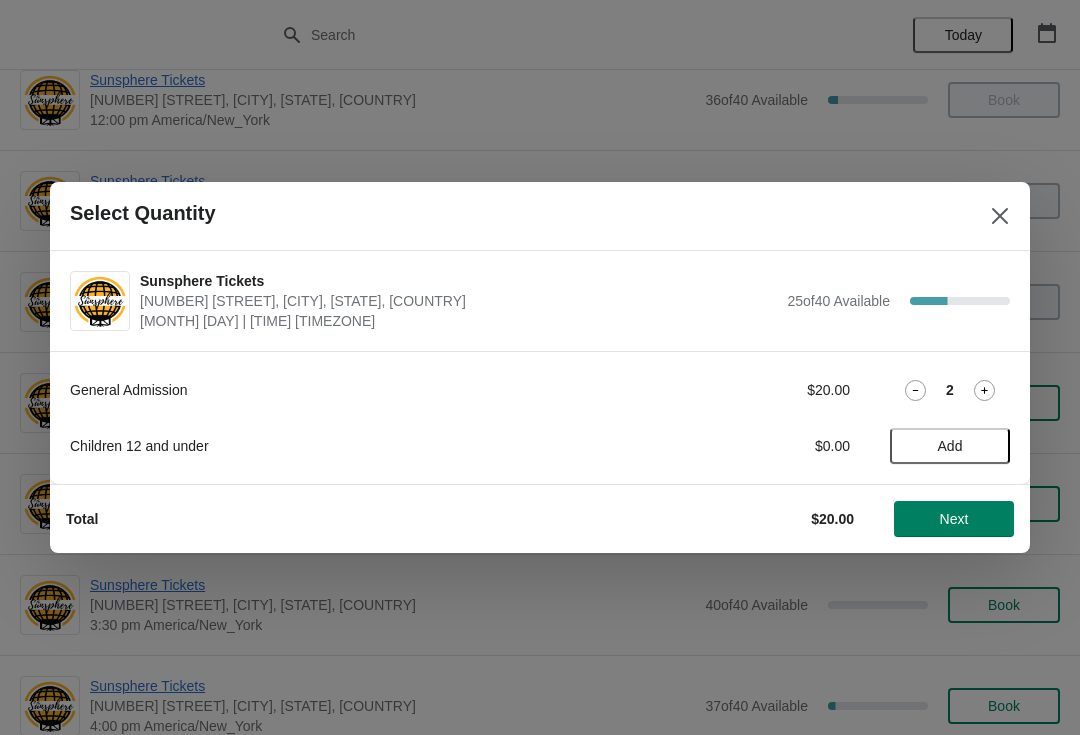 click on "Add" at bounding box center (950, 446) 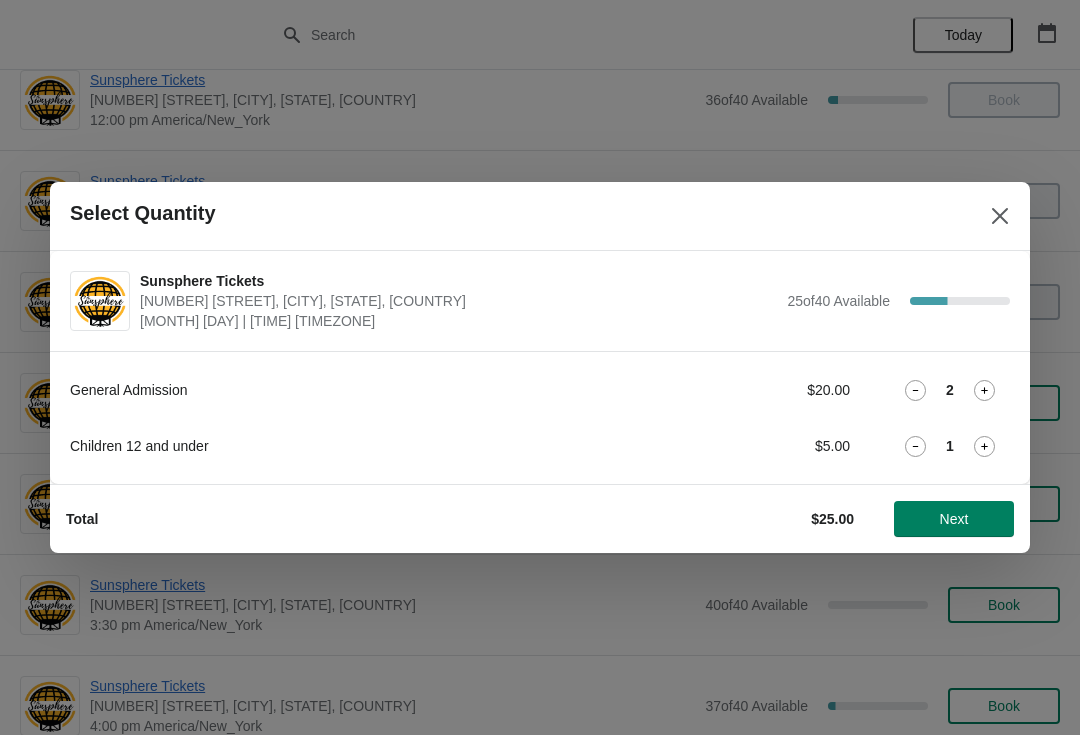 click on "Next" at bounding box center [954, 519] 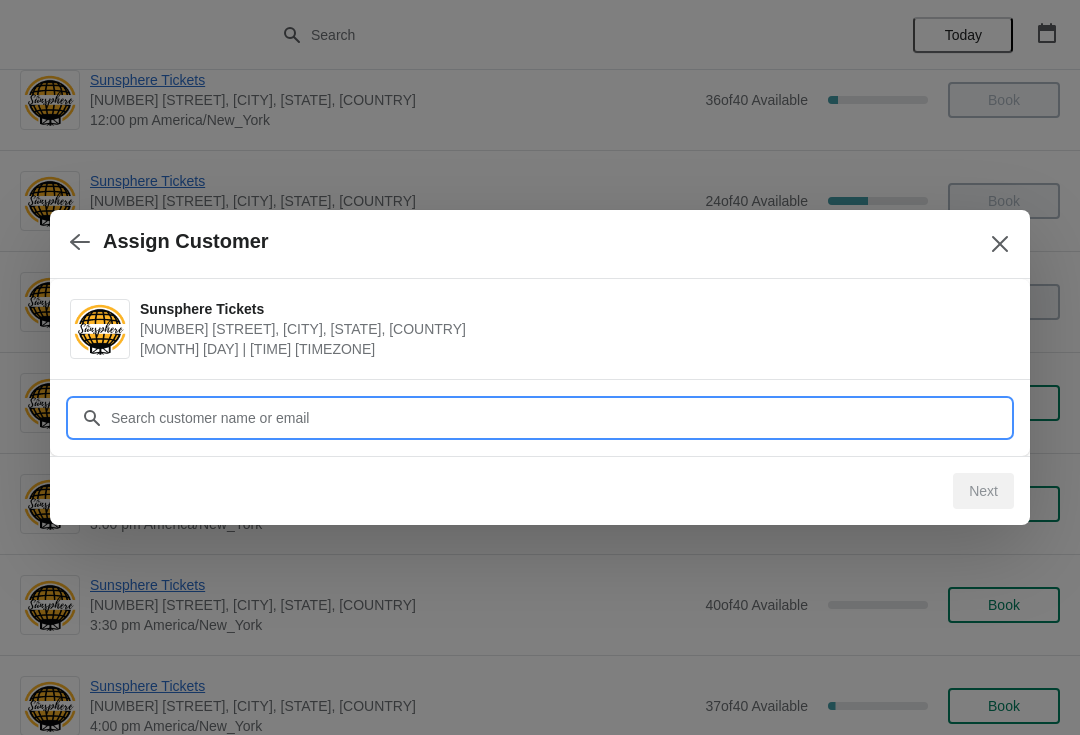 click on "Customer" at bounding box center (560, 418) 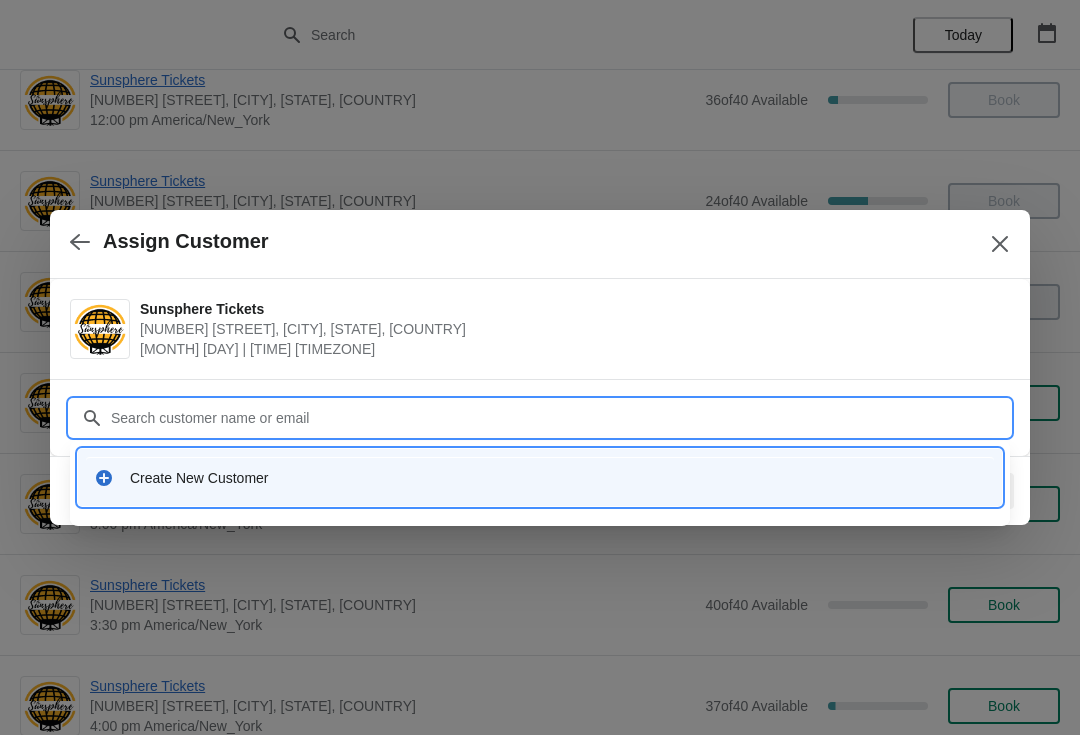 click on "Create New Customer" at bounding box center [540, 477] 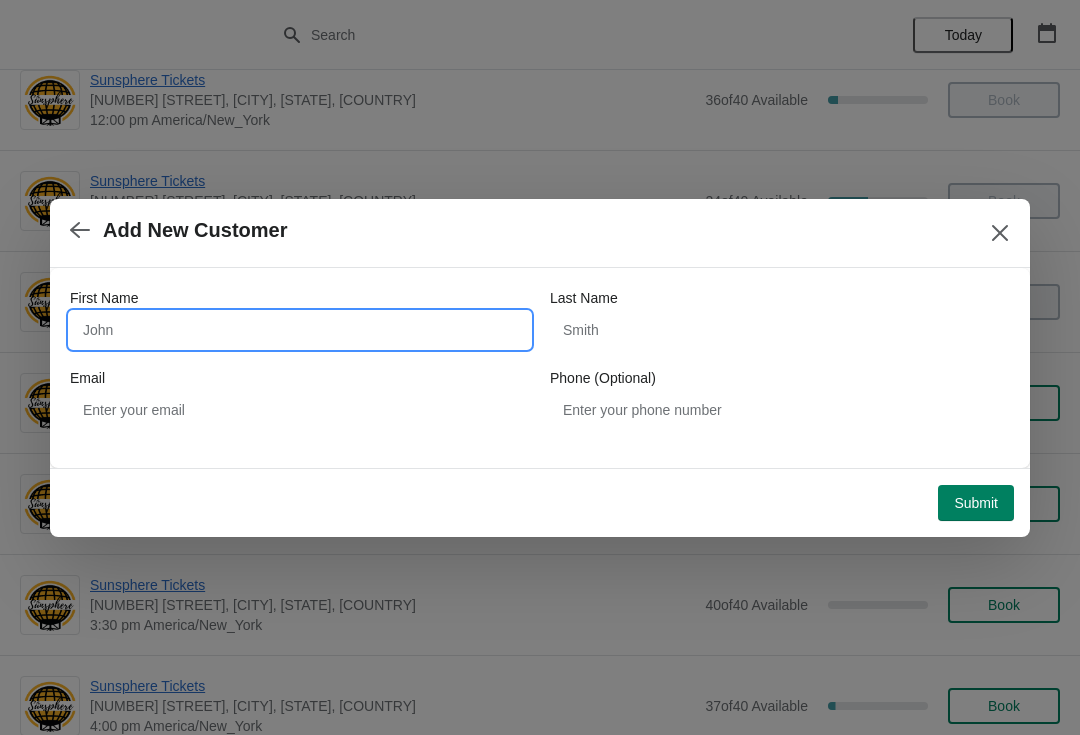 click on "First Name" at bounding box center (300, 330) 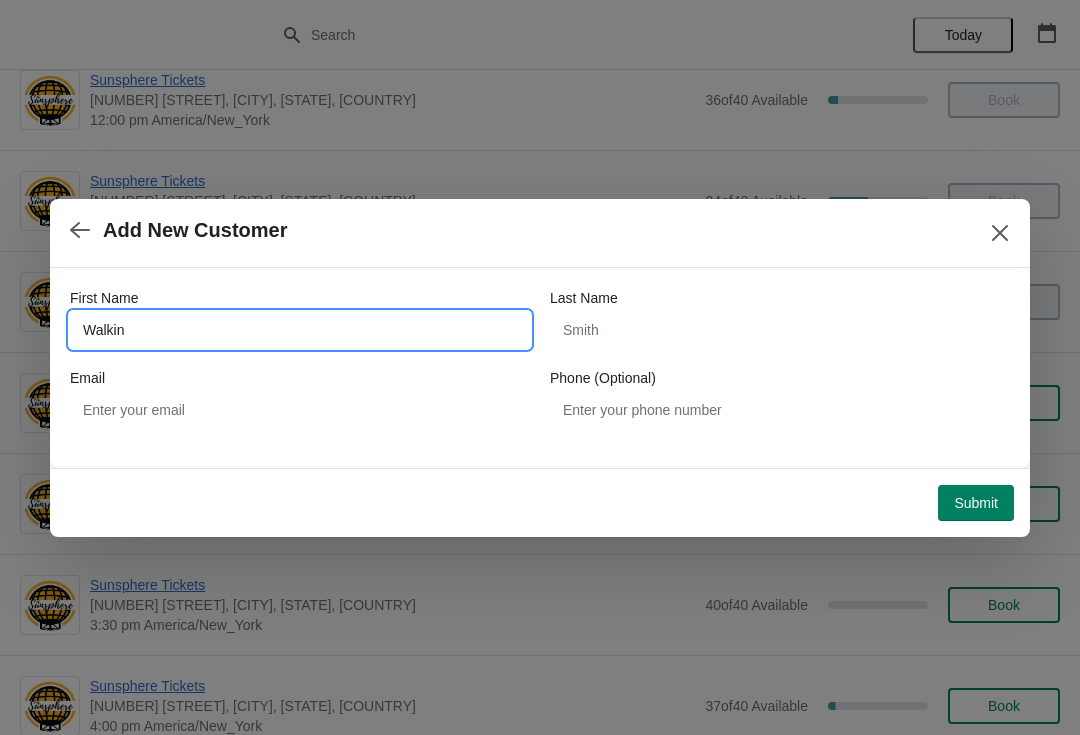 type on "Walkin" 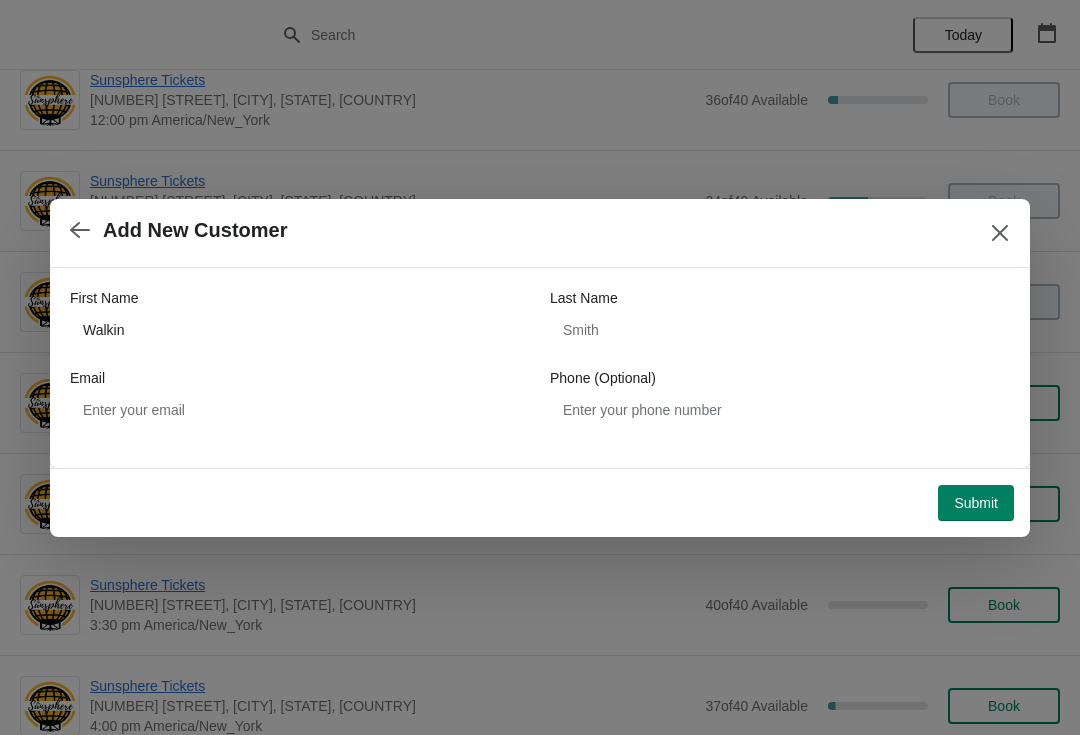click on "Submit" at bounding box center (976, 503) 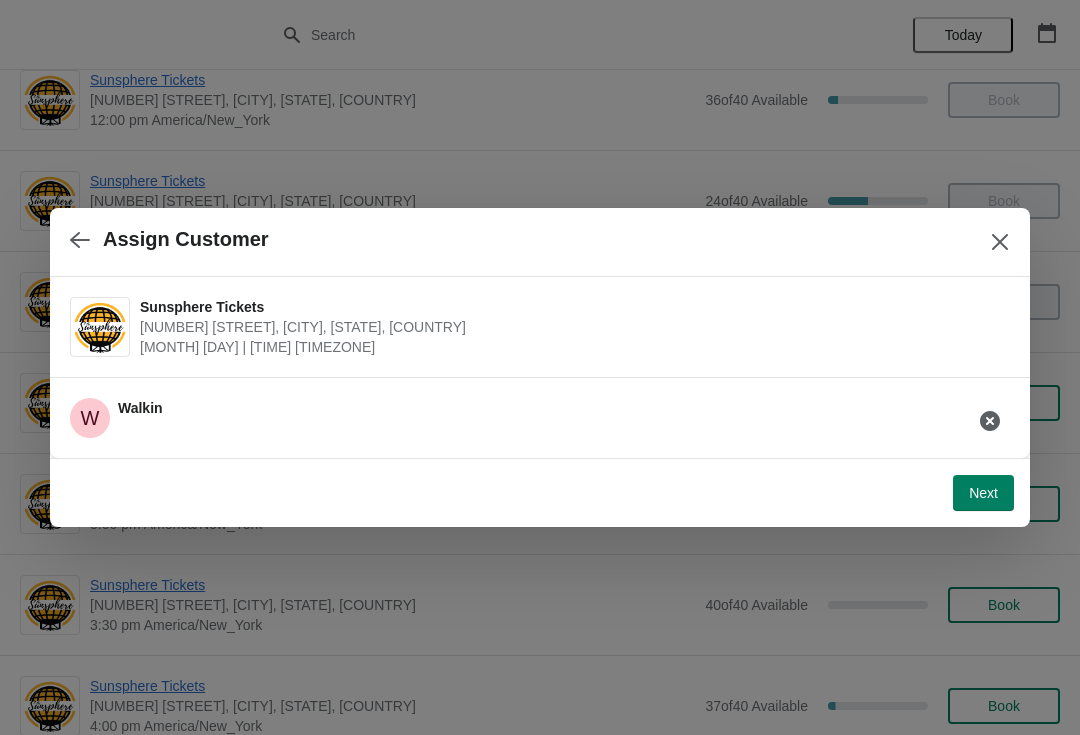 click on "Next" at bounding box center [983, 493] 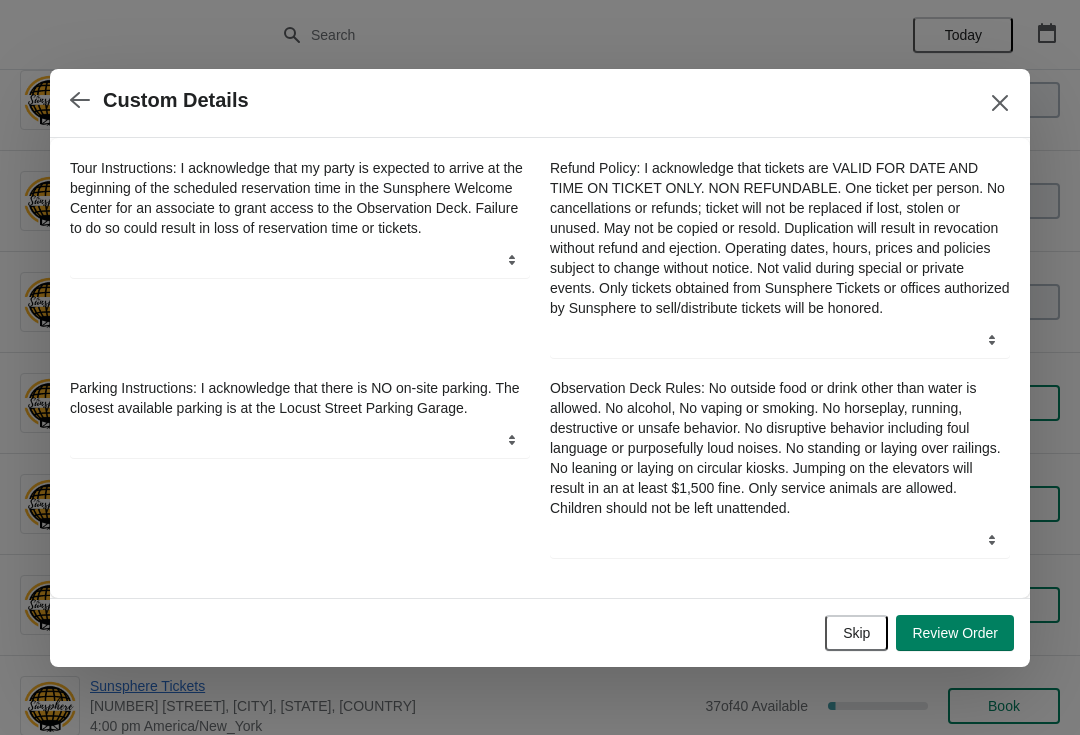 click on "Skip" at bounding box center [856, 633] 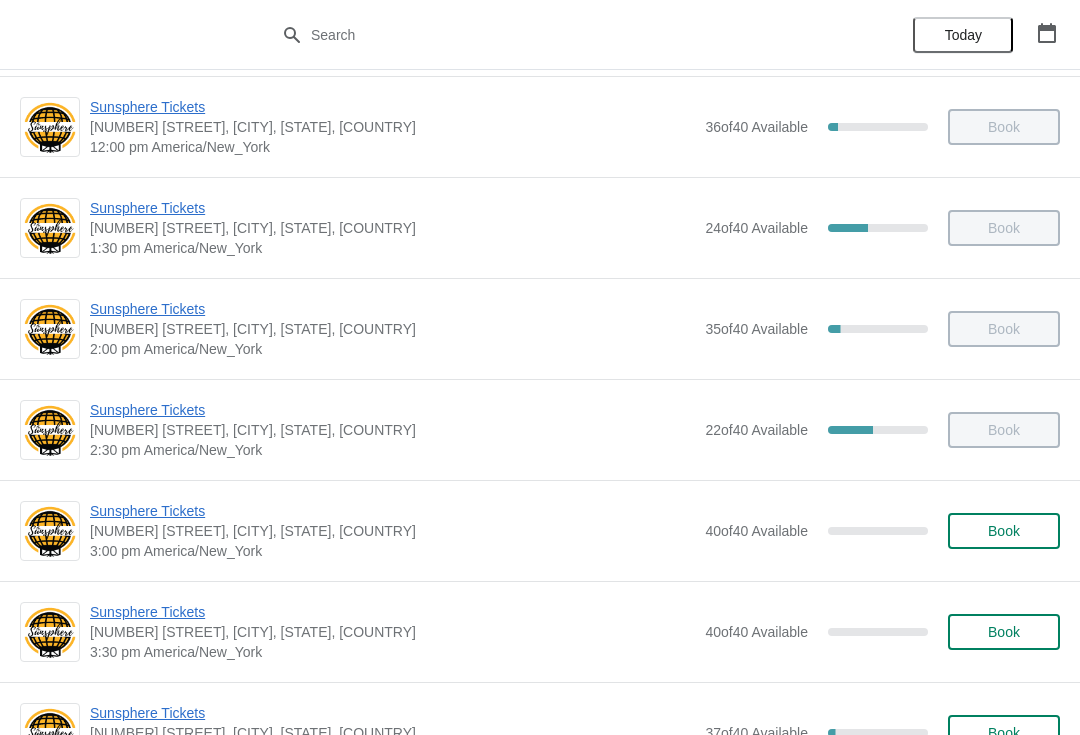 scroll, scrollTop: 569, scrollLeft: 0, axis: vertical 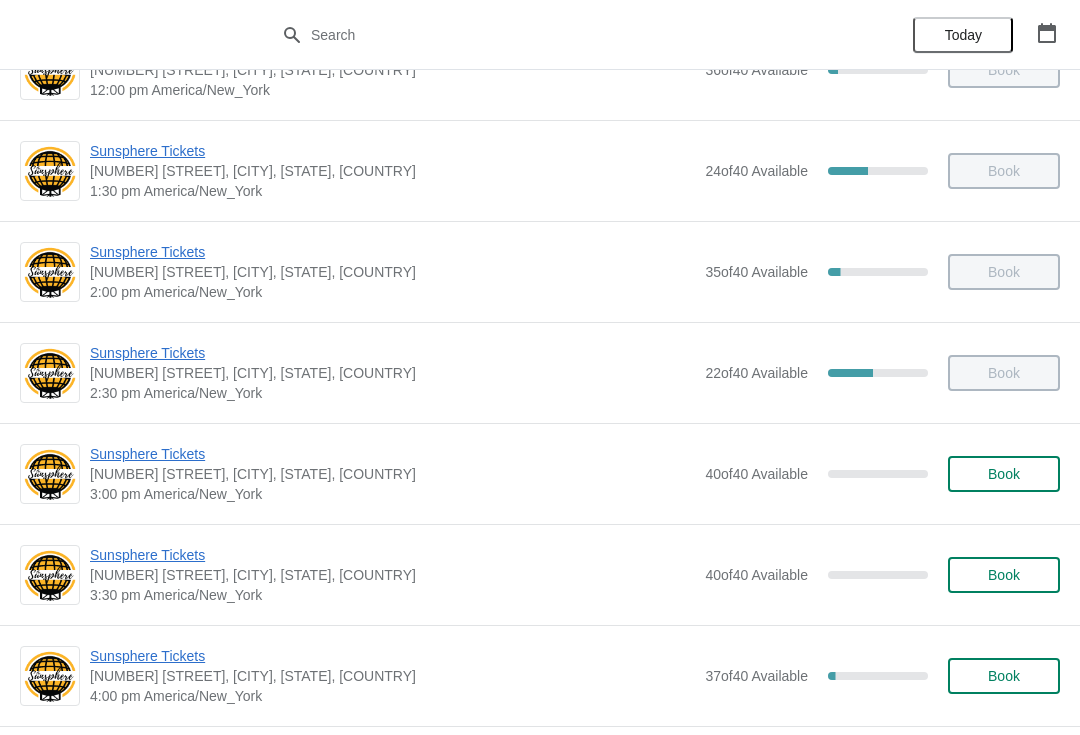 click on "Sunsphere Tickets 810 Clinch Avenue, Knoxville, TN, USA 3:00 pm America/New_York 40  of  40   Available 0 % Book" at bounding box center (540, 473) 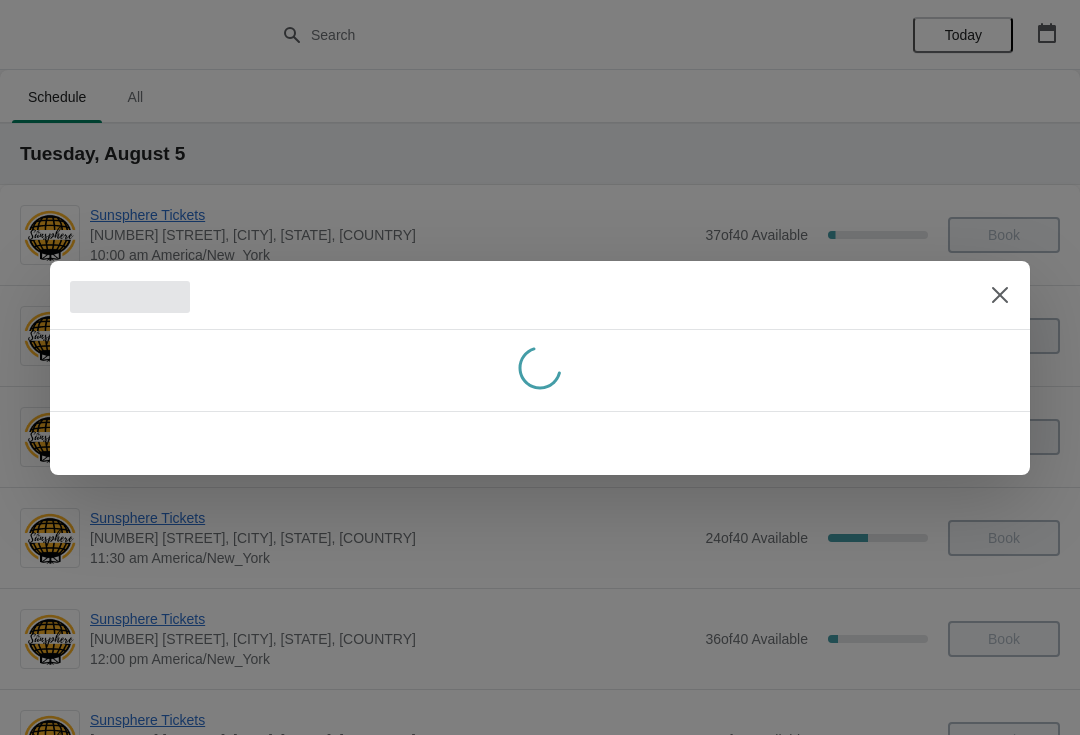 scroll, scrollTop: 0, scrollLeft: 0, axis: both 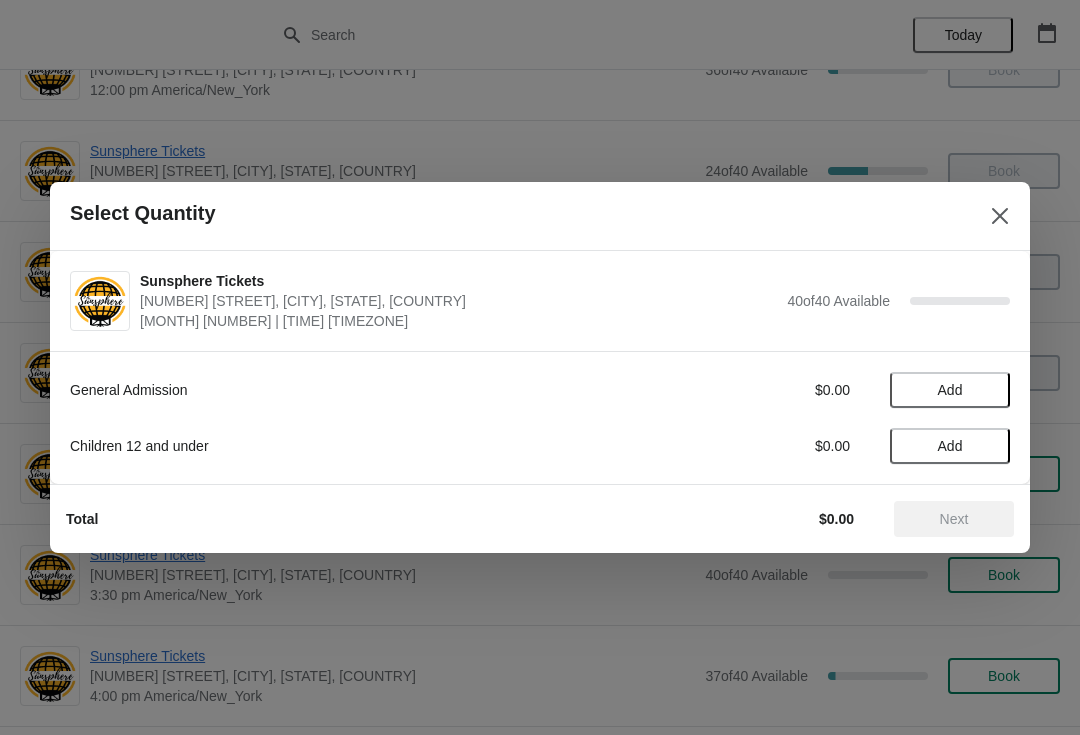 click on "Add" at bounding box center [950, 390] 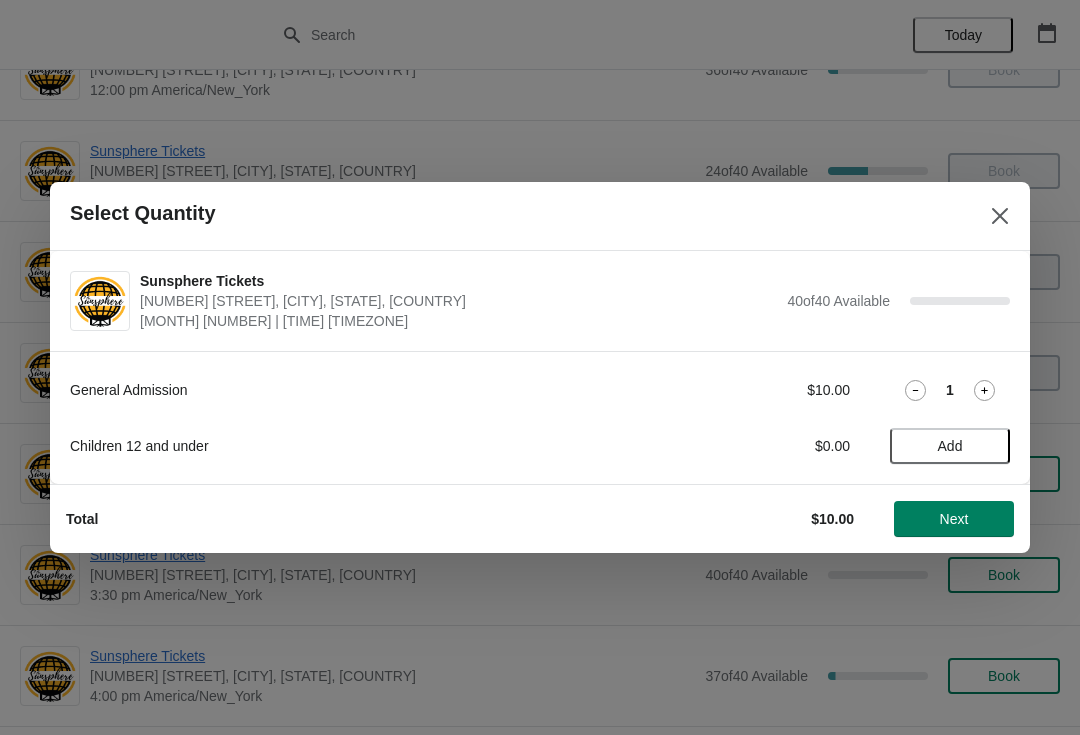 click 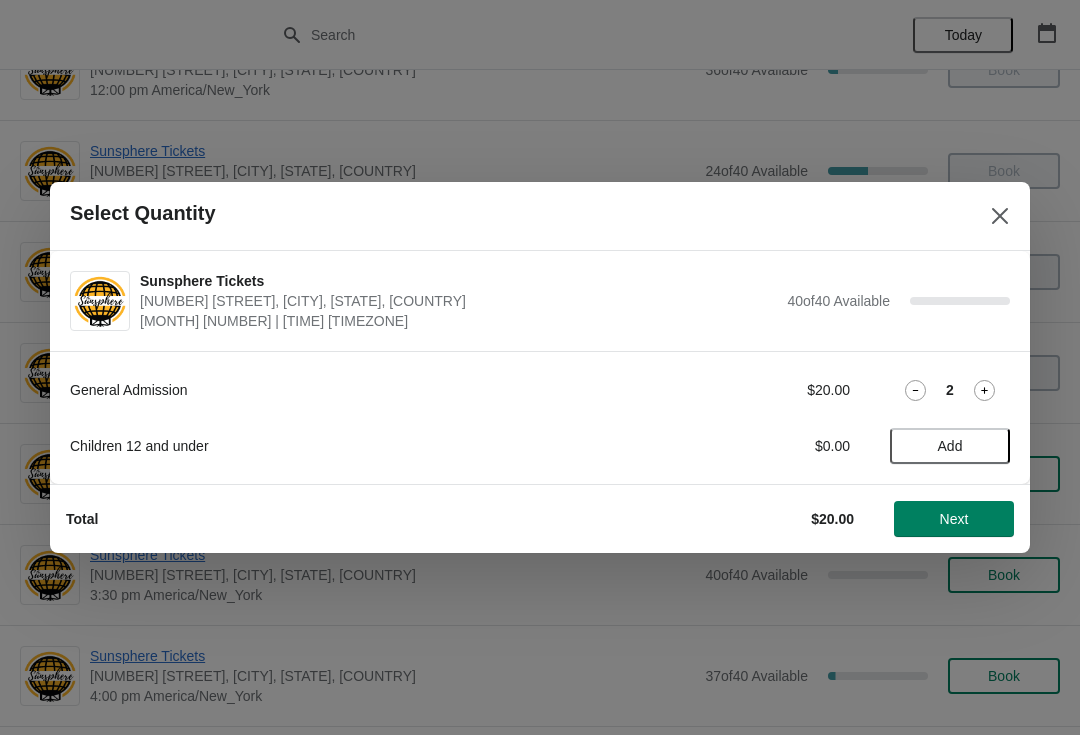 click 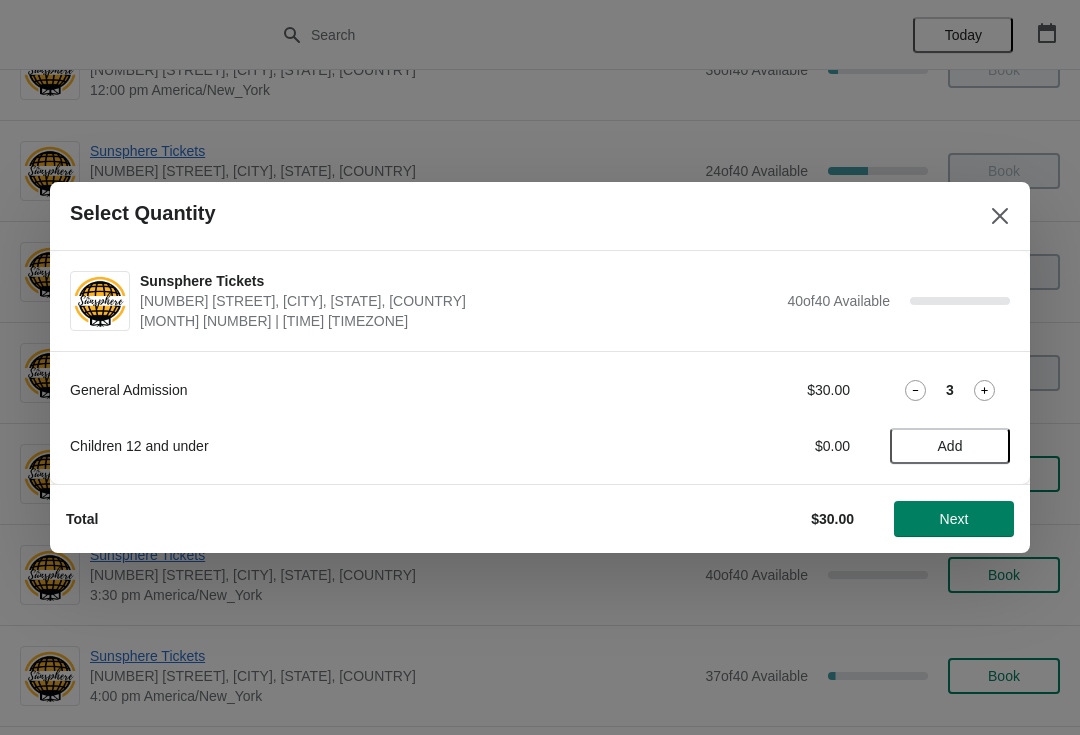 click on "Add" at bounding box center [950, 446] 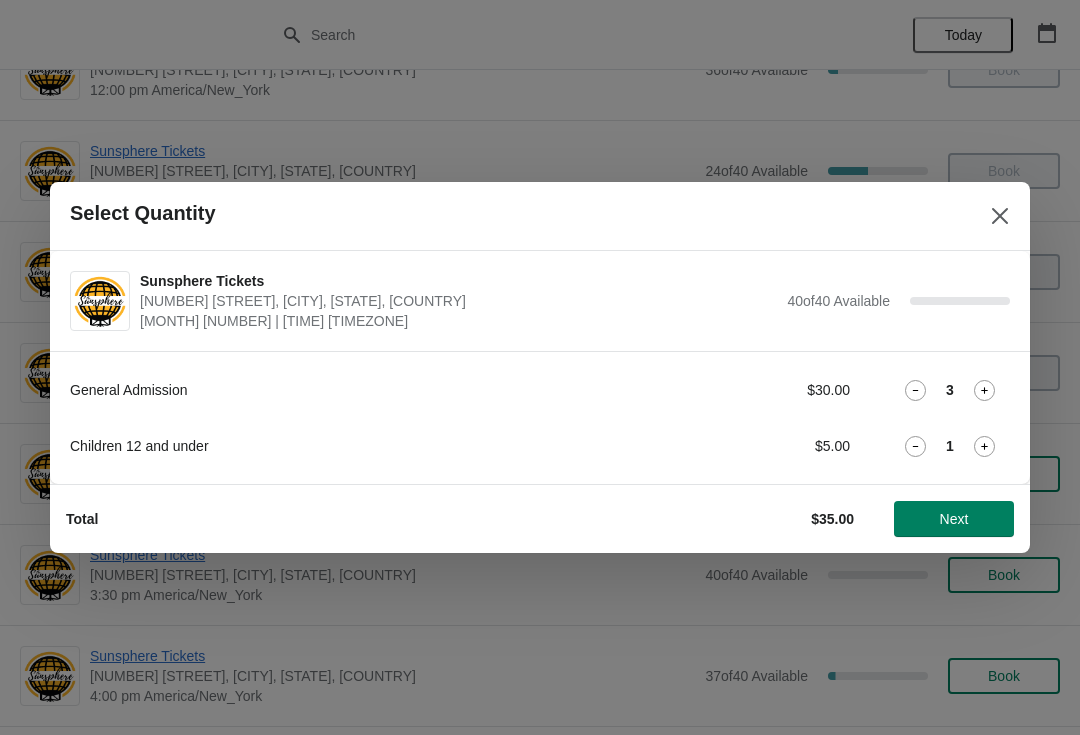 click 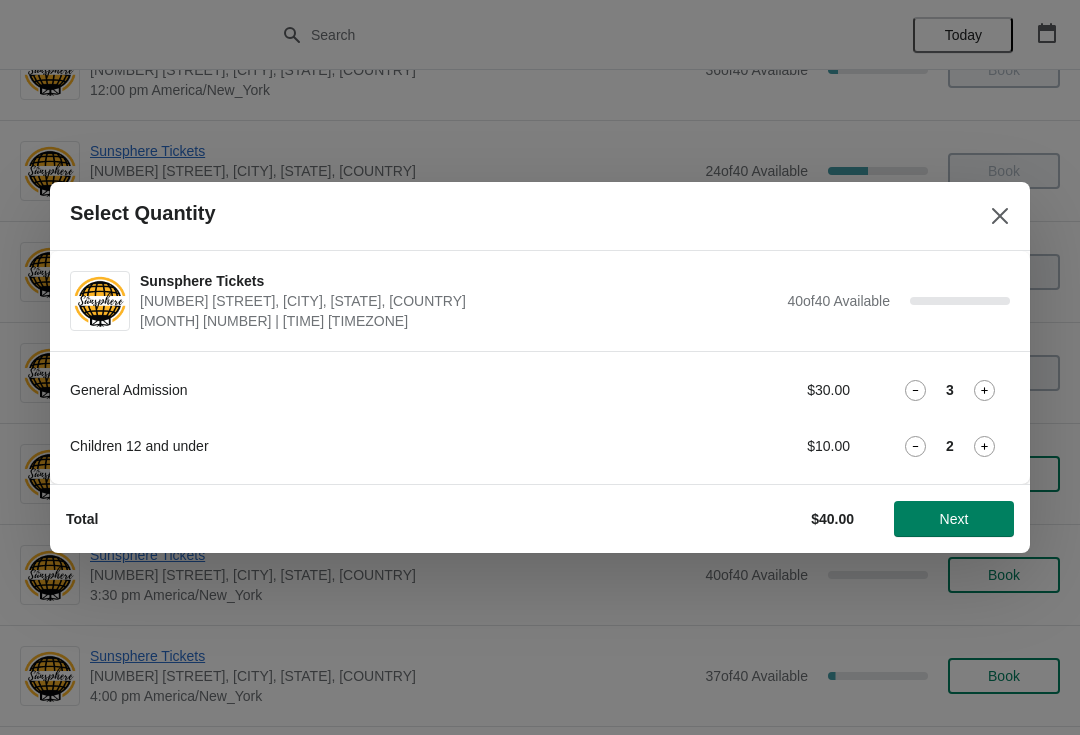 click on "Next" at bounding box center [954, 519] 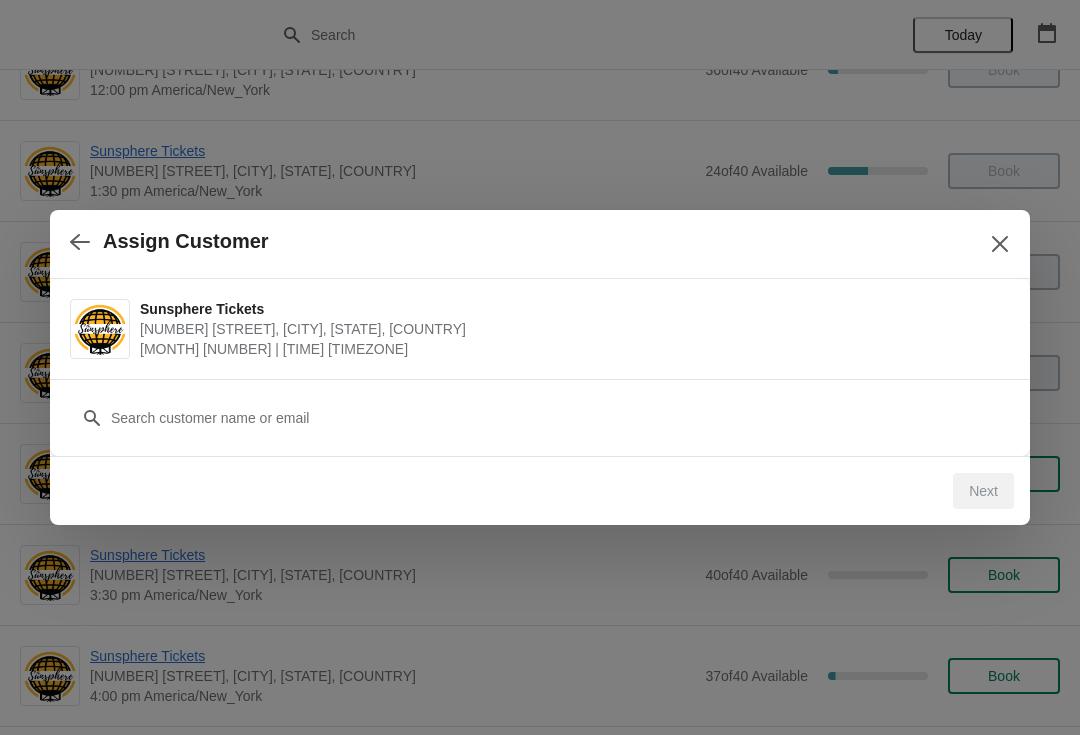 click on "Customer" at bounding box center [540, 408] 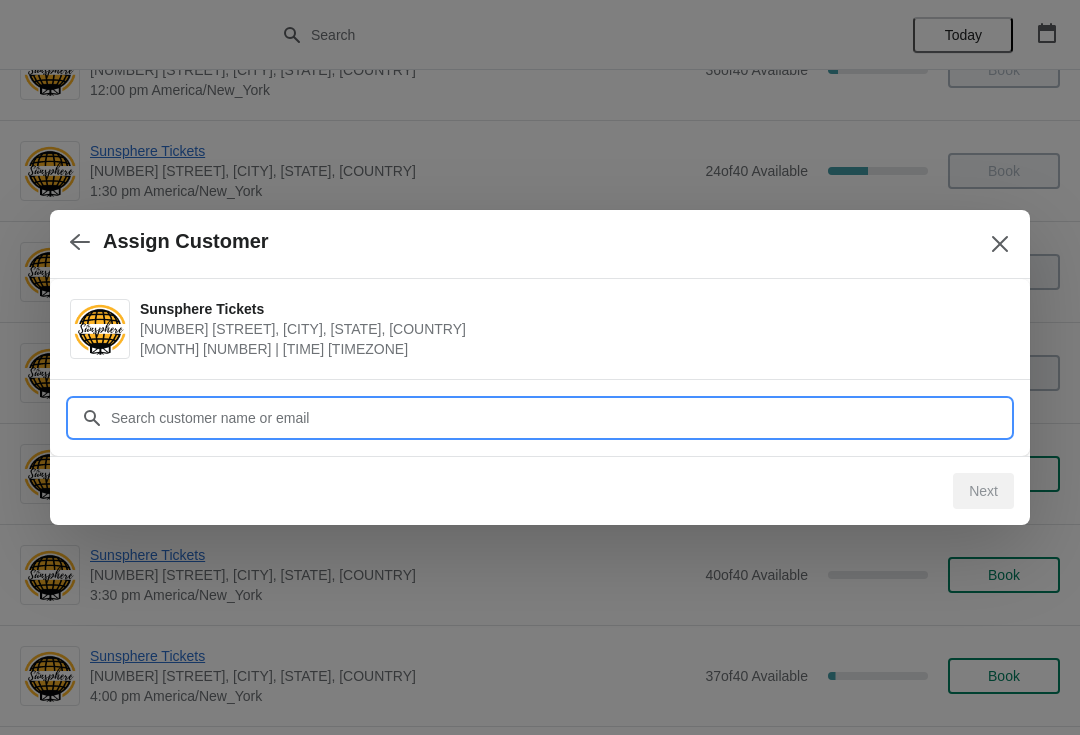 click on "Customer" at bounding box center [560, 418] 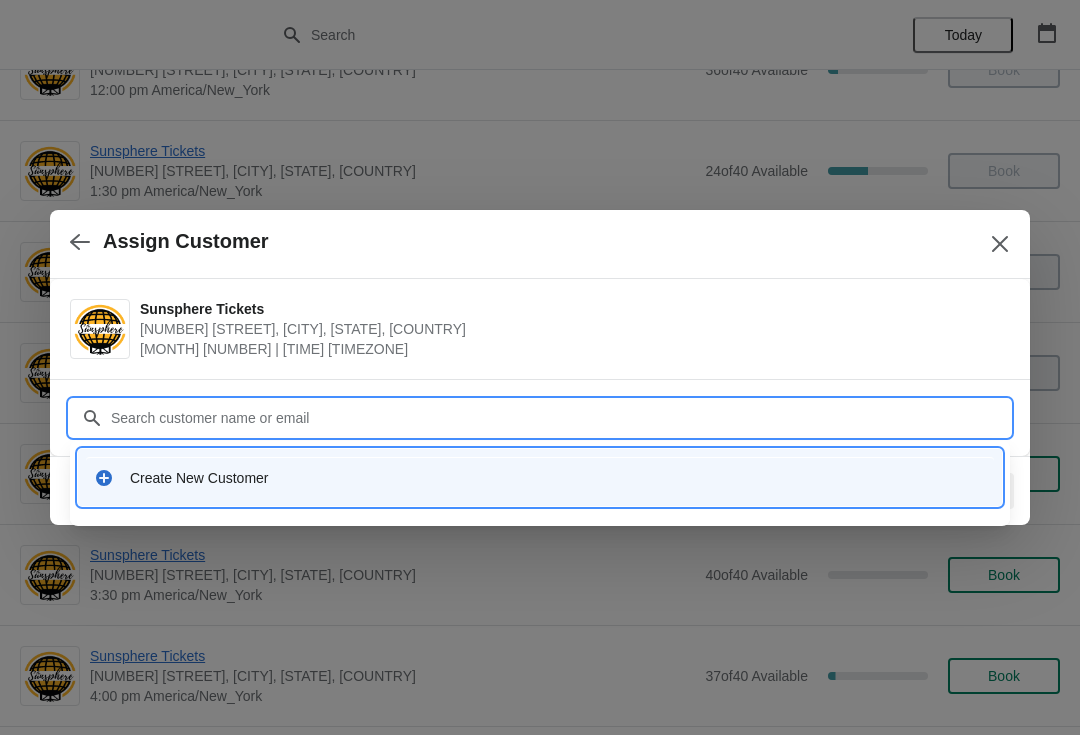 click on "Create New Customer" at bounding box center [558, 478] 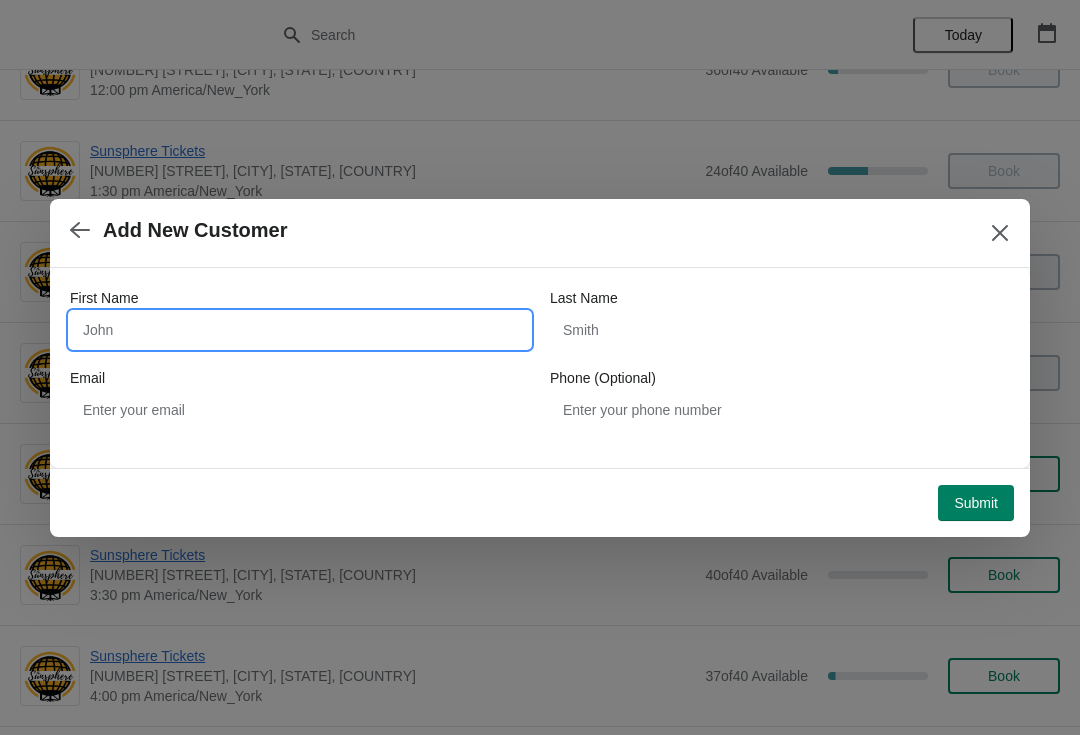 click on "First Name" at bounding box center (300, 330) 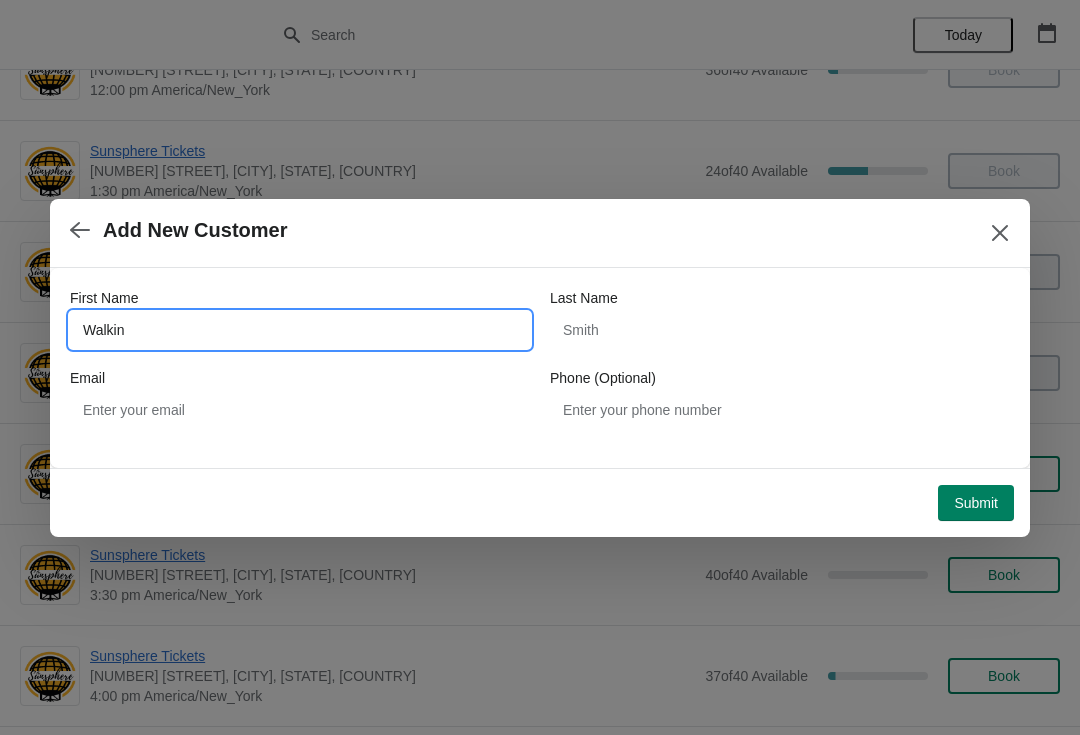 type on "Walkin" 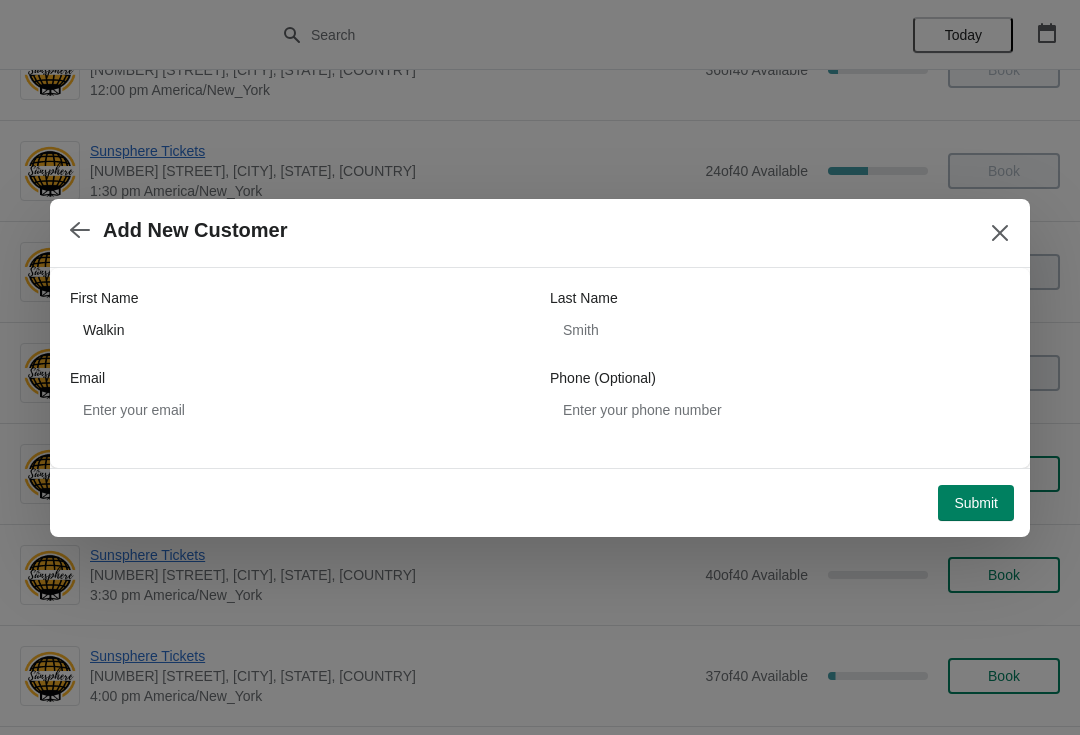 click on "Submit" at bounding box center [976, 503] 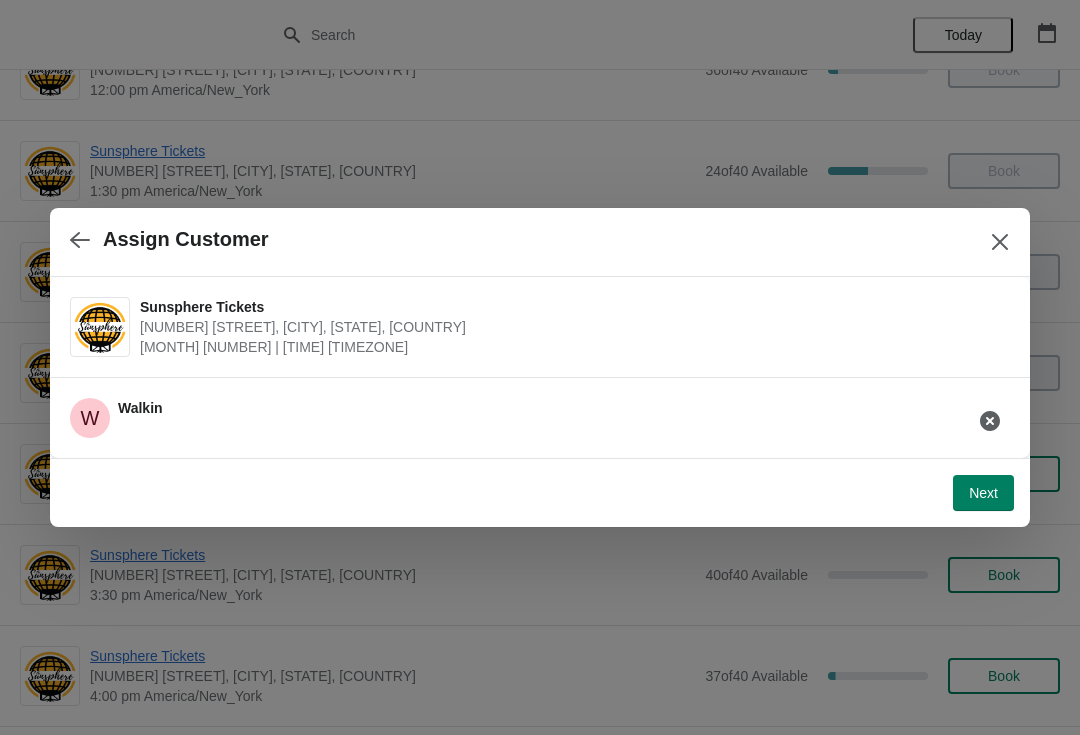 click on "Next" at bounding box center (983, 493) 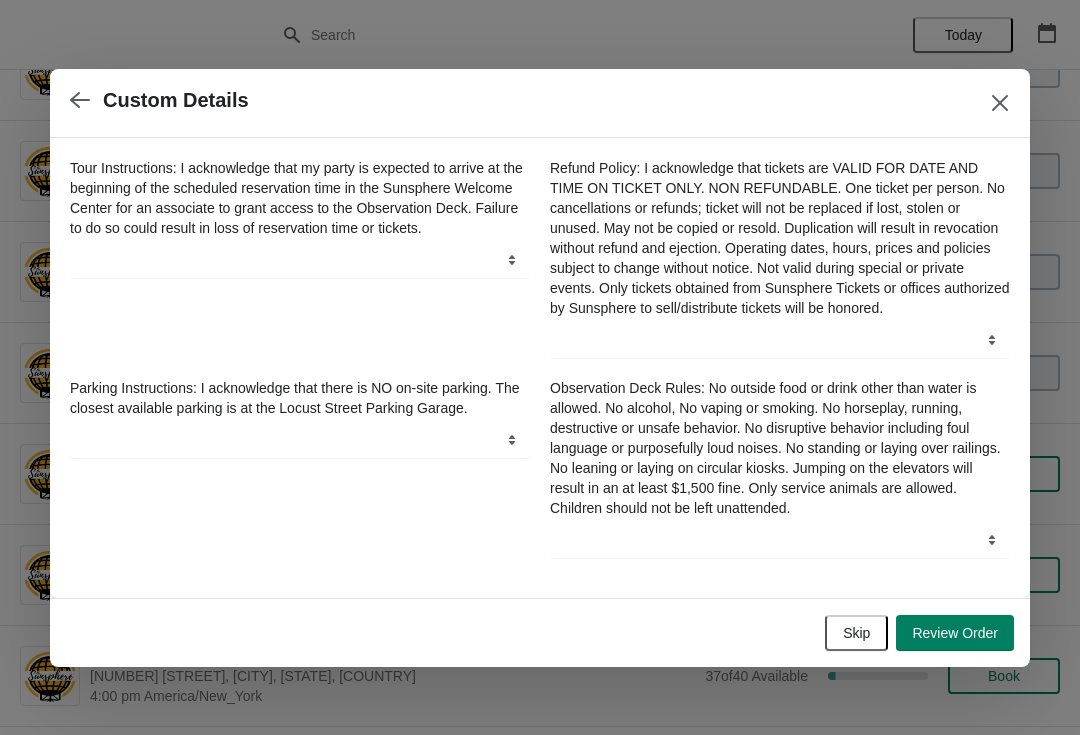 click on "Skip" at bounding box center [856, 633] 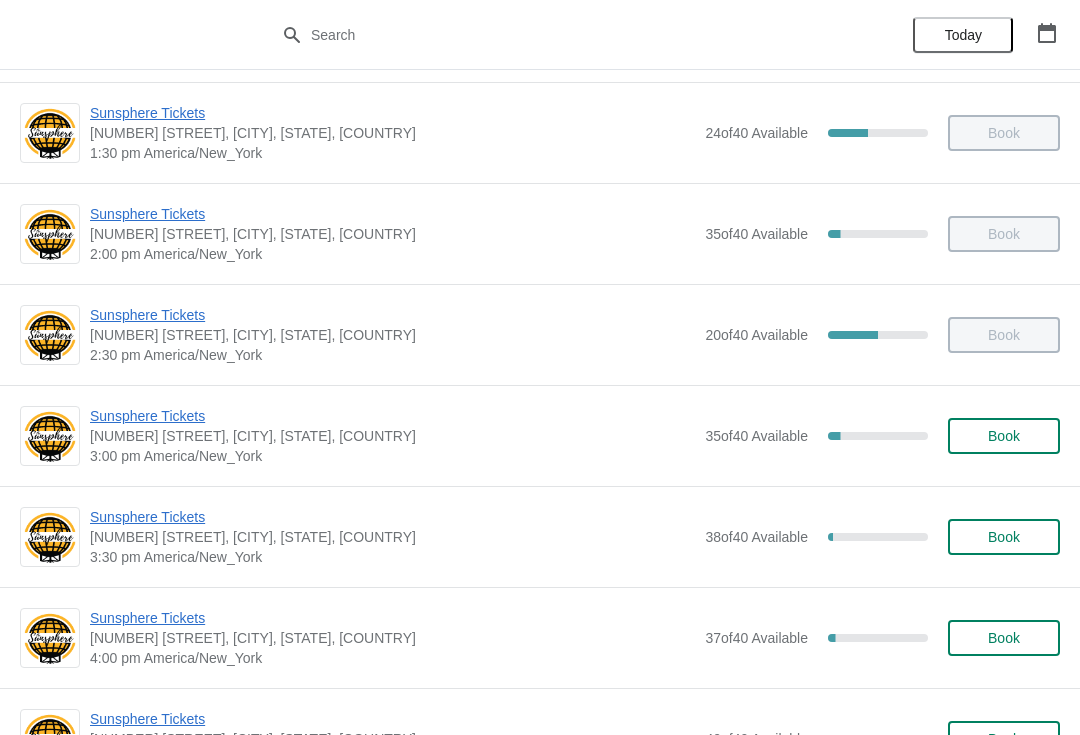 scroll, scrollTop: 612, scrollLeft: 0, axis: vertical 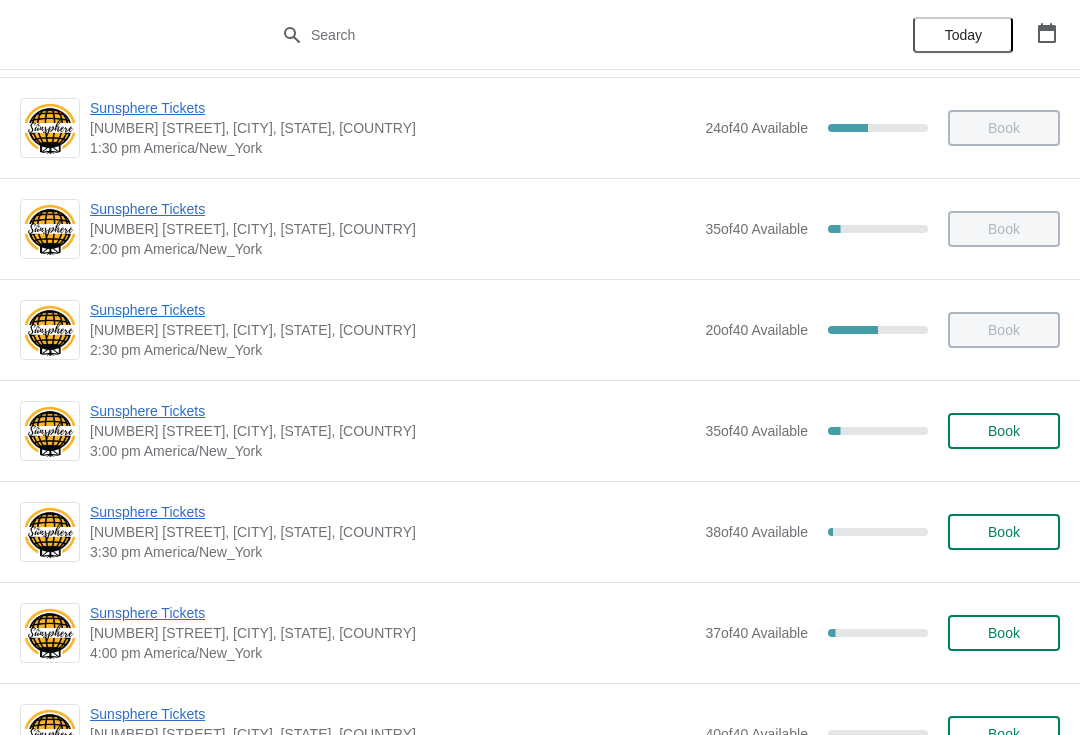 click on "Sunsphere Tickets" at bounding box center [392, 512] 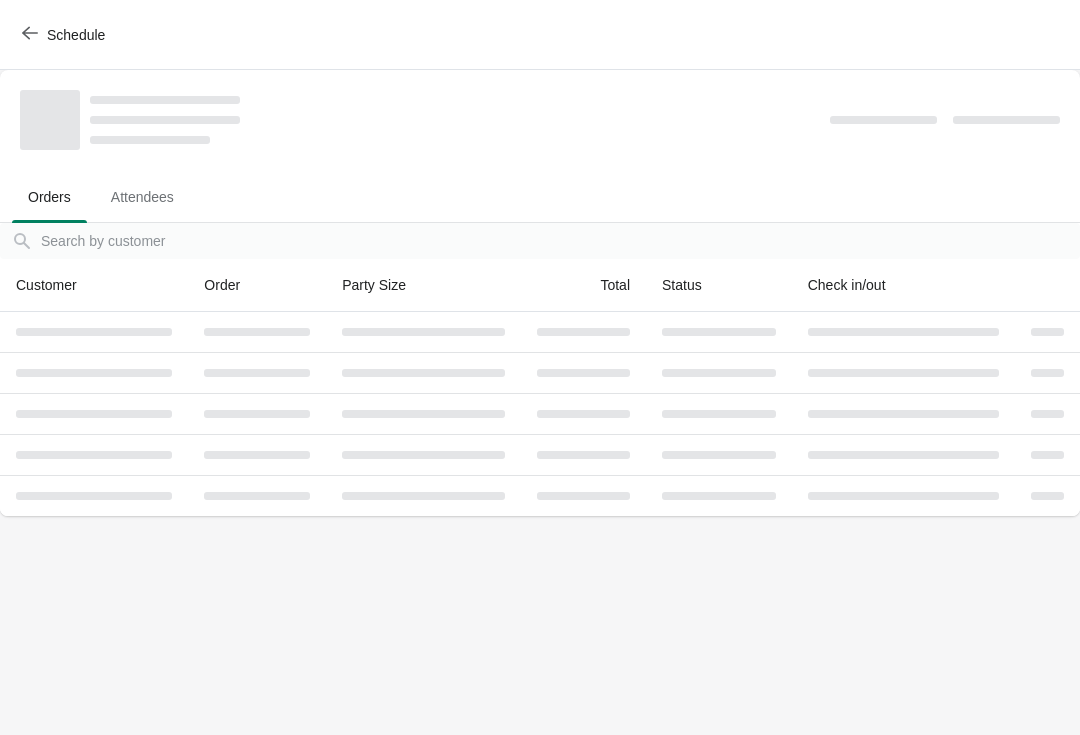 scroll, scrollTop: 0, scrollLeft: 0, axis: both 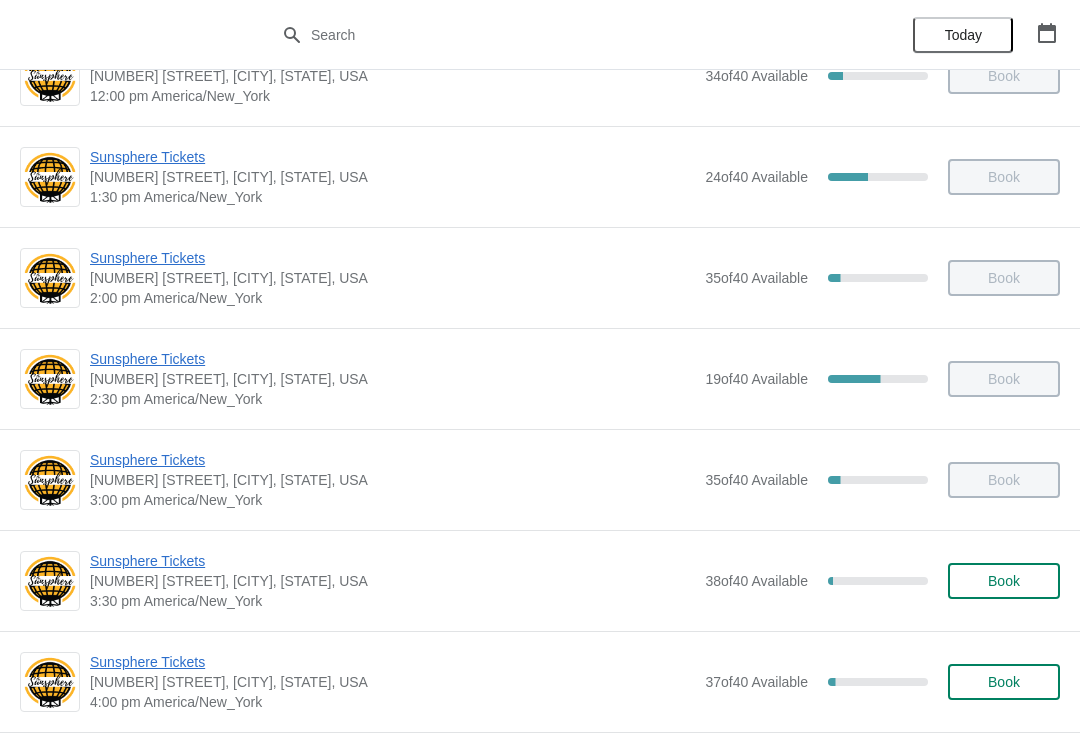 click on "Sunsphere Tickets [NUMBER] [STREET], [CITY], [STATE], [COUNTRY] [TIME] [TIMEZONE] [NUMBER] of [NUMBER] Available [PERCENT] Book" at bounding box center (575, 581) 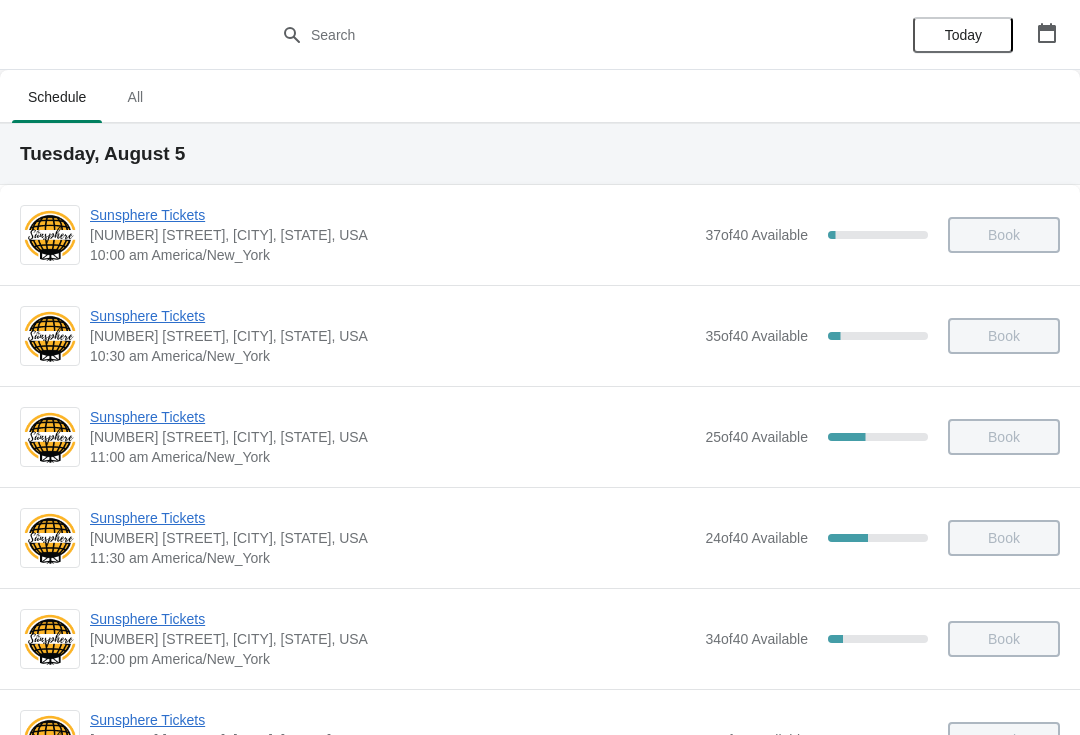 scroll, scrollTop: 563, scrollLeft: 0, axis: vertical 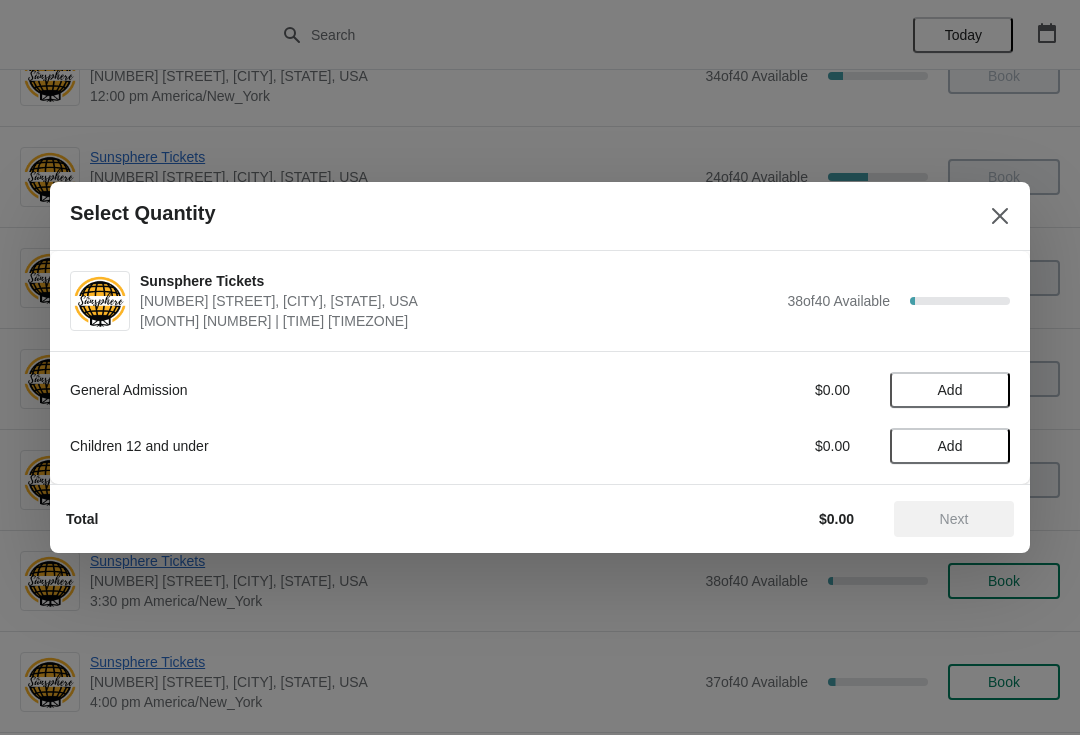click on "Add" at bounding box center (950, 390) 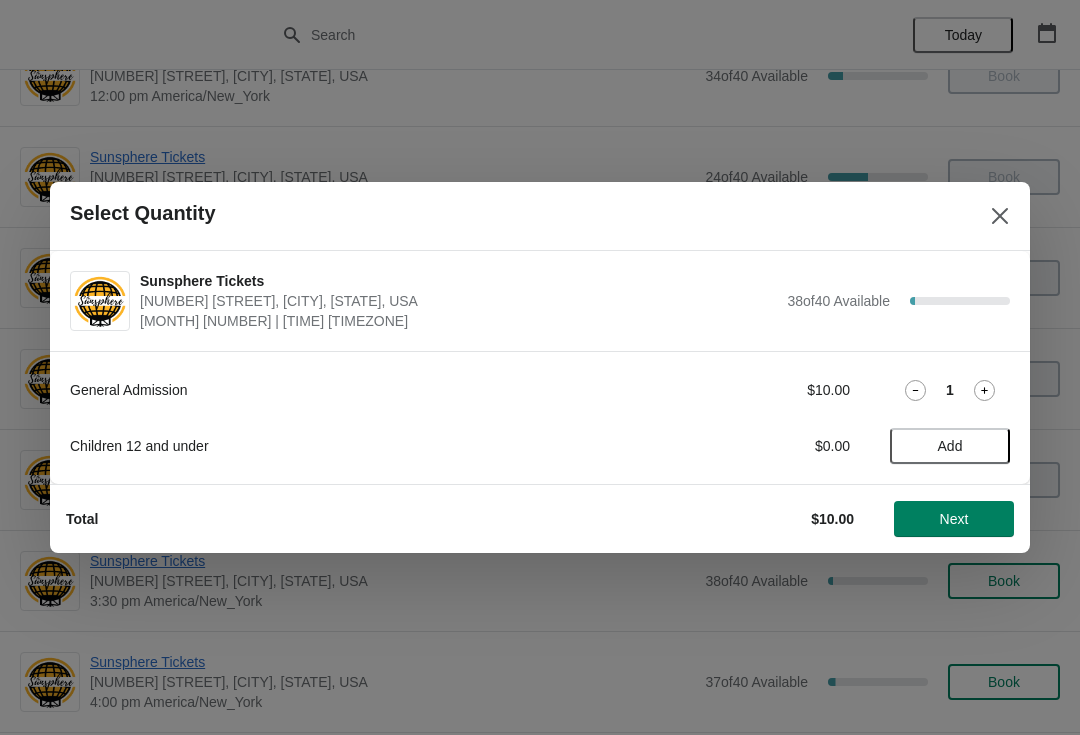 click on "General Admission $10.00 1" at bounding box center [540, 390] 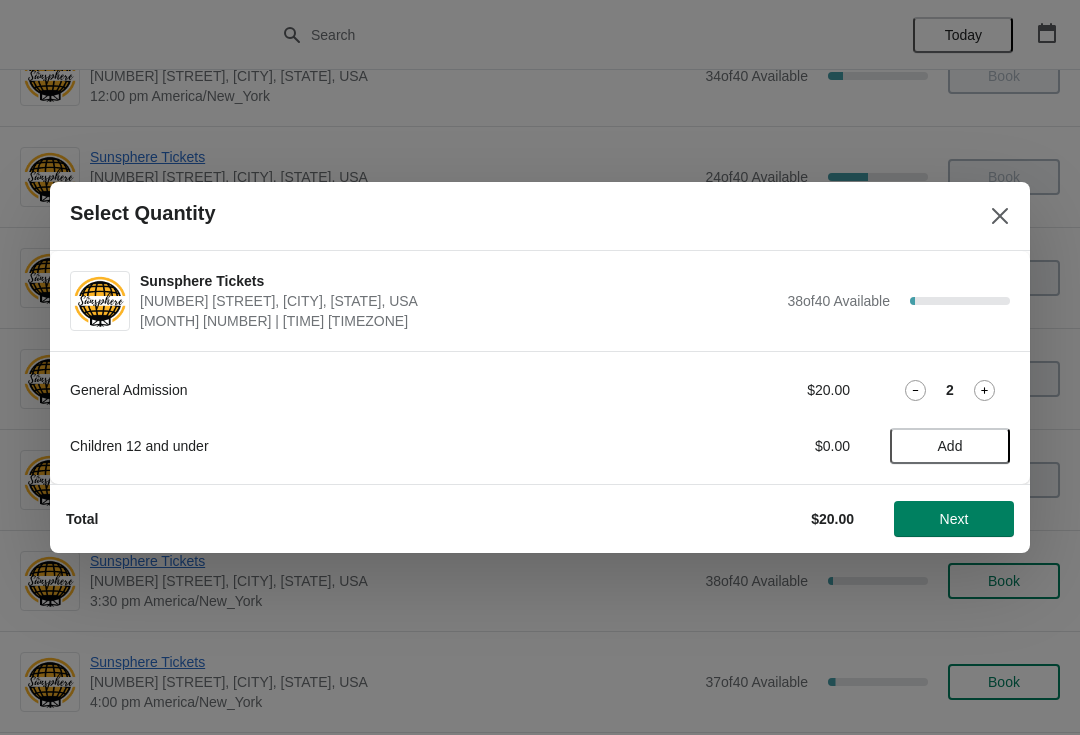 click 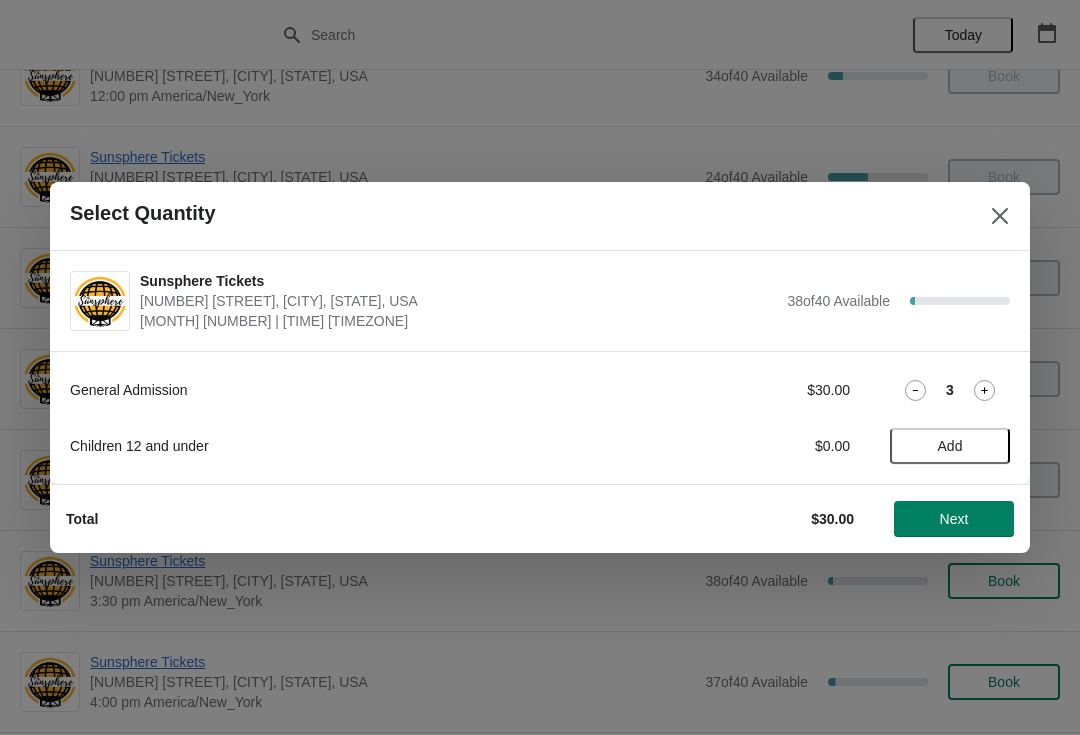 click on "3" at bounding box center (950, 390) 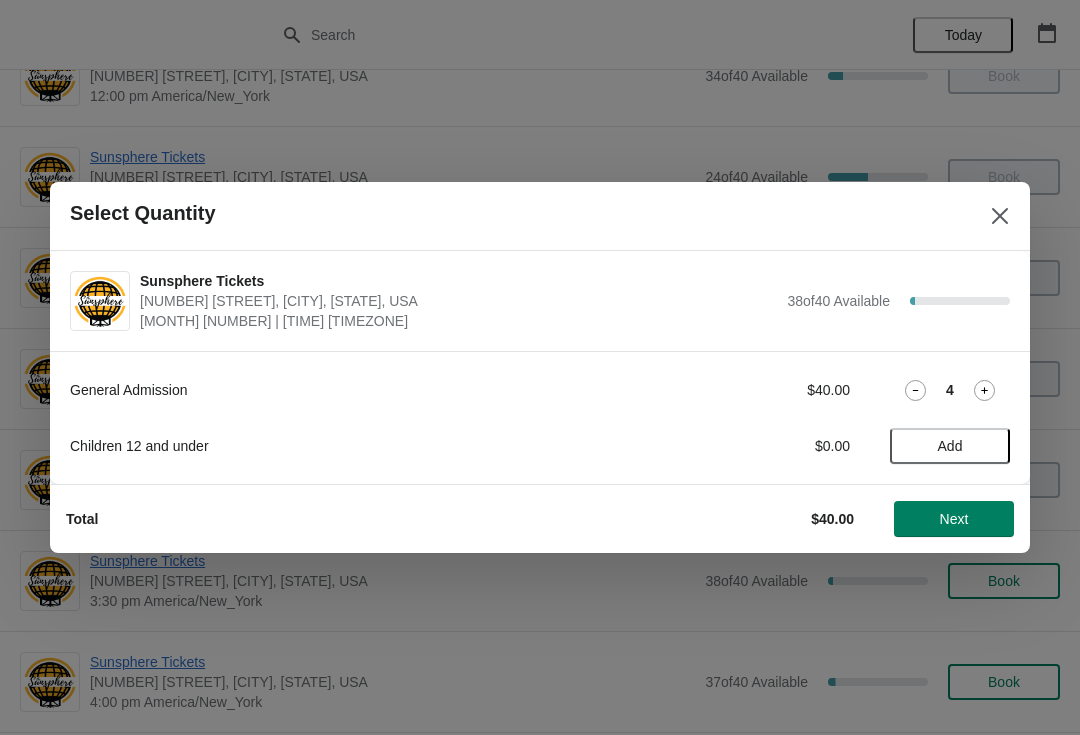 click on "Next" at bounding box center (954, 519) 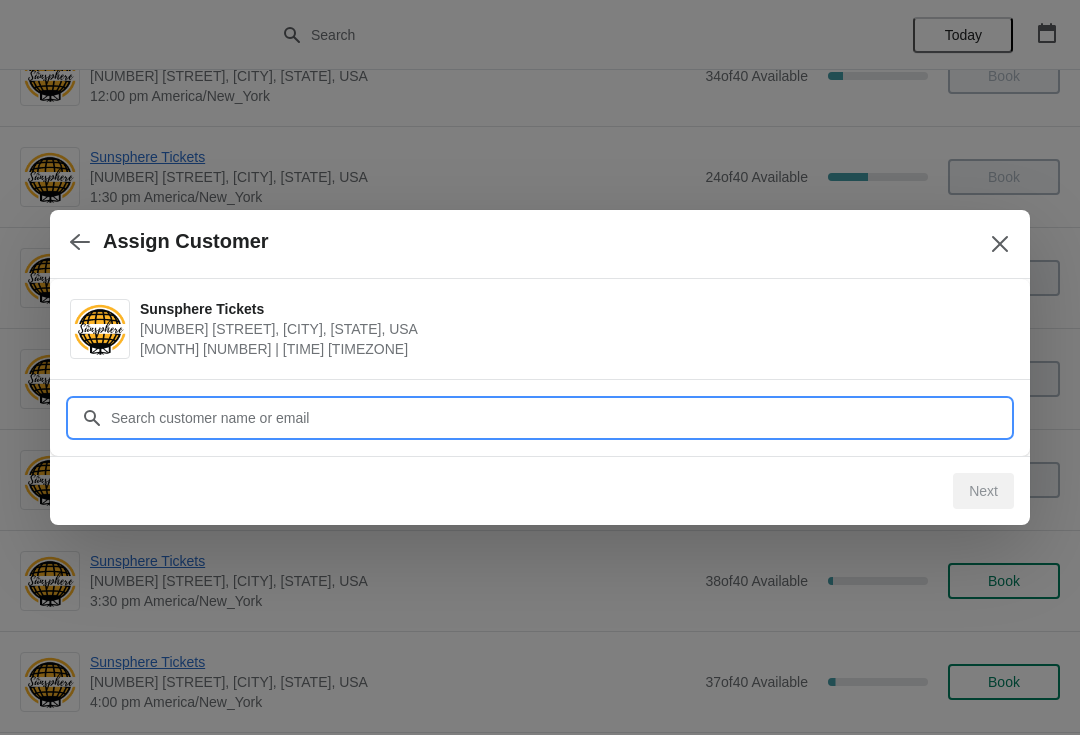 click on "Customer" at bounding box center [560, 418] 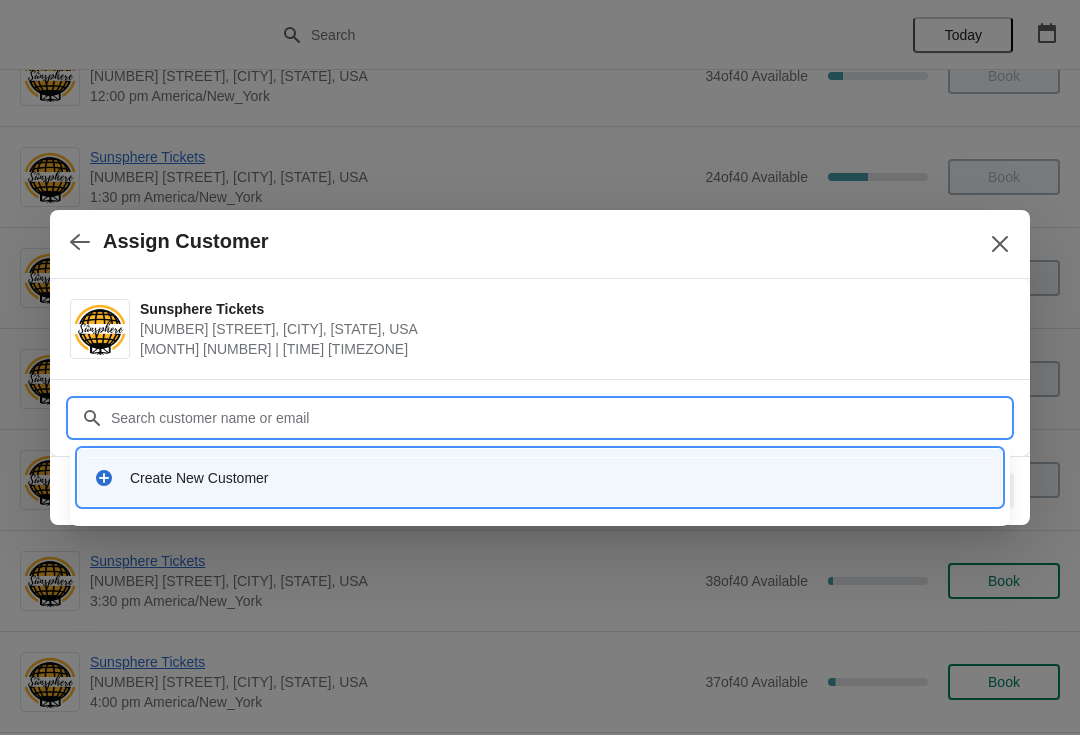 click on "Create New Customer" at bounding box center (540, 477) 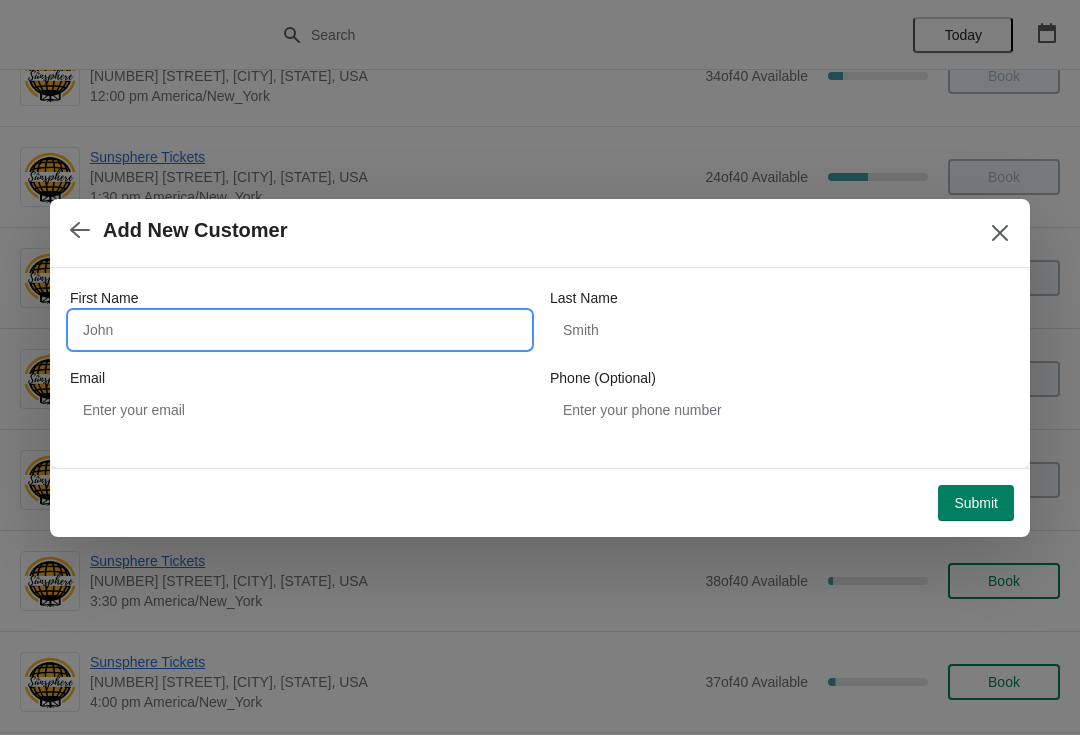 click on "First Name" at bounding box center [300, 330] 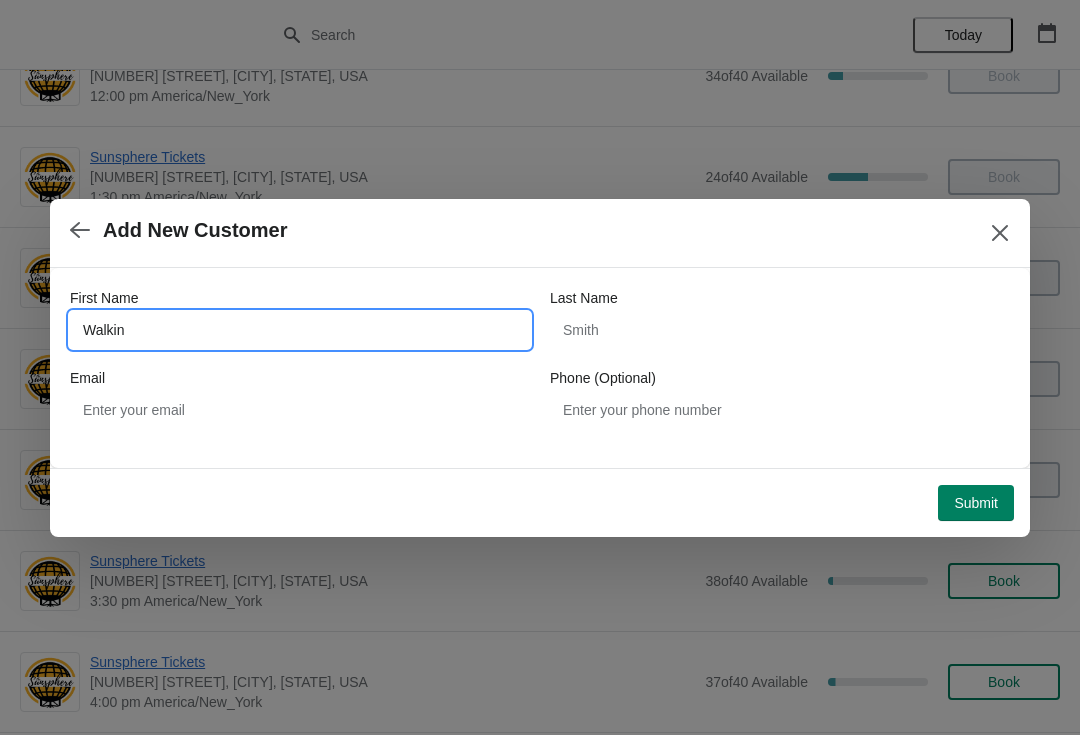 type on "Walkin" 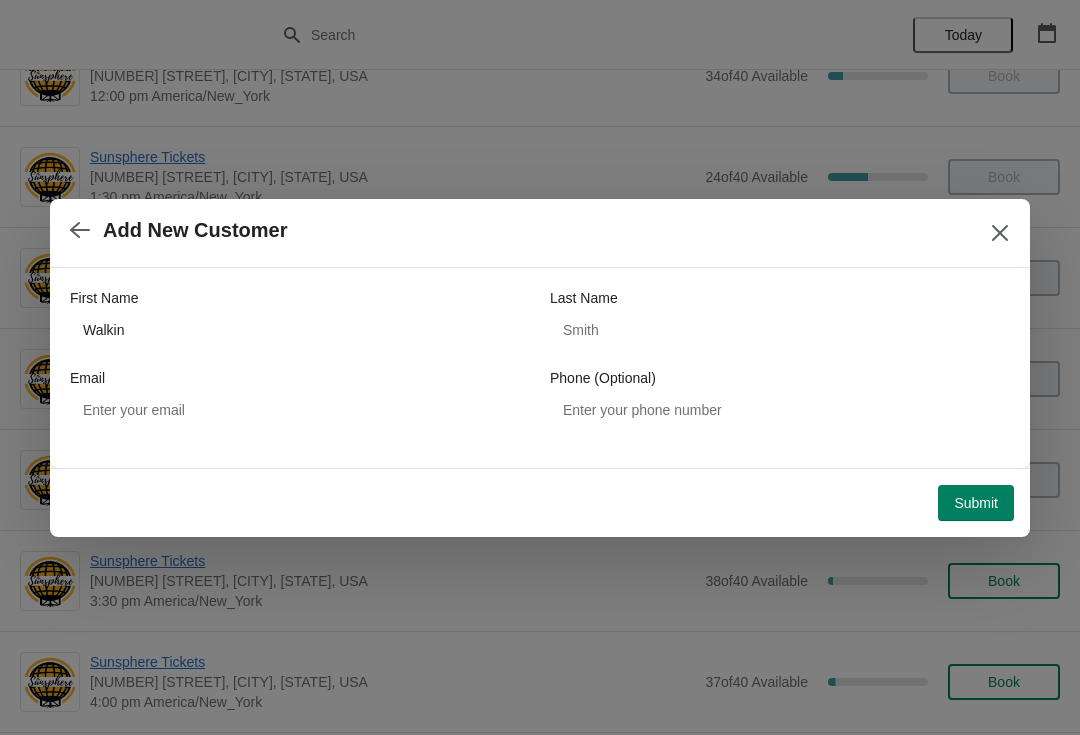 click on "Submit" at bounding box center (976, 503) 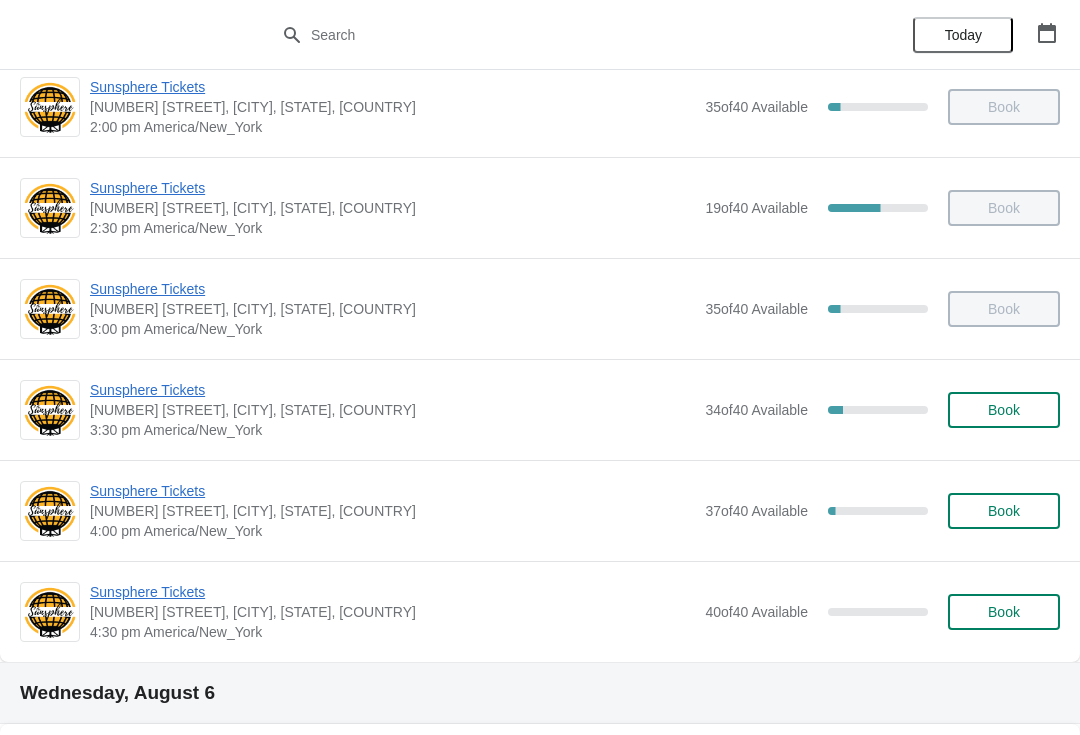 scroll, scrollTop: 755, scrollLeft: 0, axis: vertical 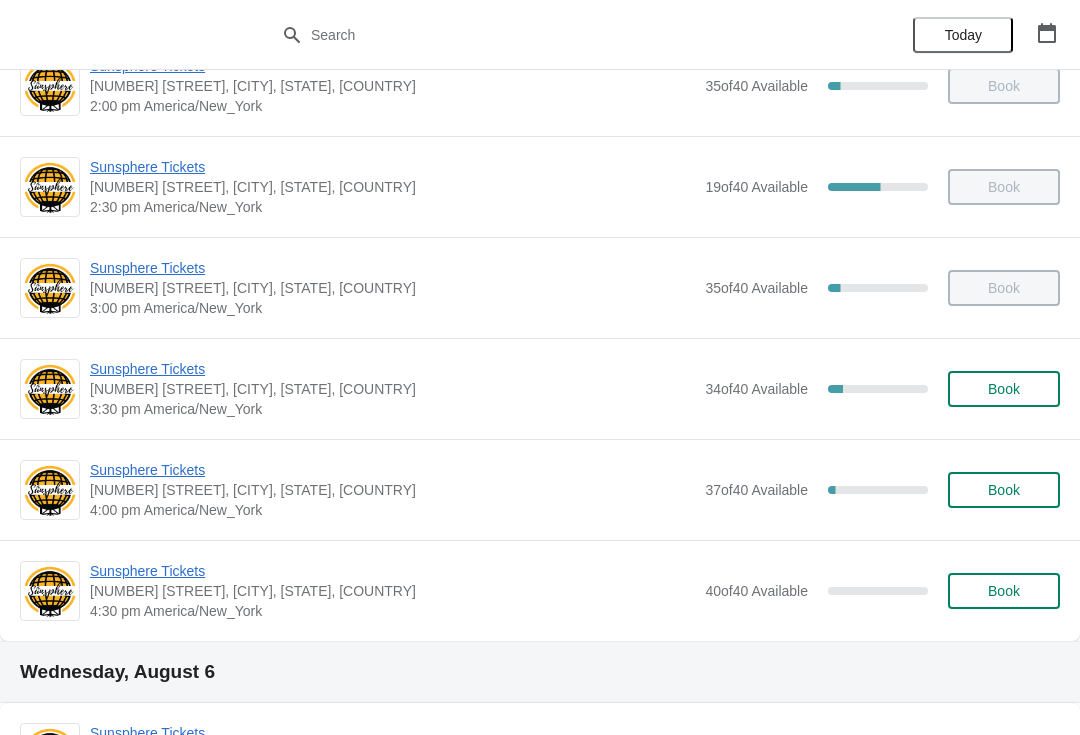 click on "Book" at bounding box center (1004, 389) 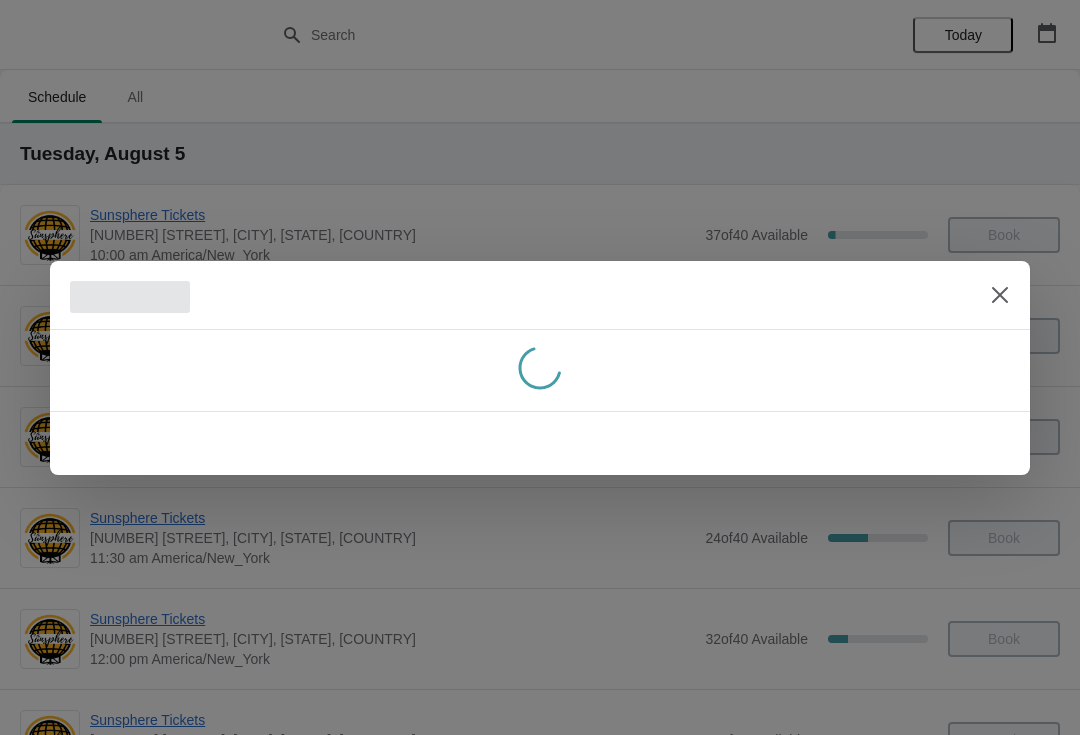 scroll, scrollTop: 0, scrollLeft: 0, axis: both 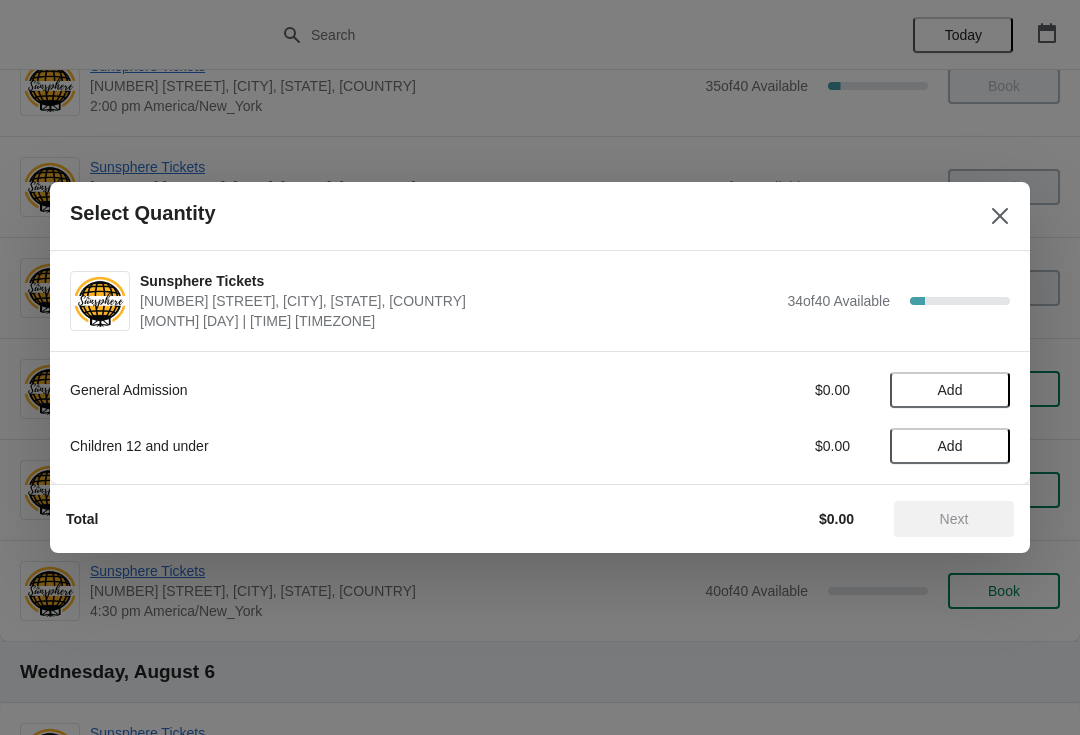 click on "Add" at bounding box center (950, 390) 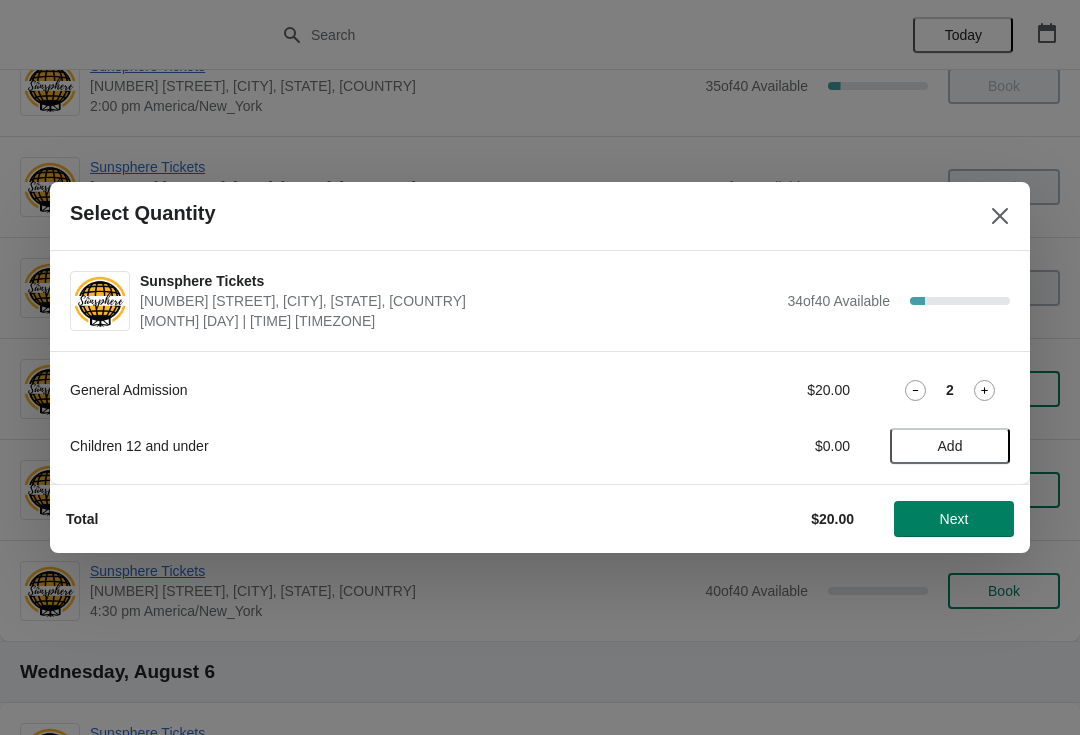click 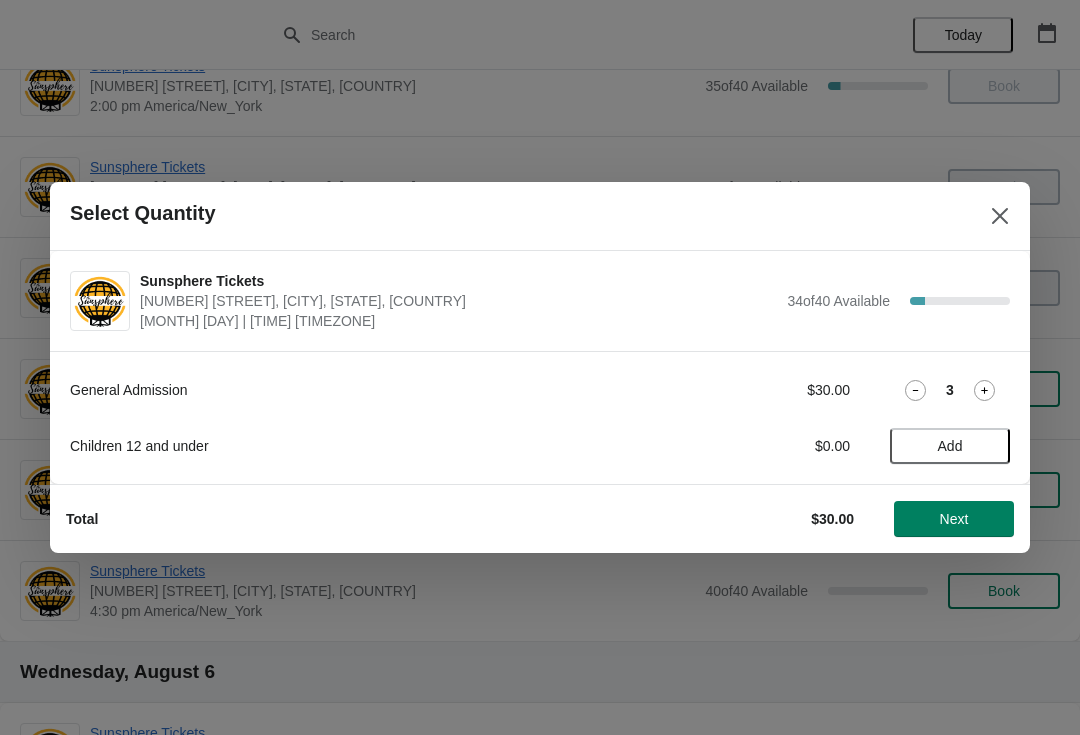 click on "General Admission $30.00 3 Children 12 and under $0.00 Add" at bounding box center [540, 408] 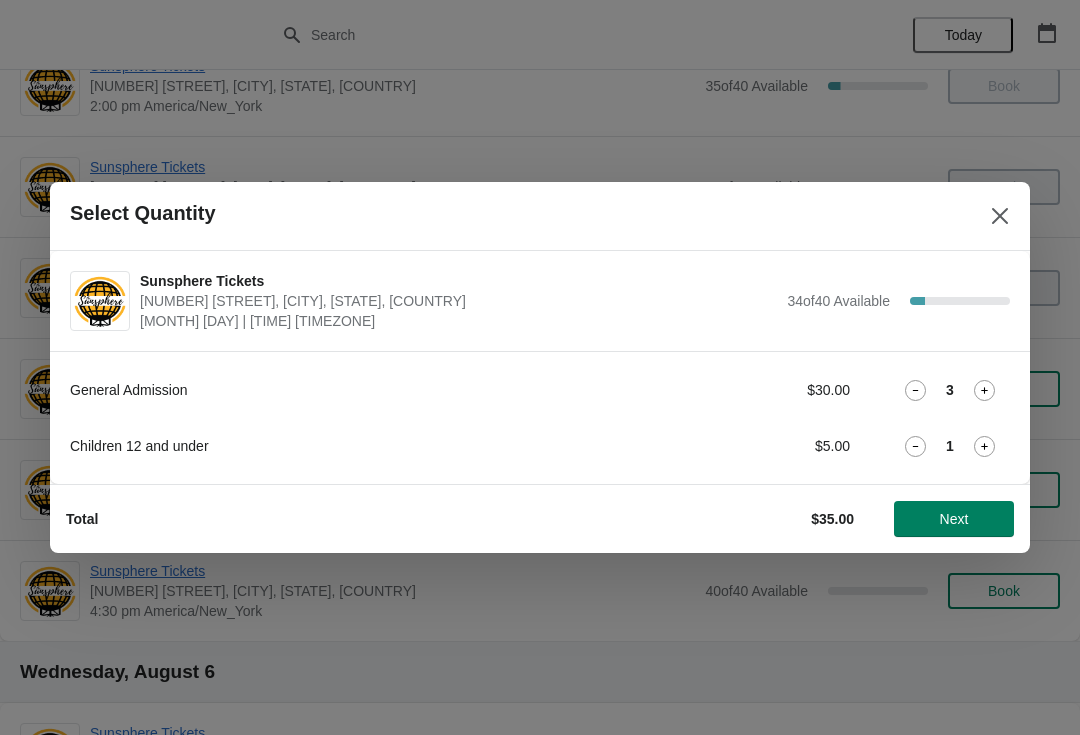click 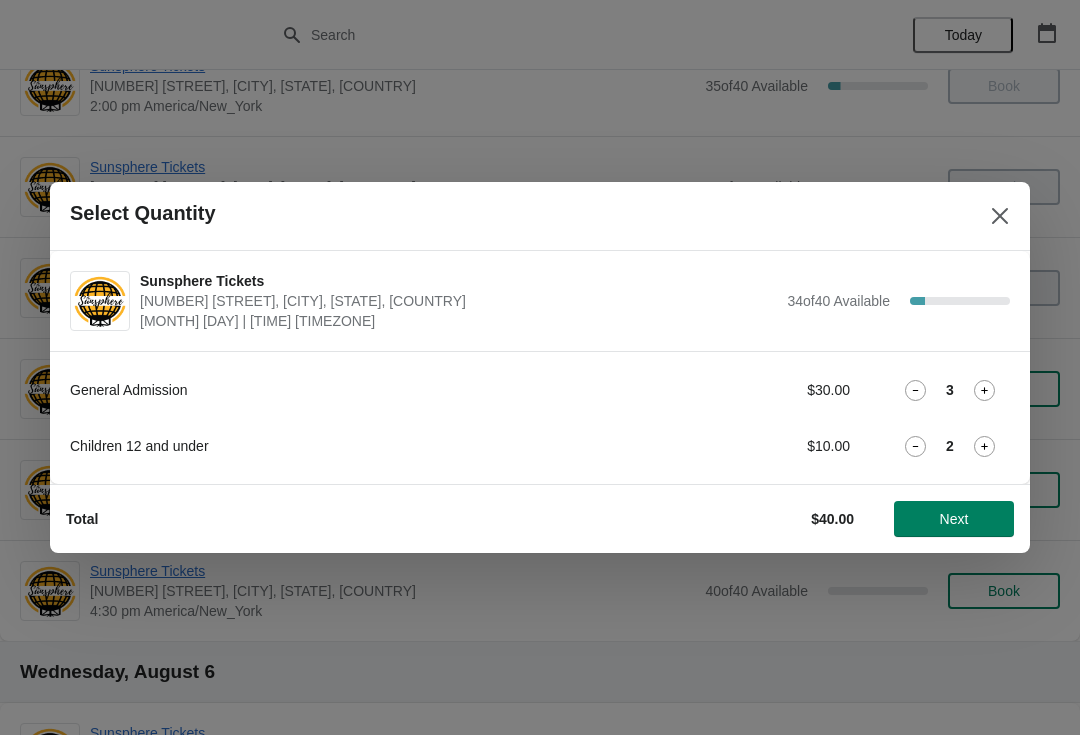 click on "Next" at bounding box center [954, 519] 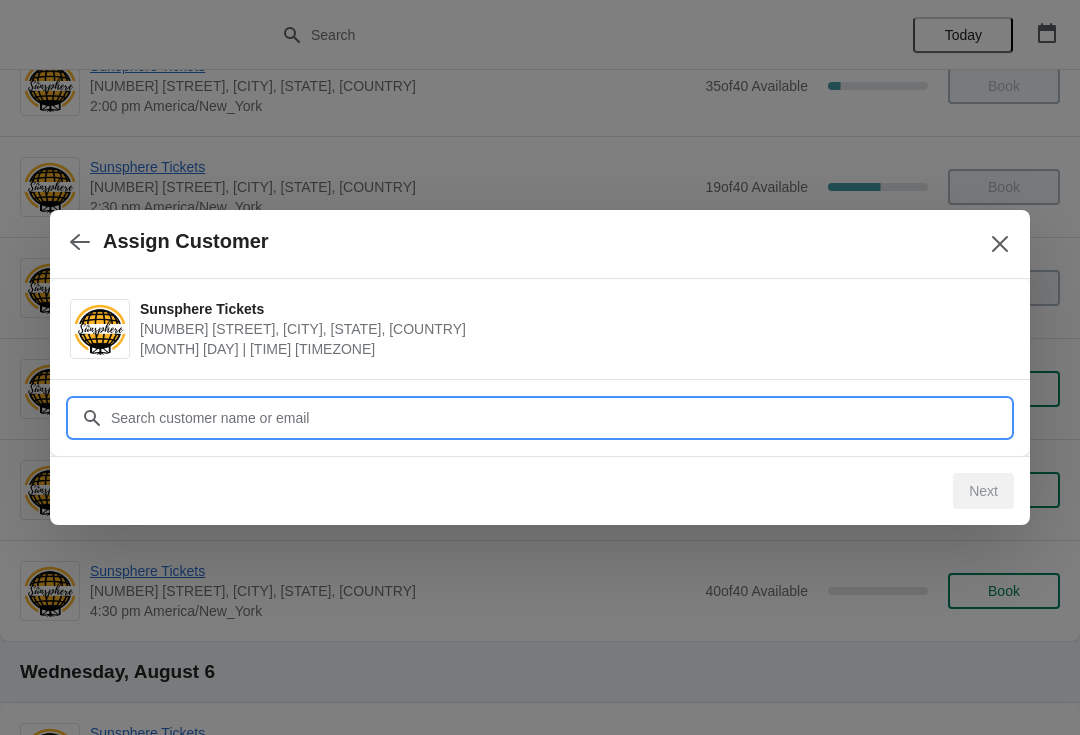 click on "Assign Customer Sunsphere Tickets 810 Clinch Avenue, Knoxville, TN, USA August 5 | 3:30 pm America/New_York Customer Next" at bounding box center [540, 9412] 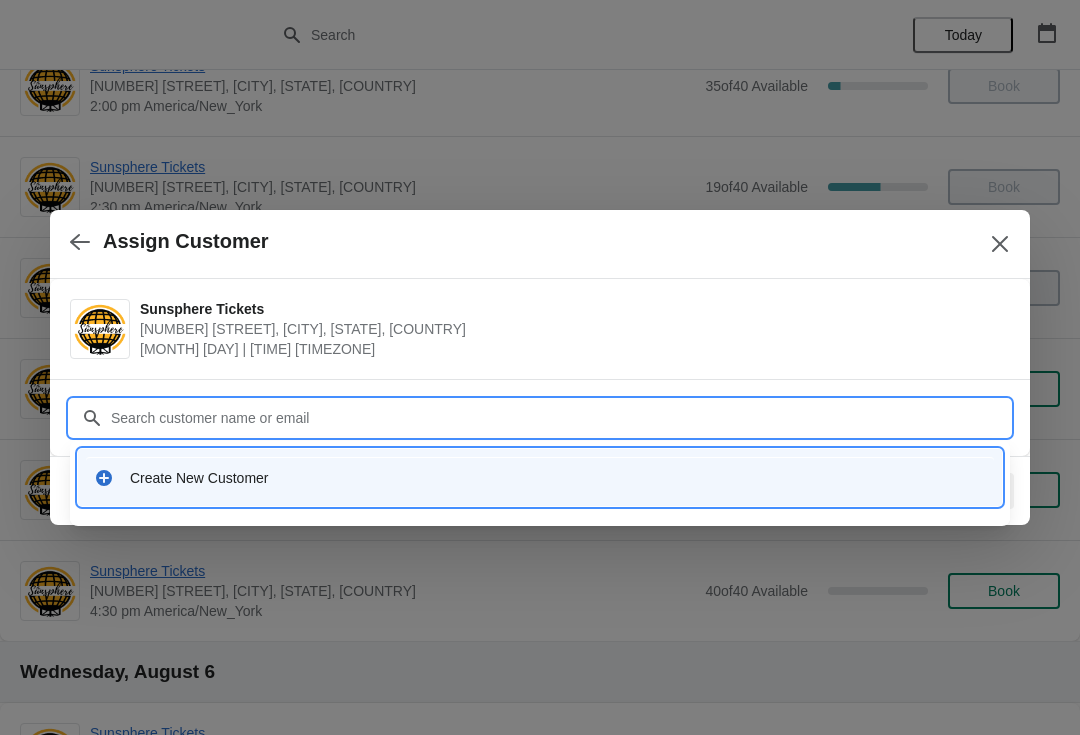 click on "Create New Customer" at bounding box center (540, 477) 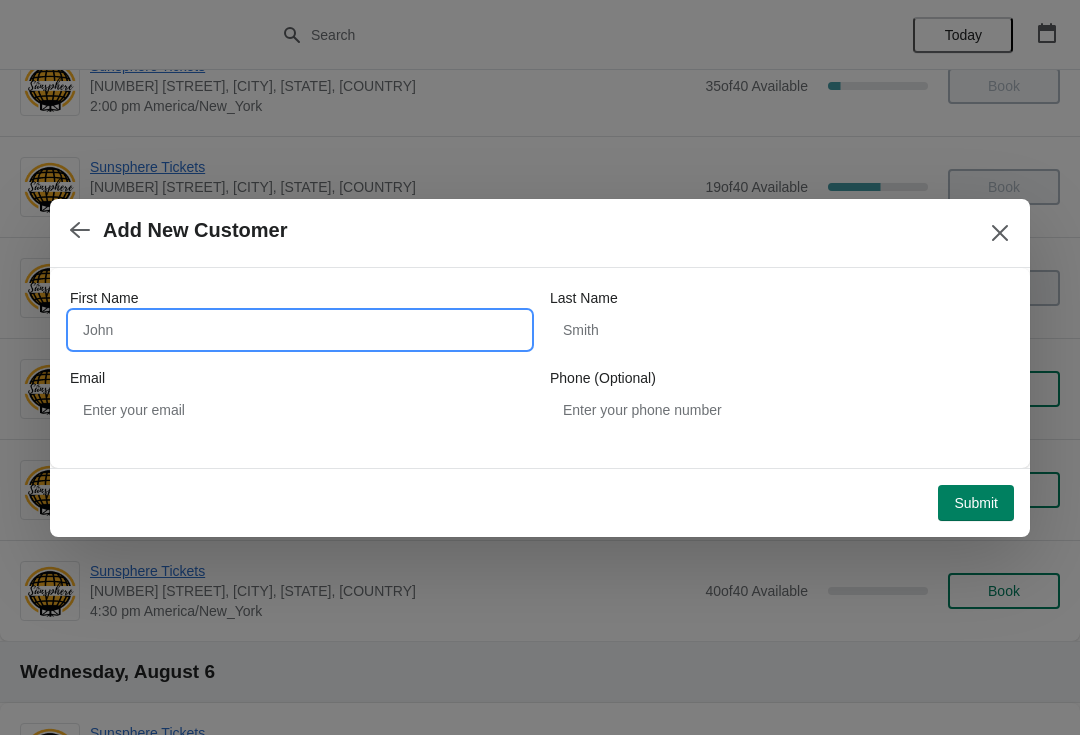 click on "First Name" at bounding box center [300, 330] 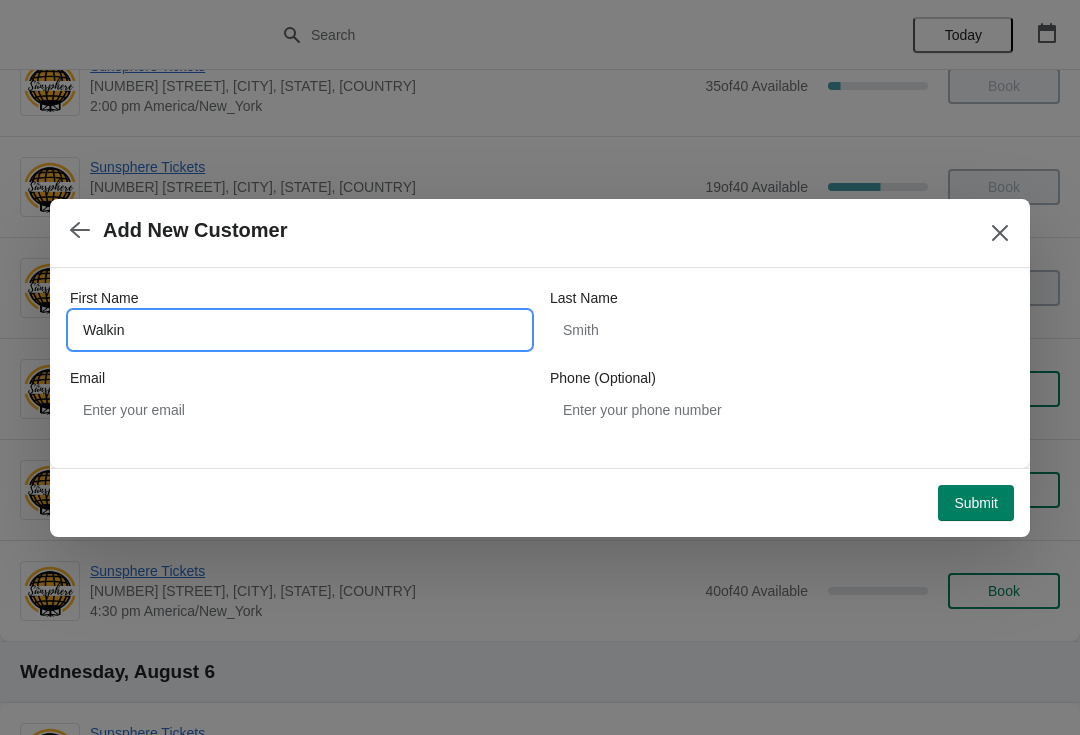 type on "Walkin" 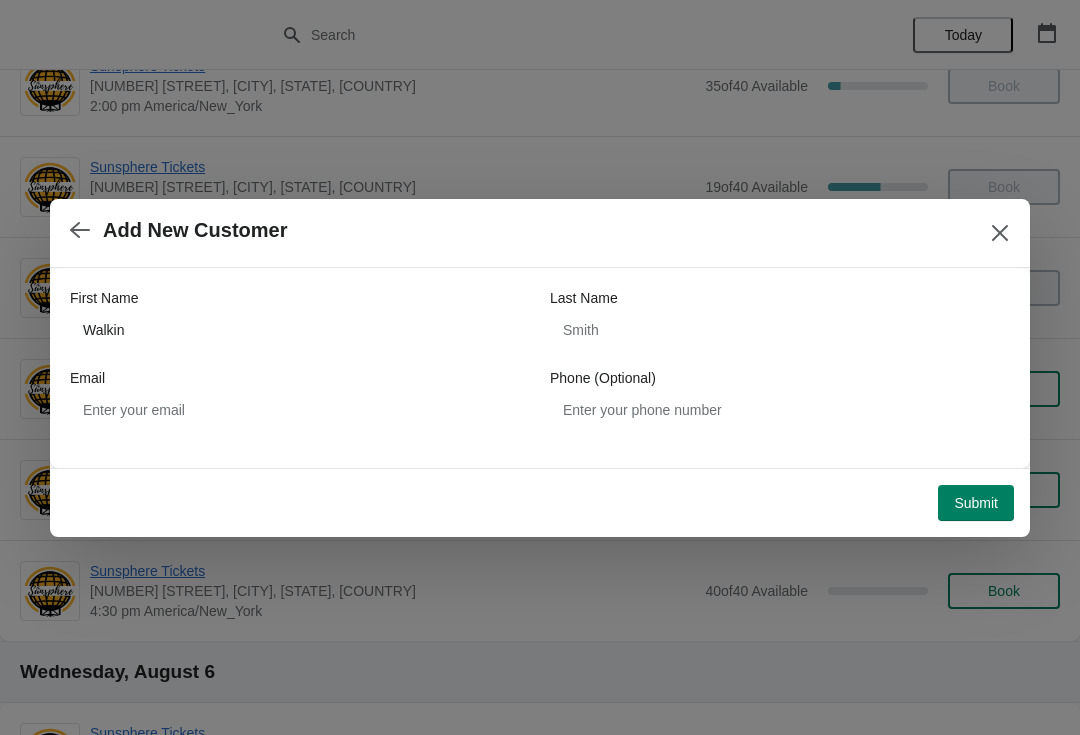 click on "Submit" at bounding box center [976, 503] 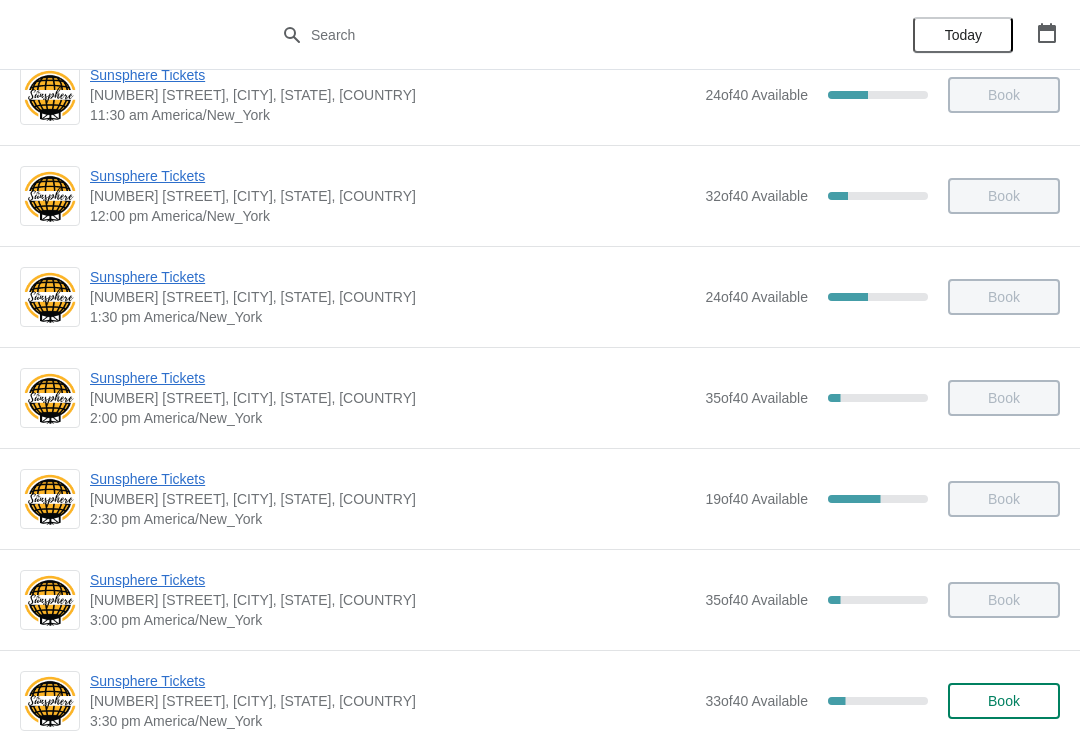 scroll, scrollTop: 497, scrollLeft: 0, axis: vertical 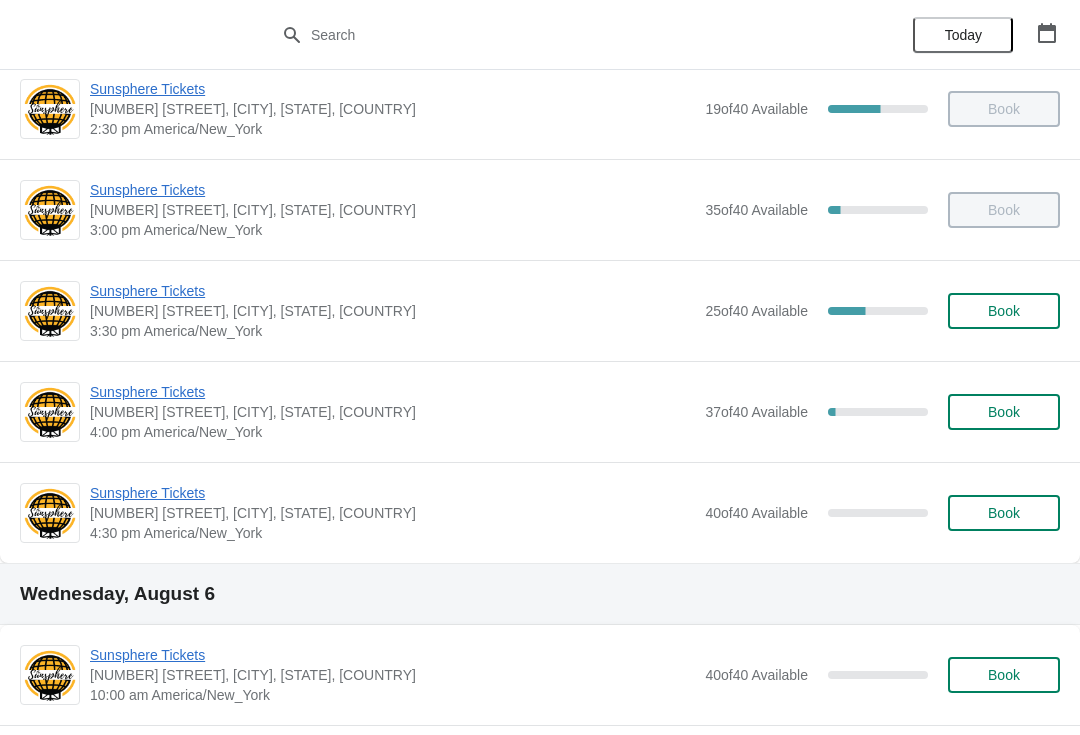 click on "Sunsphere Tickets" at bounding box center (392, 392) 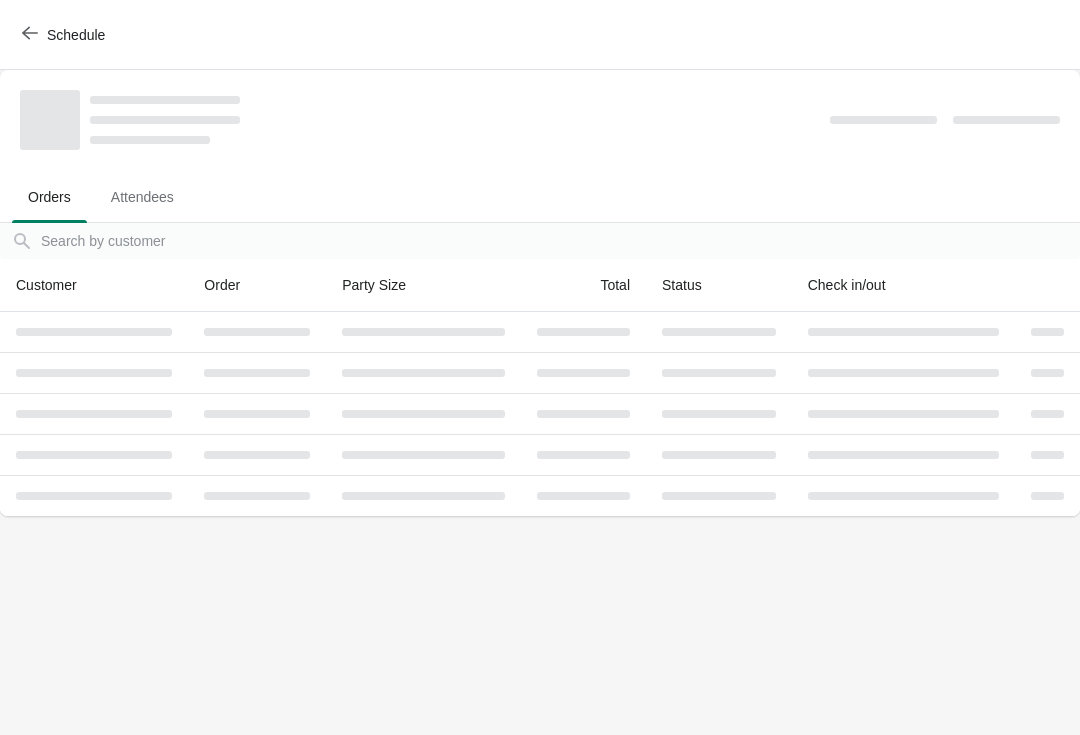 scroll, scrollTop: 0, scrollLeft: 0, axis: both 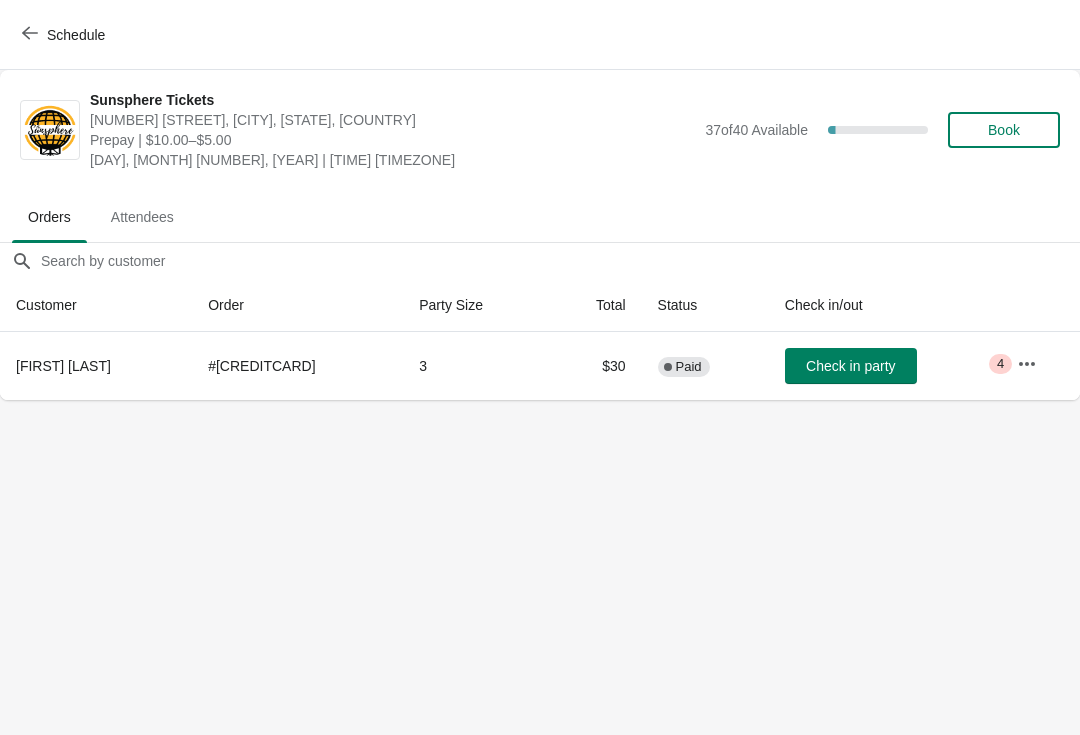 click on "Check in party" at bounding box center [850, 366] 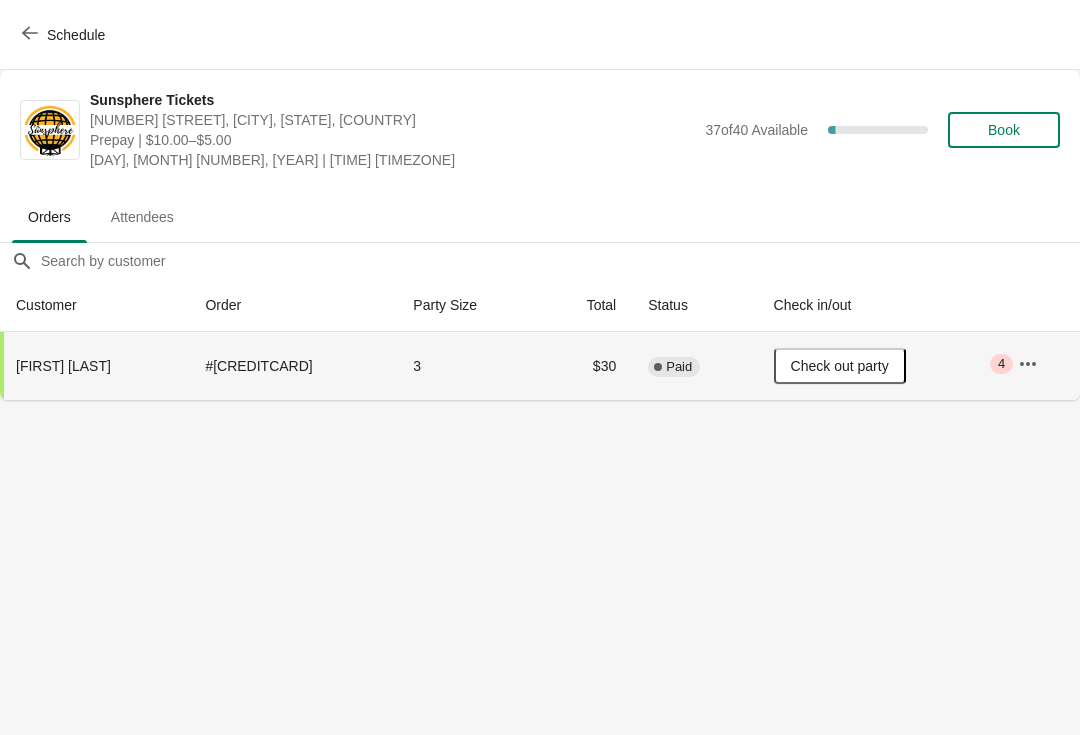 click on "Schedule" at bounding box center [76, 35] 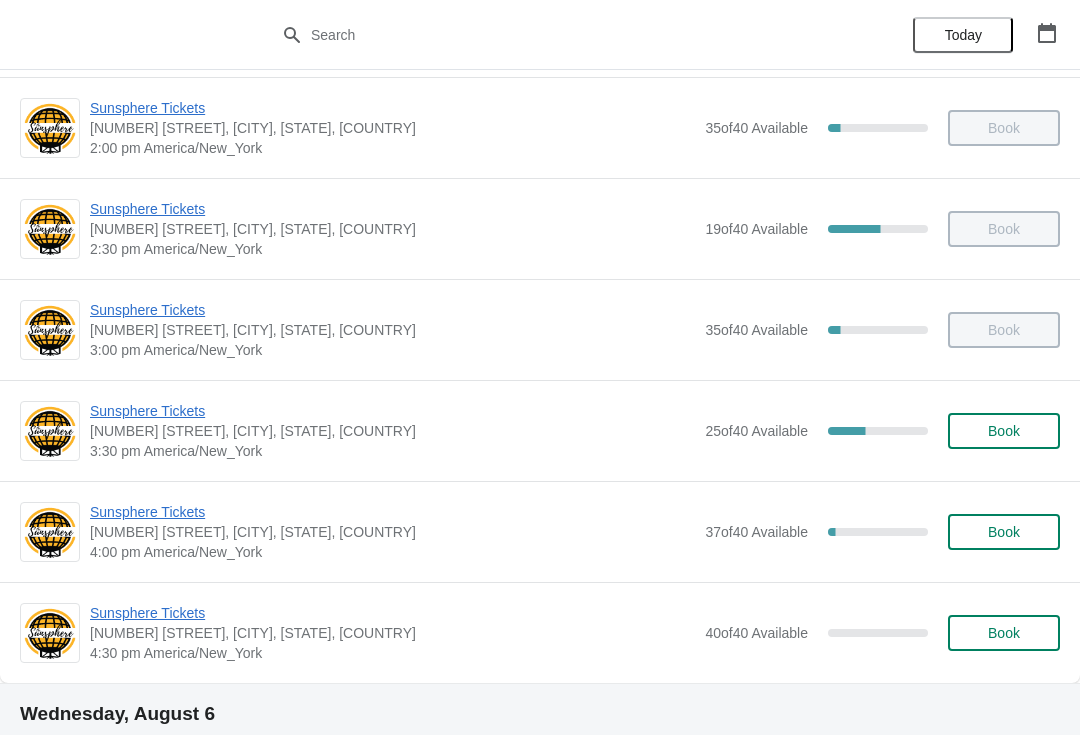 scroll, scrollTop: 714, scrollLeft: 0, axis: vertical 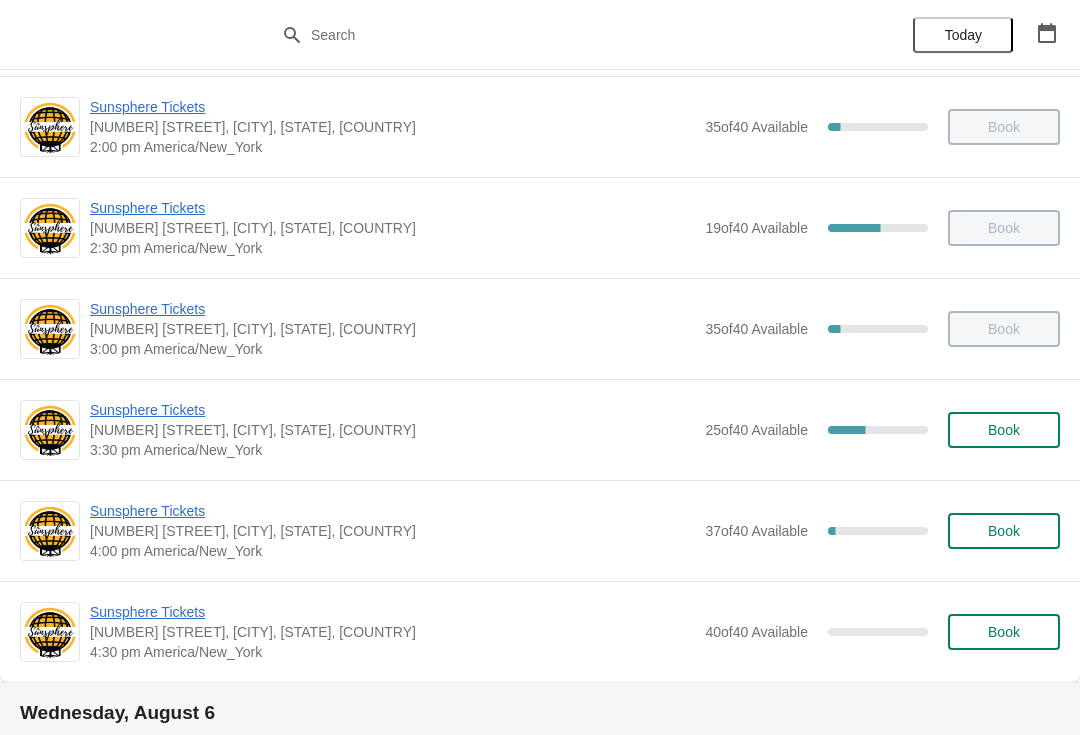 click on "Sunsphere Tickets 810 Clinch Avenue, Knoxville, TN, USA 3:30 pm America/New_York 25  of  40   Available 37.5 % Book" at bounding box center (575, 430) 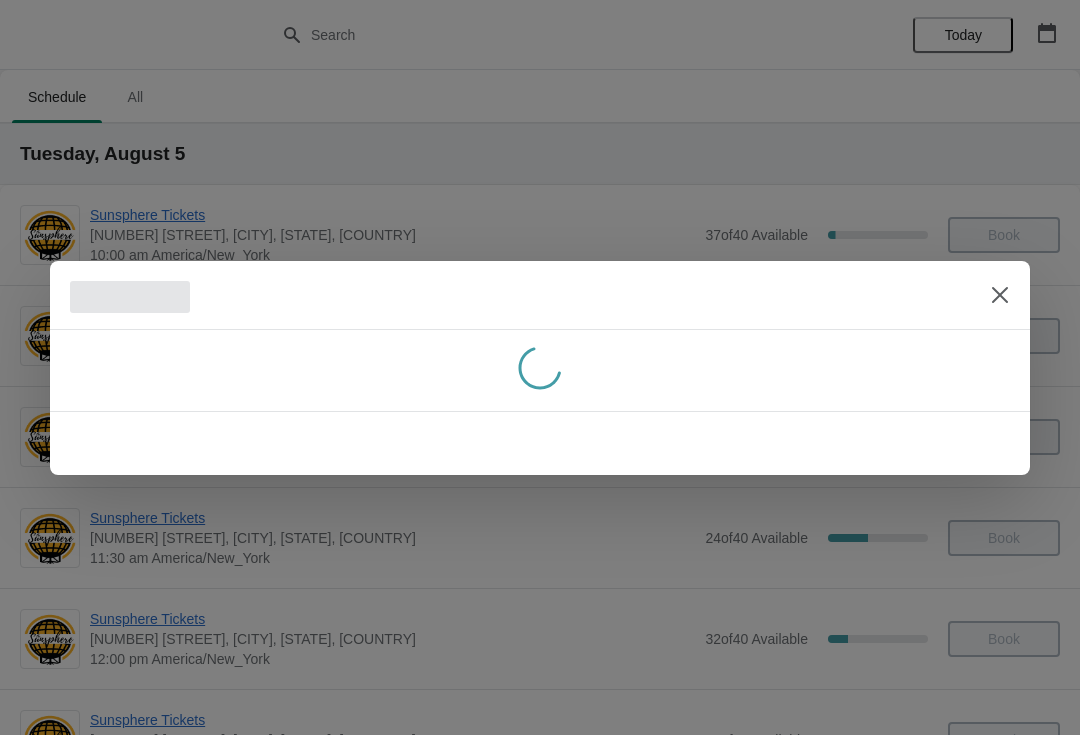 scroll, scrollTop: 714, scrollLeft: 0, axis: vertical 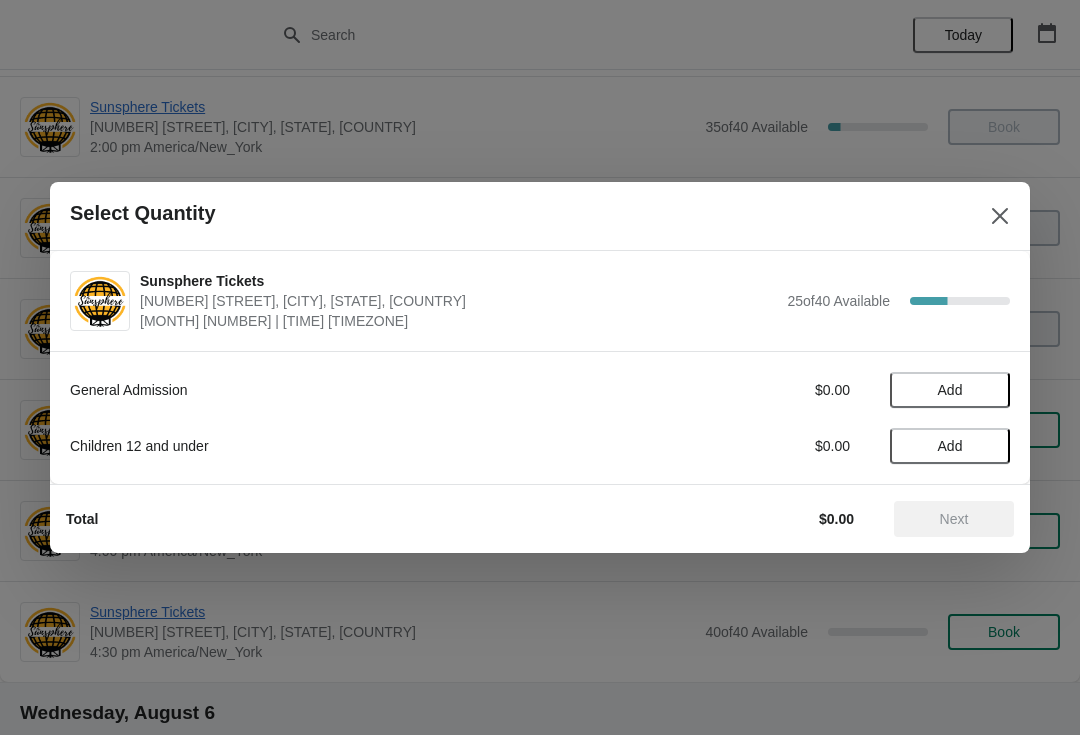 click on "Add" at bounding box center [950, 390] 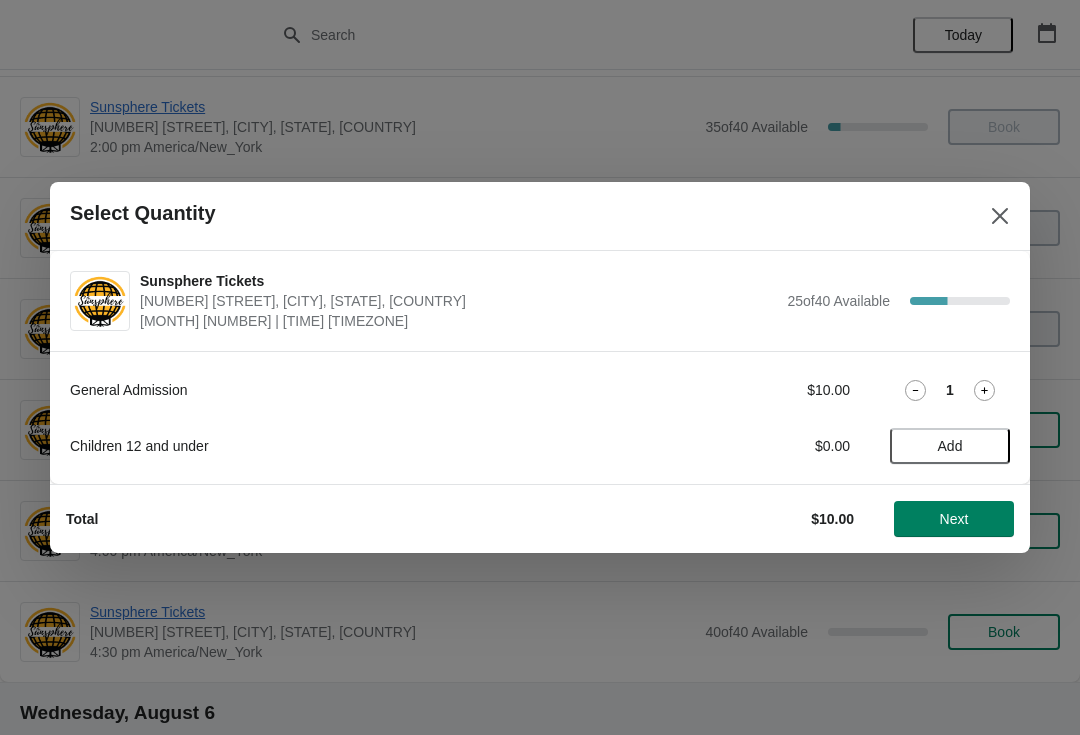 click on "Add" at bounding box center [950, 446] 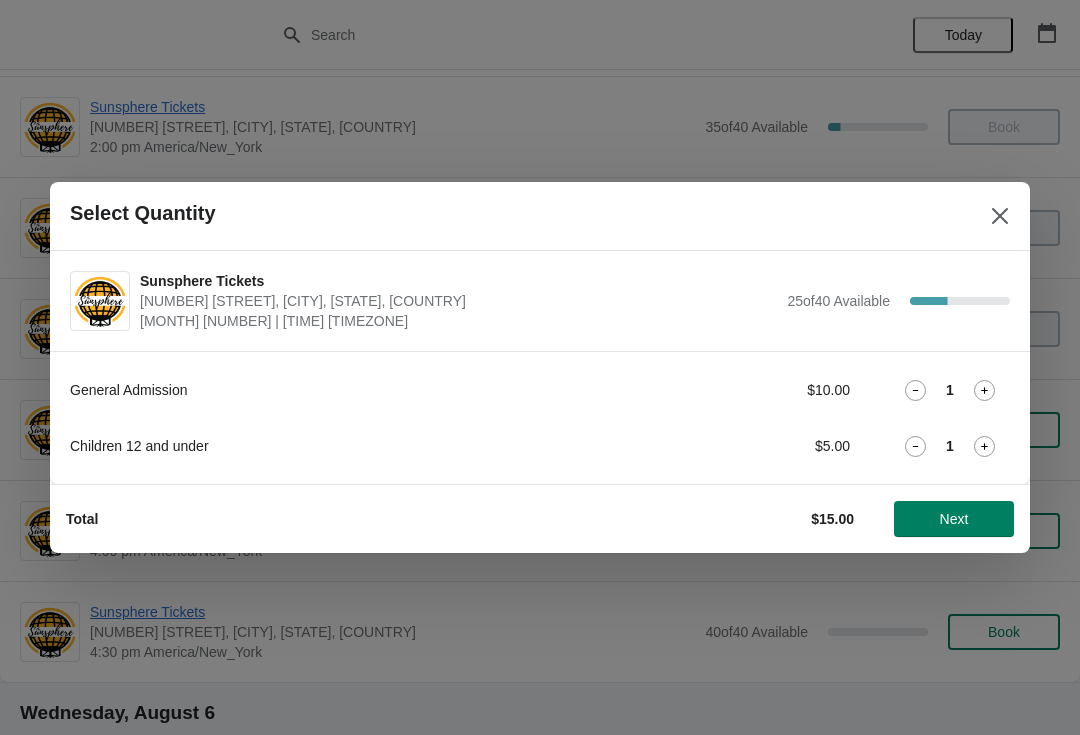 click on "Next" at bounding box center [954, 519] 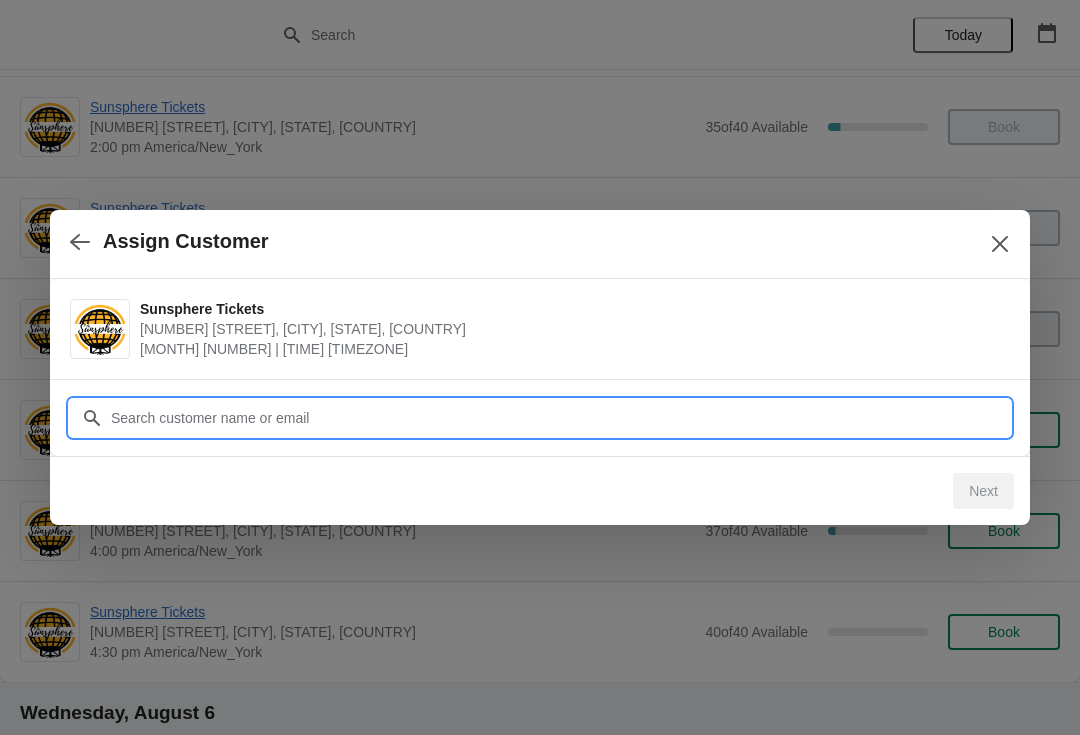 click on "Customer" at bounding box center [560, 418] 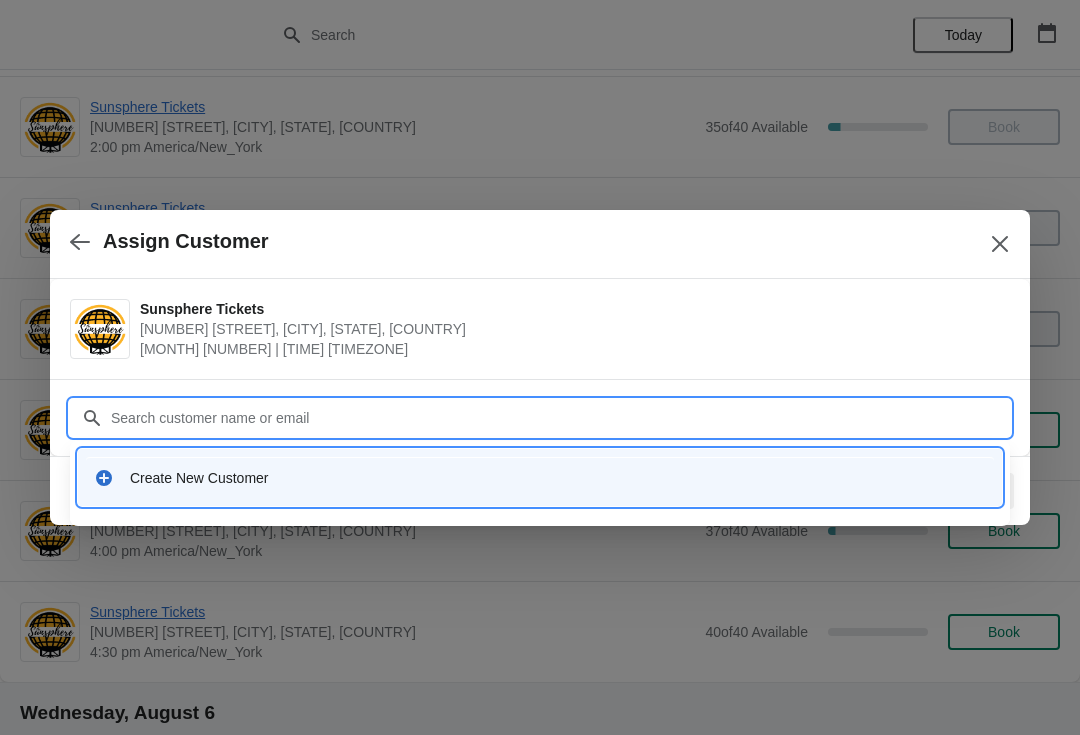 click on "Create New Customer" at bounding box center (540, 477) 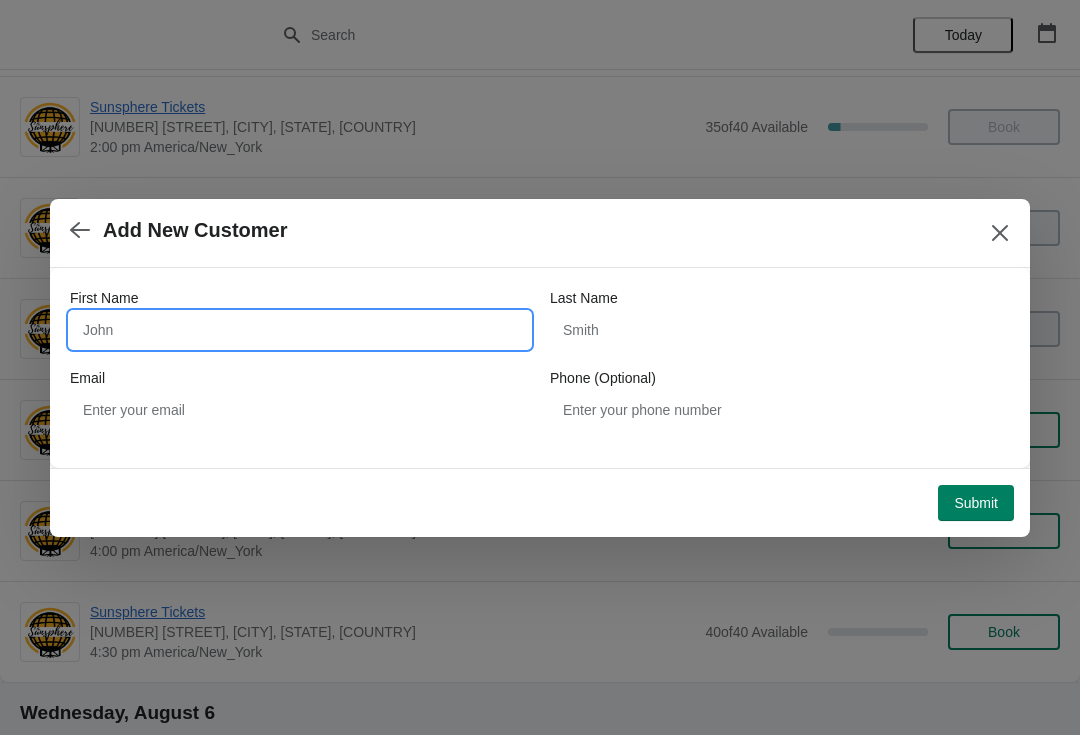 click on "[FIRST] [LAST]" at bounding box center (300, 330) 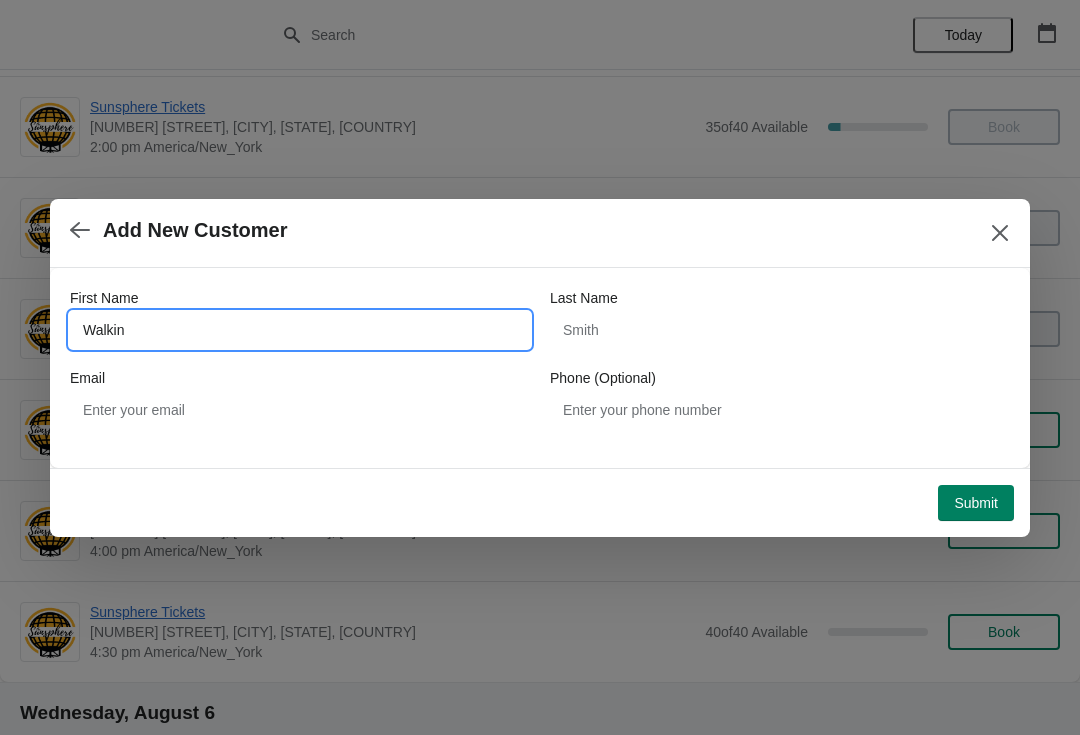 type on "Walkin" 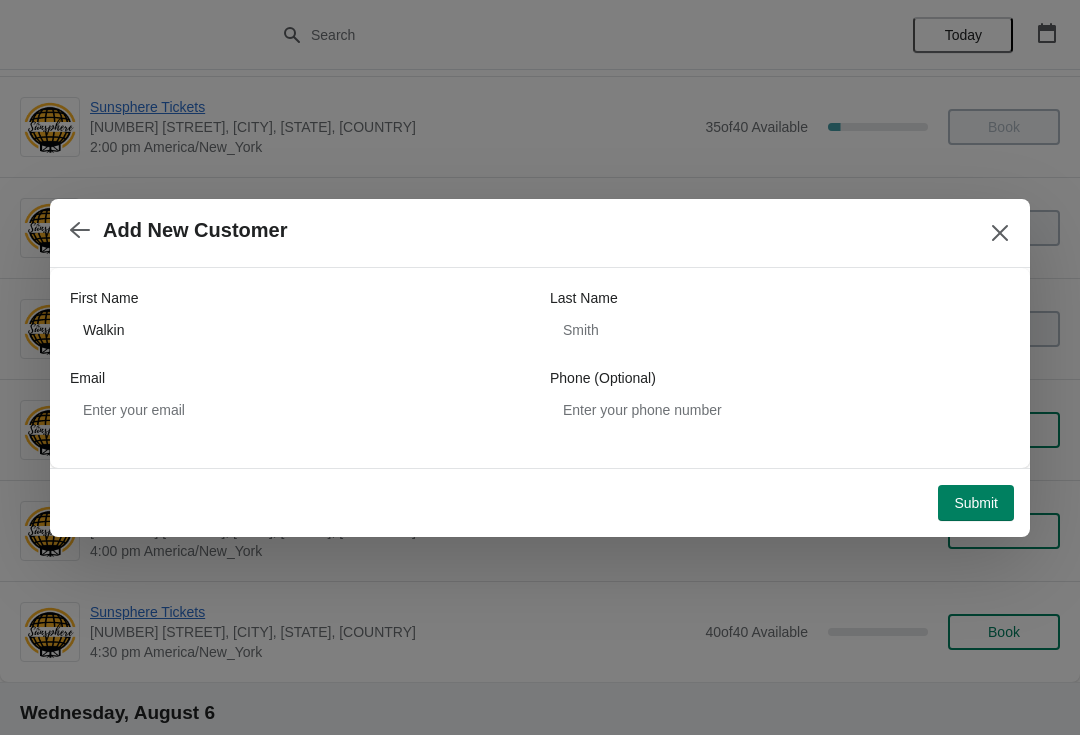 click on "Submit" at bounding box center [976, 503] 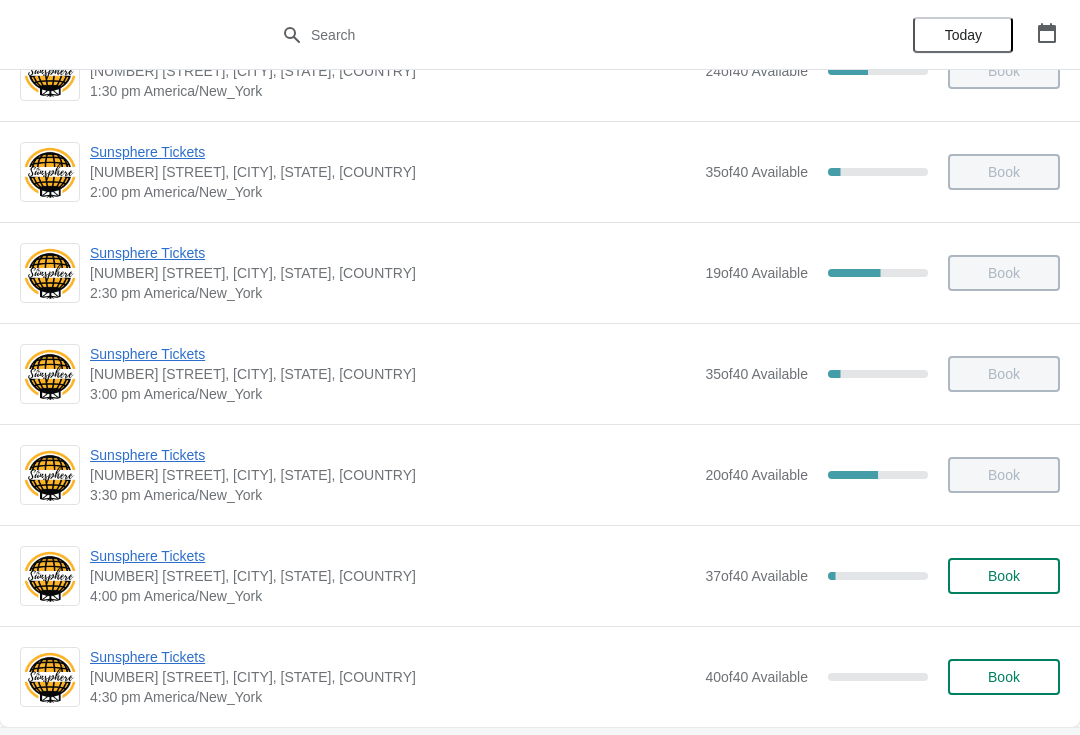 scroll, scrollTop: 691, scrollLeft: 0, axis: vertical 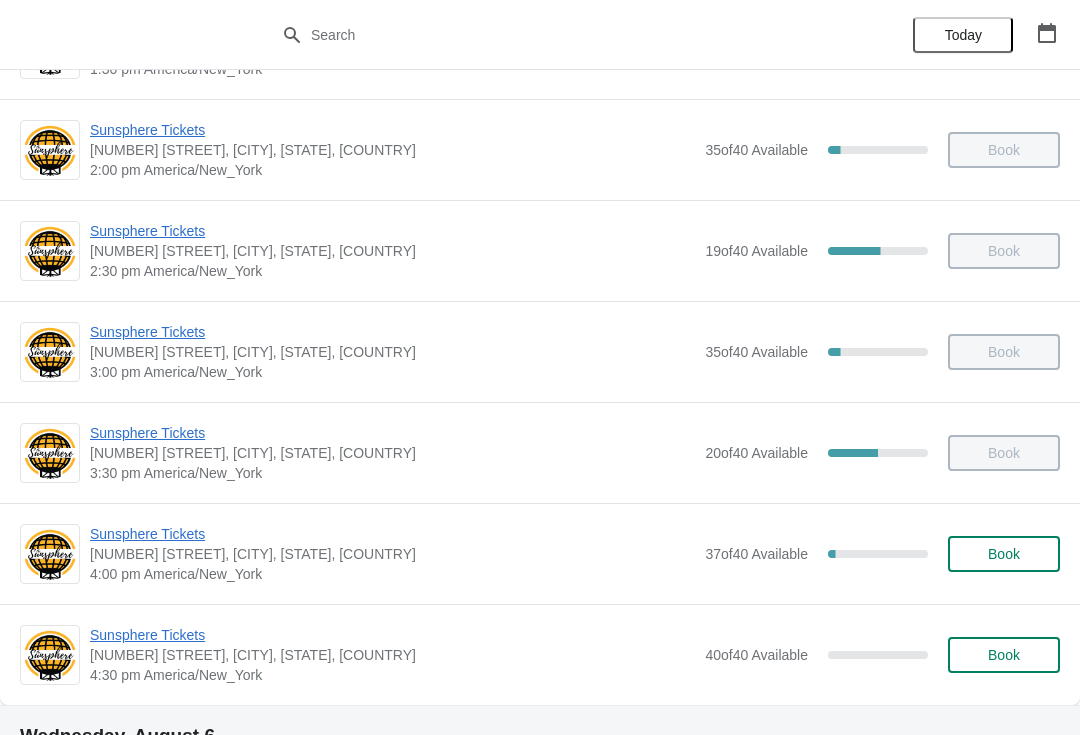 click on "Book" at bounding box center (1004, 554) 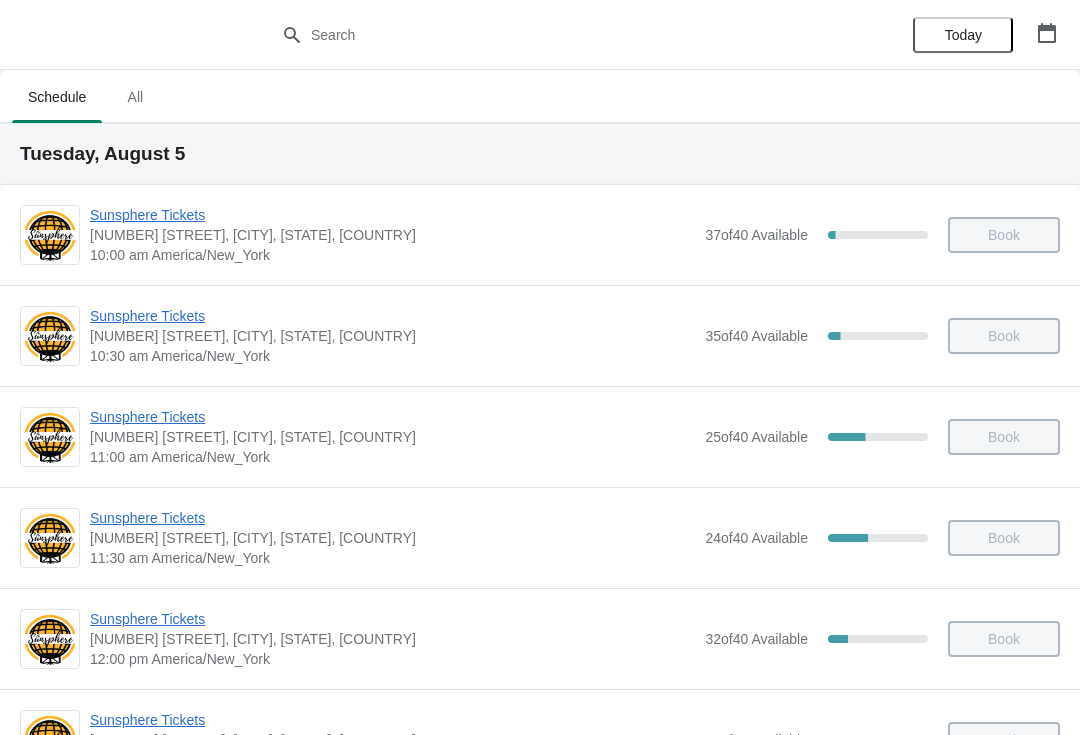scroll, scrollTop: 691, scrollLeft: 0, axis: vertical 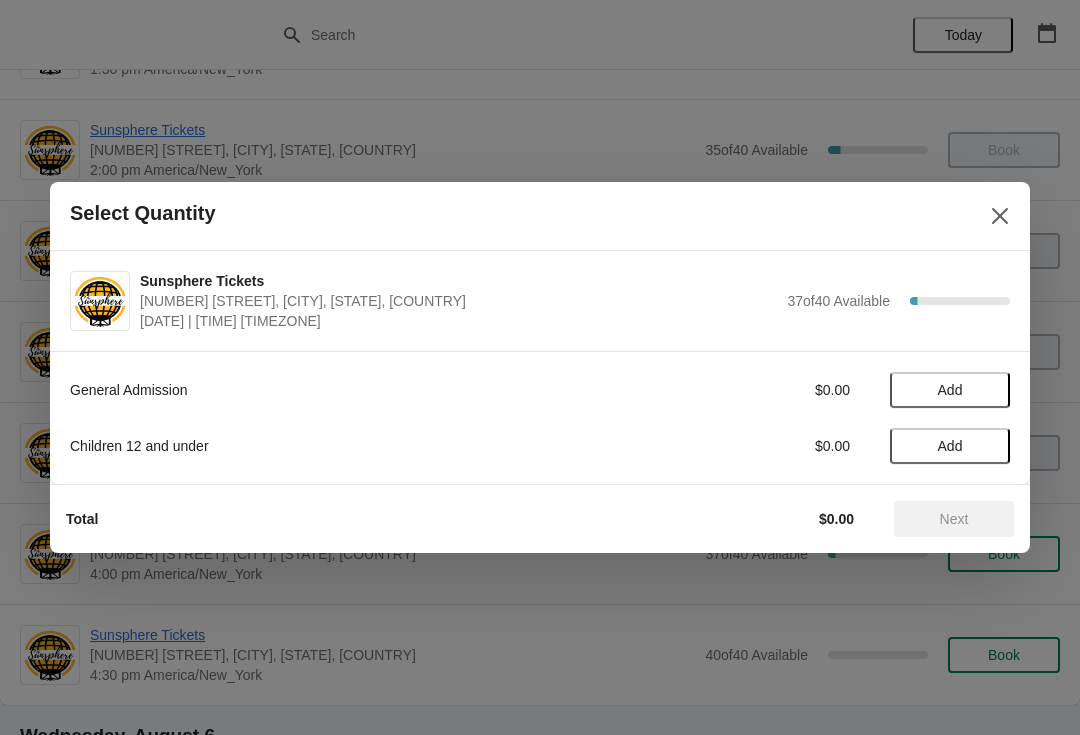 click on "Add" at bounding box center [950, 390] 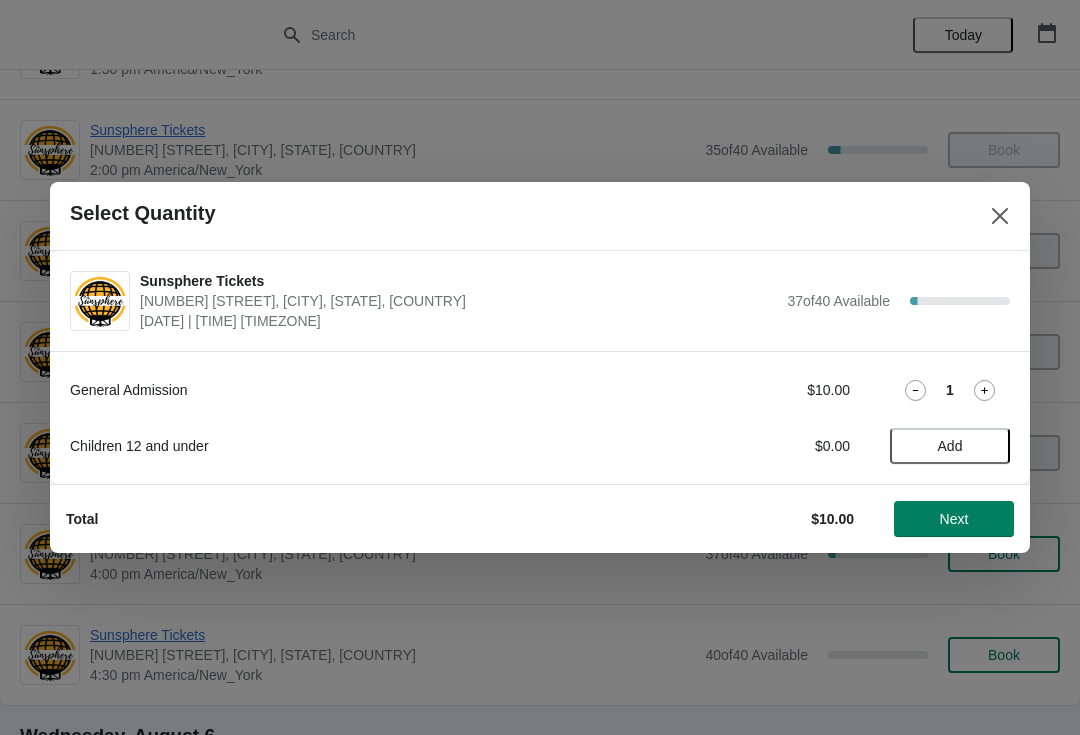 click 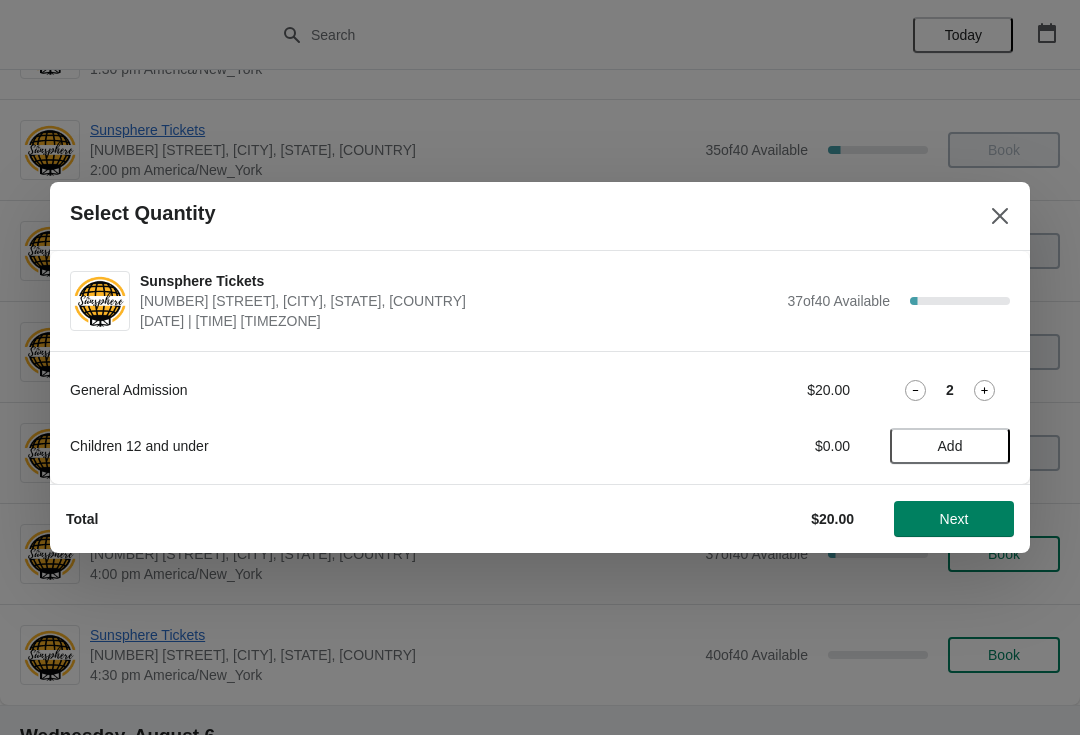 click 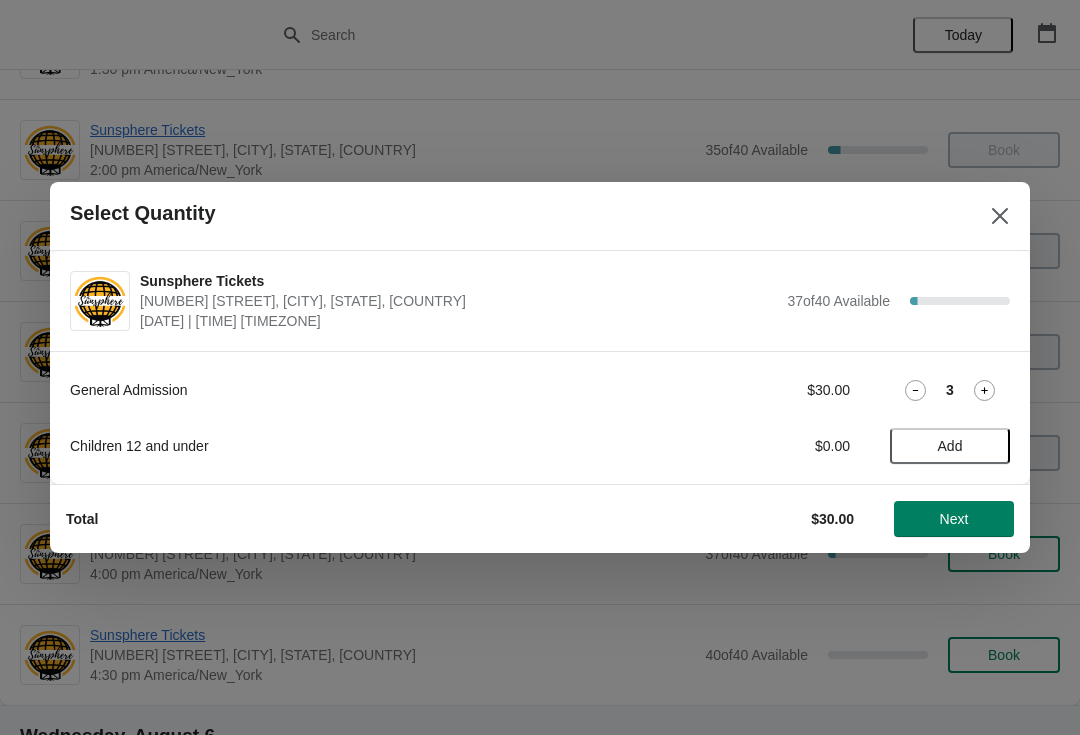 click 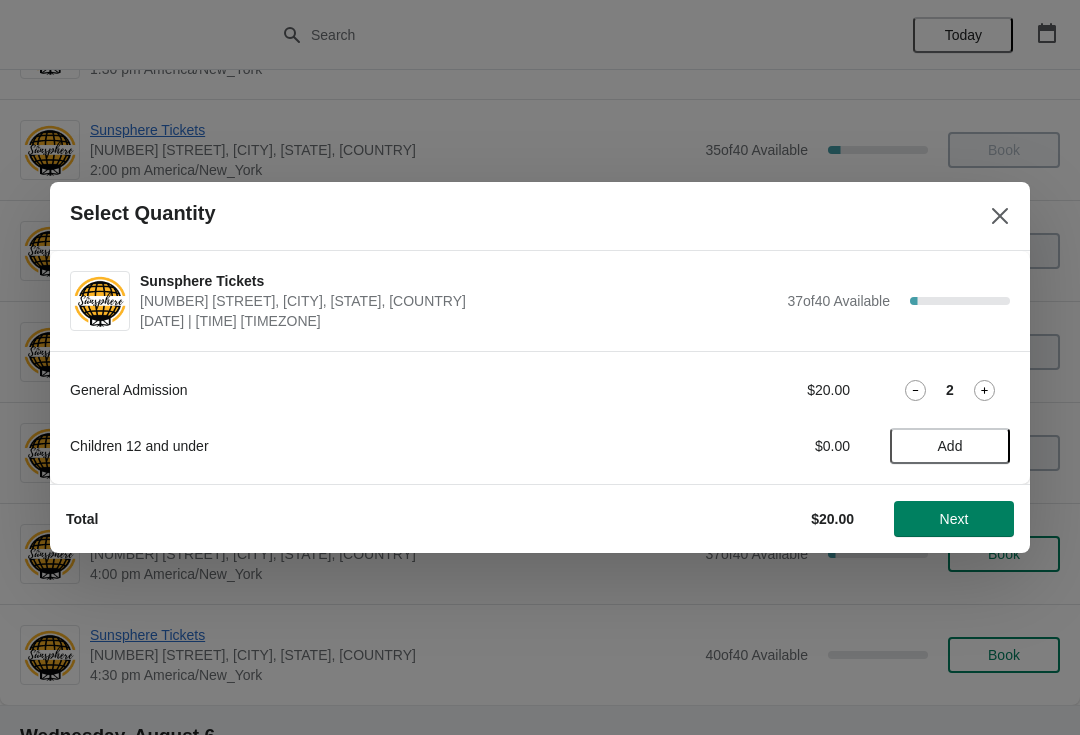 click 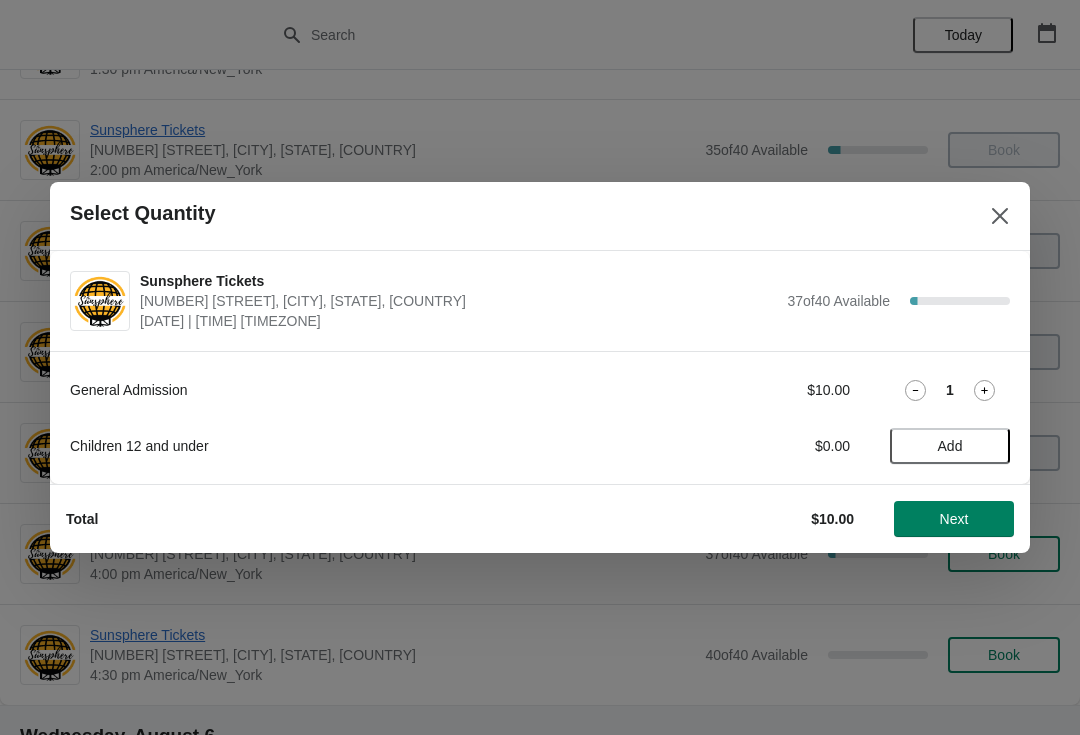 click on "Add" at bounding box center (950, 446) 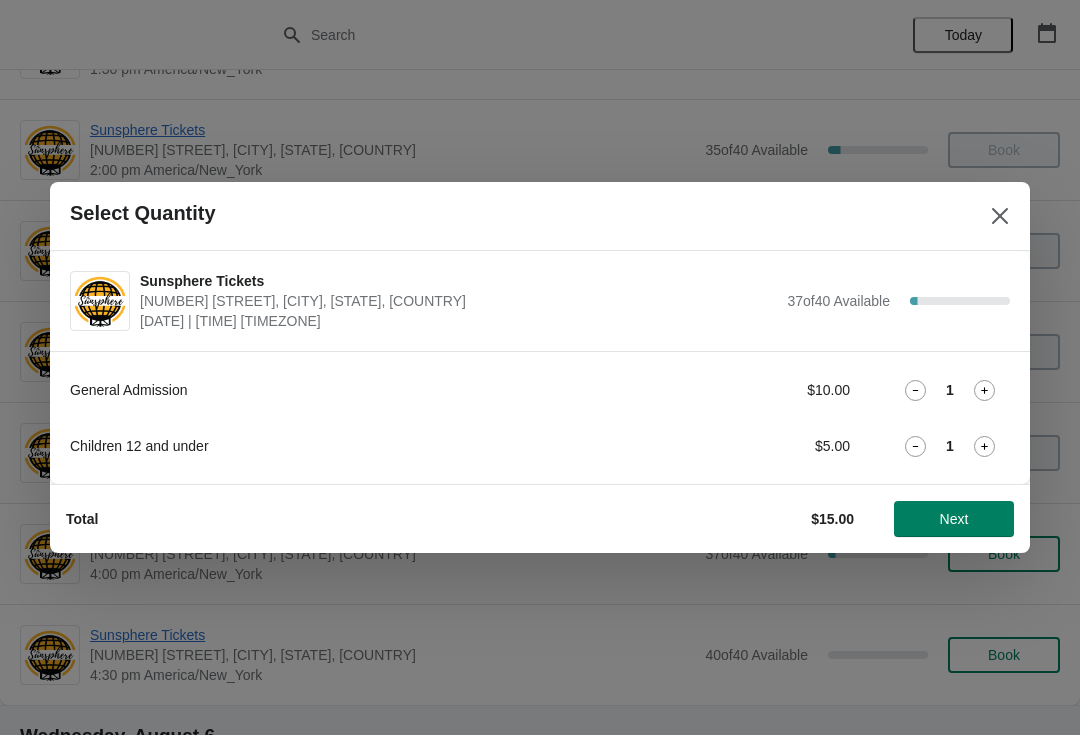 click 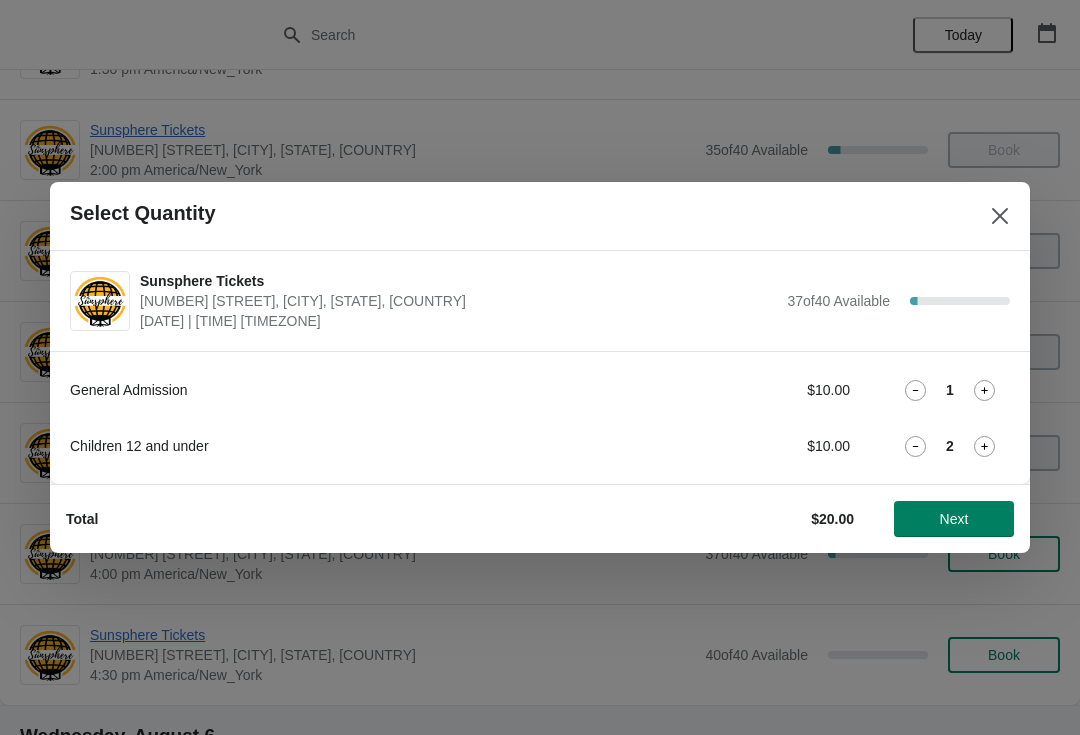 click on "Next" at bounding box center [954, 519] 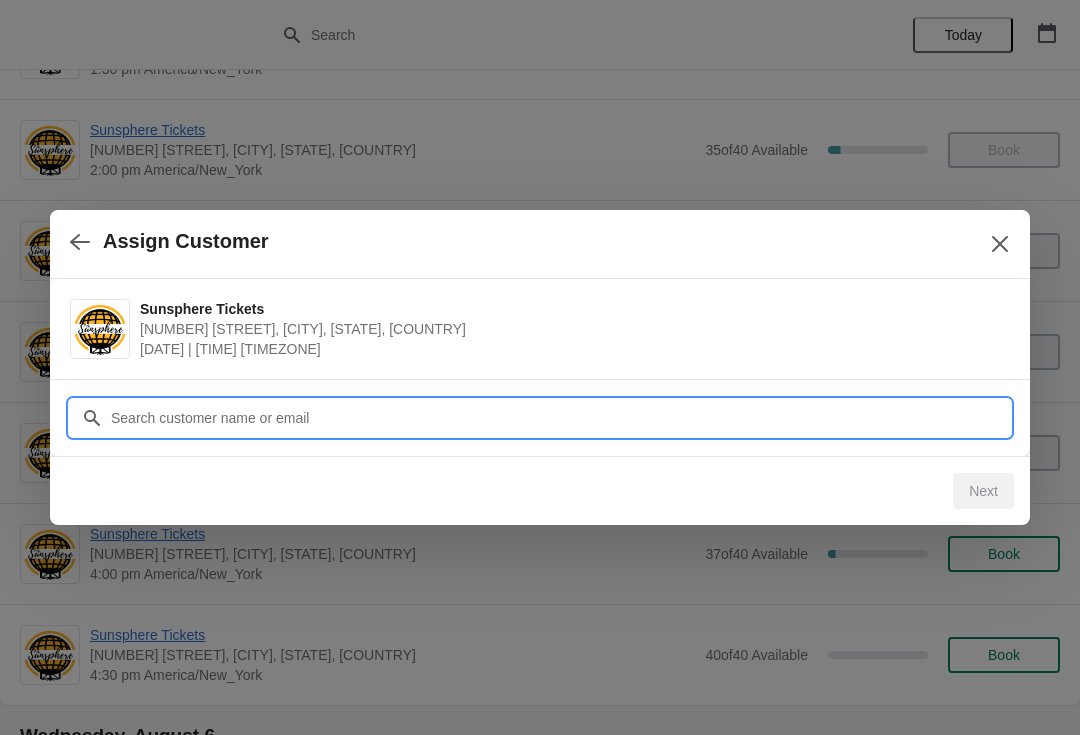 click on "Customer" at bounding box center [560, 418] 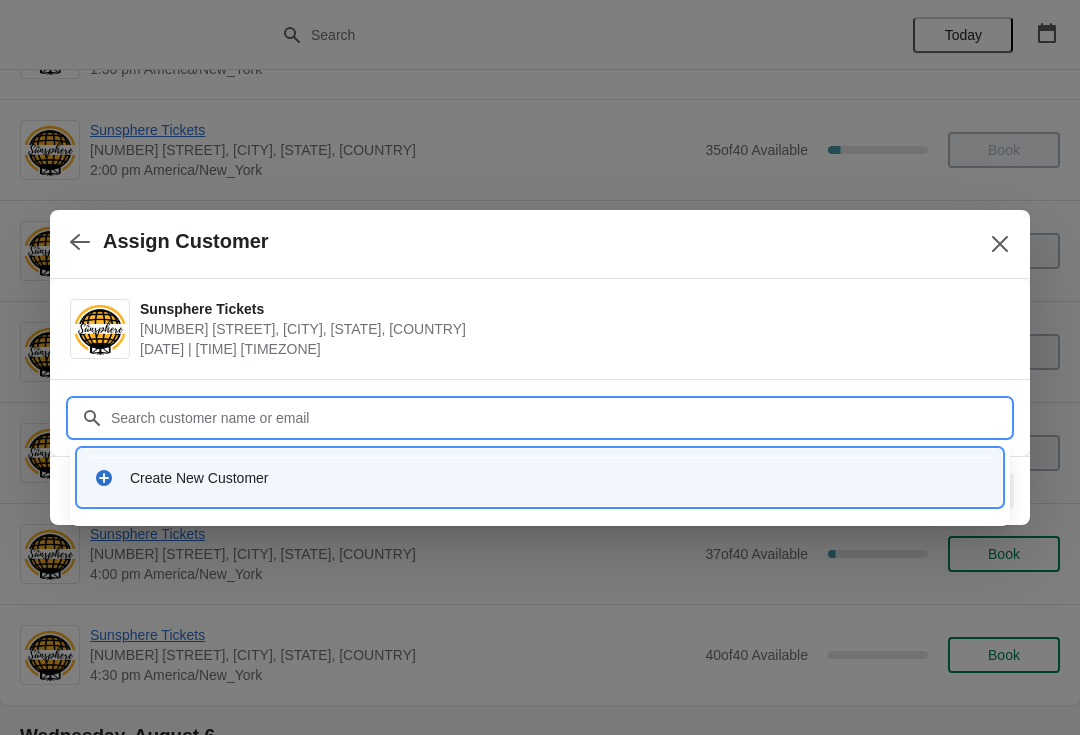 click on "Create New Customer" at bounding box center [540, 477] 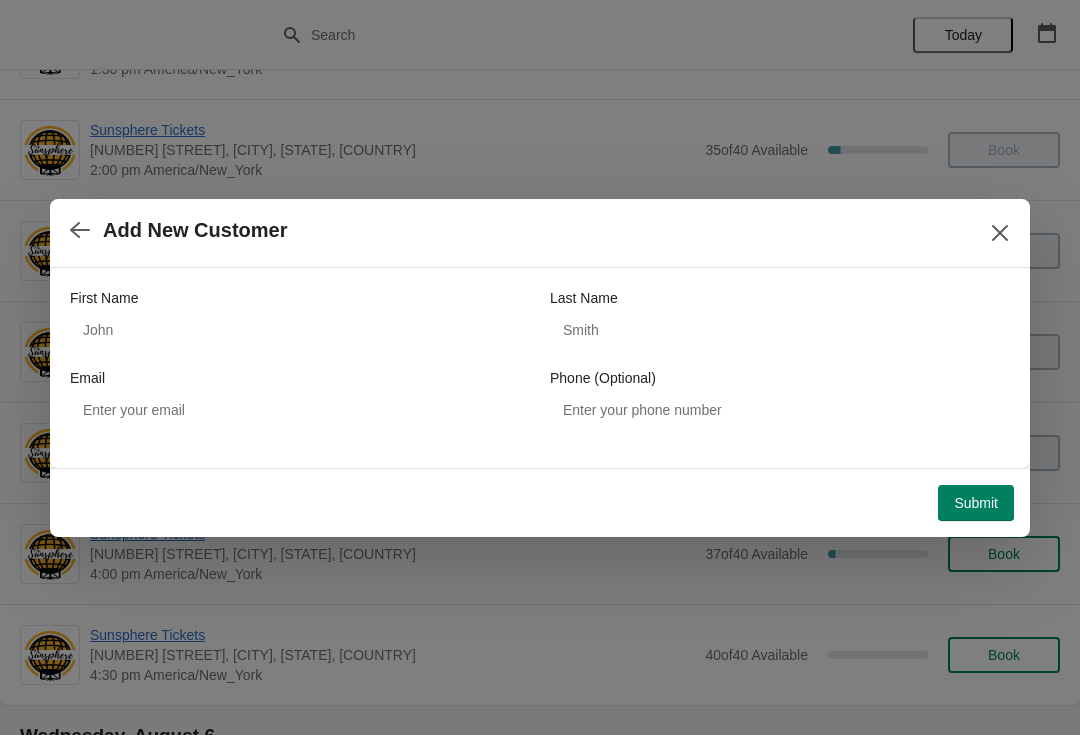 click on "First Name" at bounding box center [300, 298] 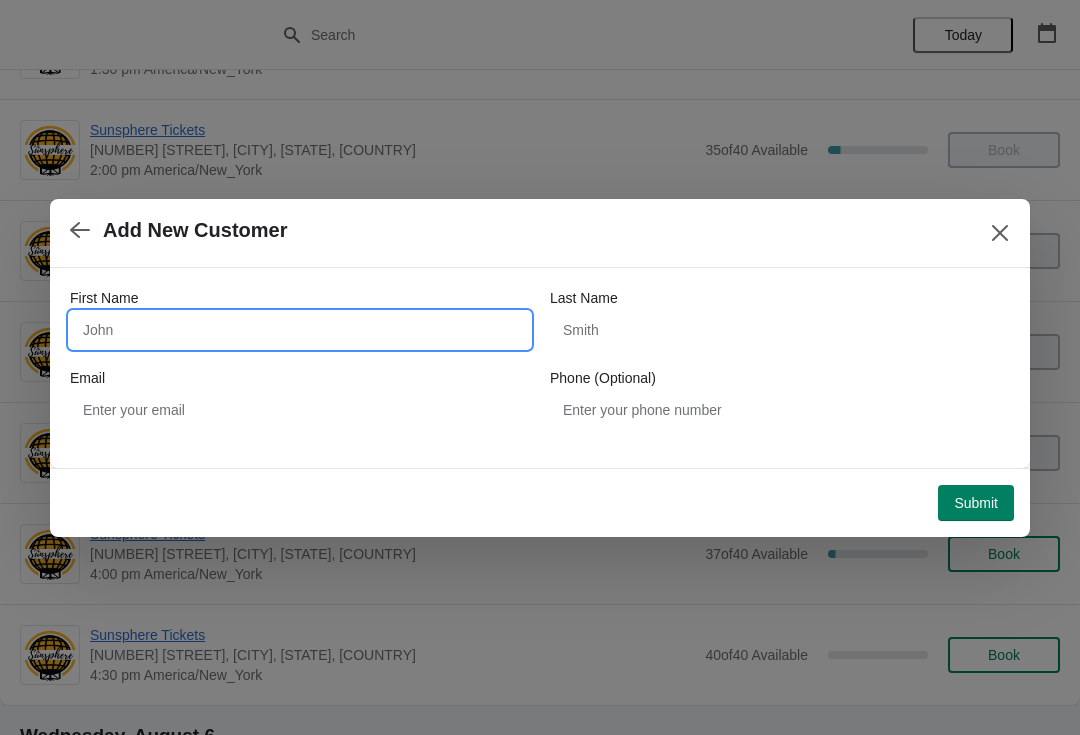 click on "First Name" at bounding box center (300, 330) 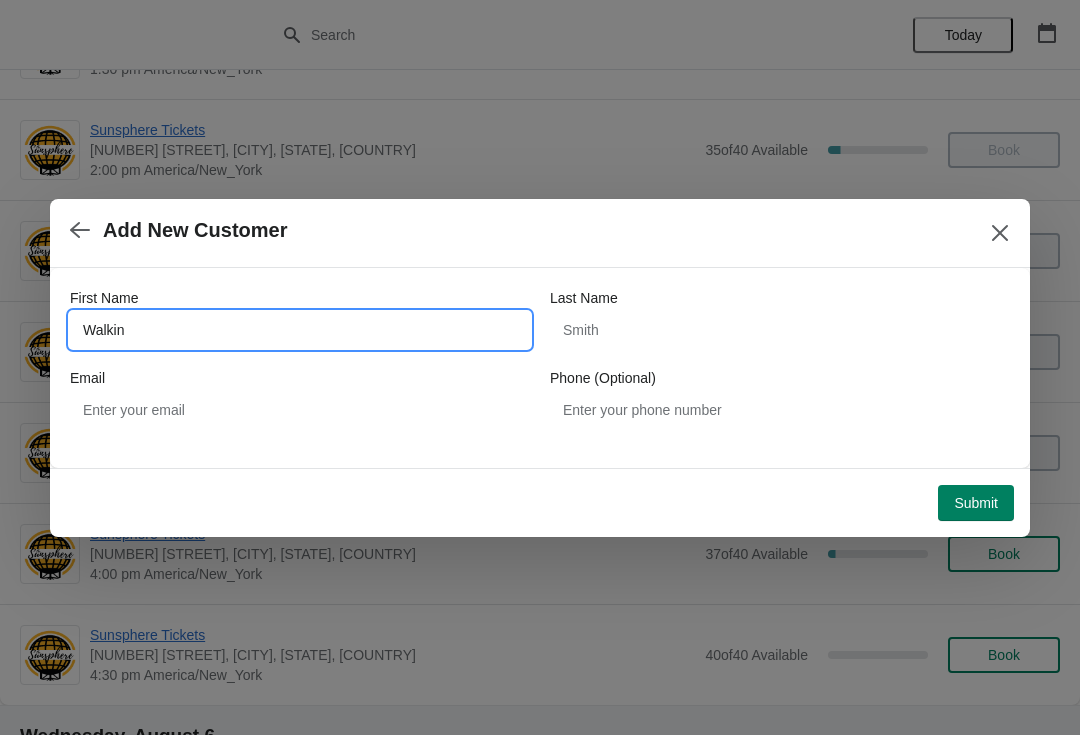 type on "Walkin" 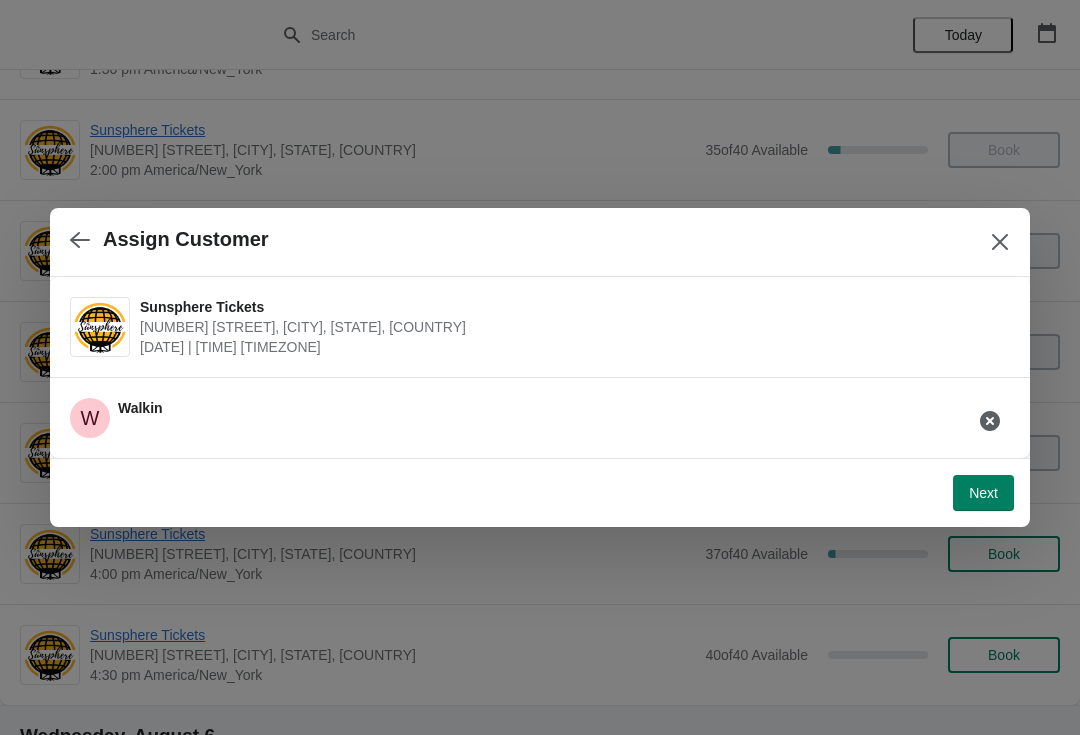 click on "Next" at bounding box center (983, 493) 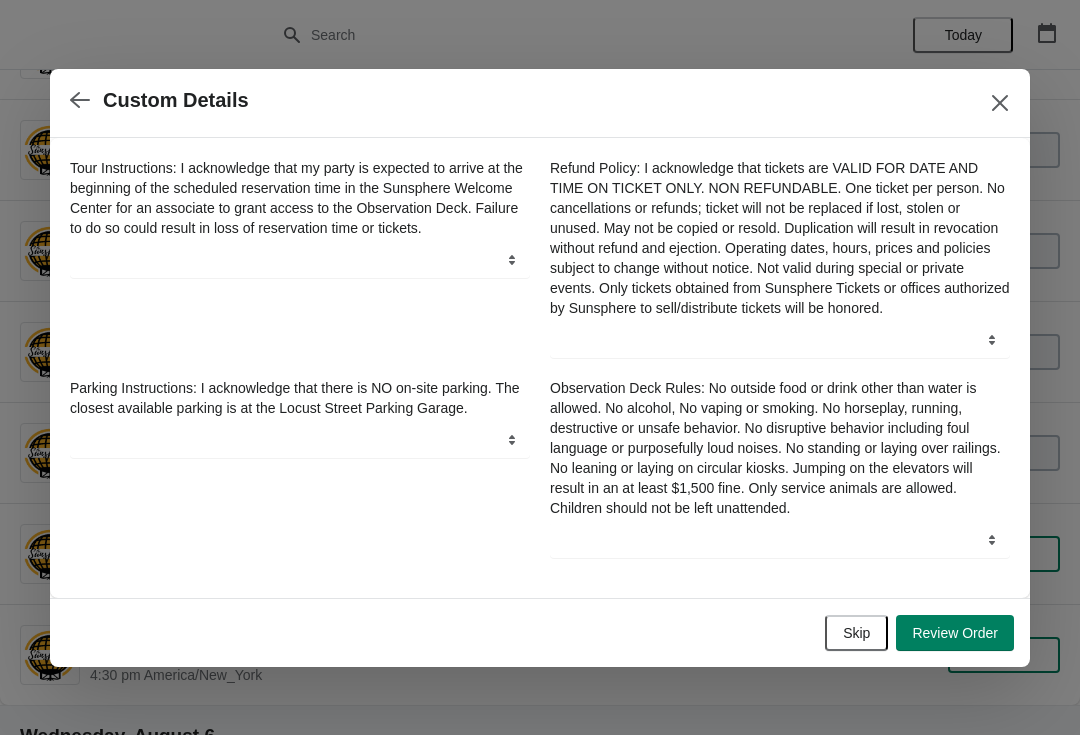 click on "Skip" at bounding box center [856, 633] 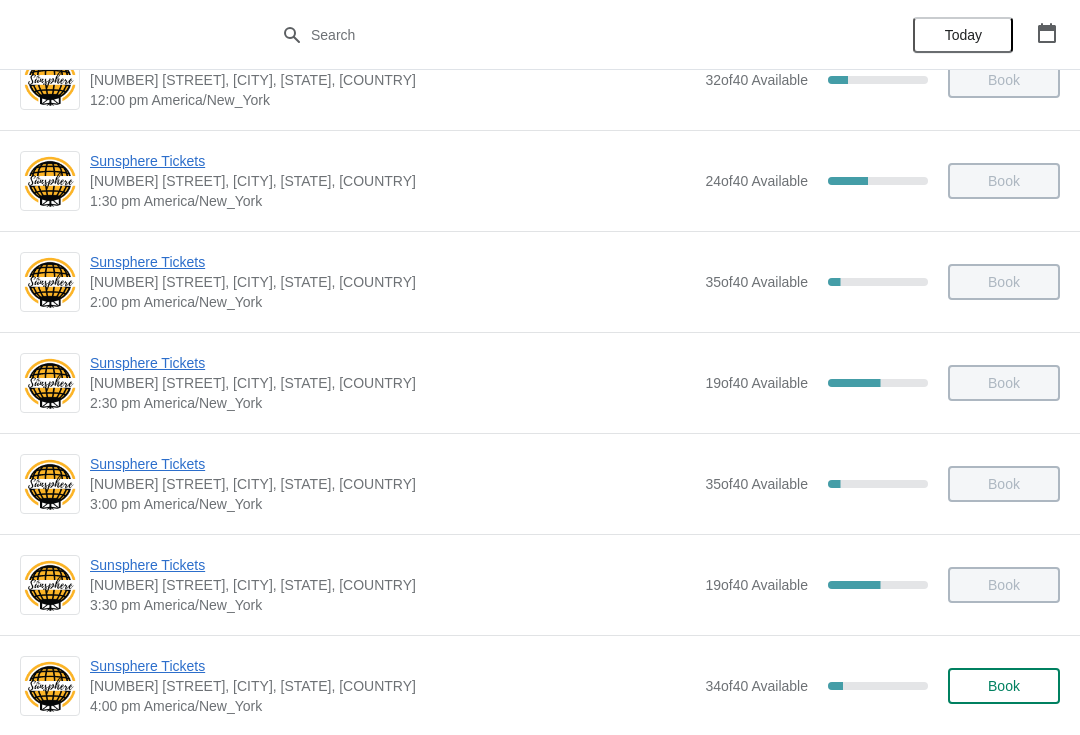 scroll, scrollTop: 847, scrollLeft: 0, axis: vertical 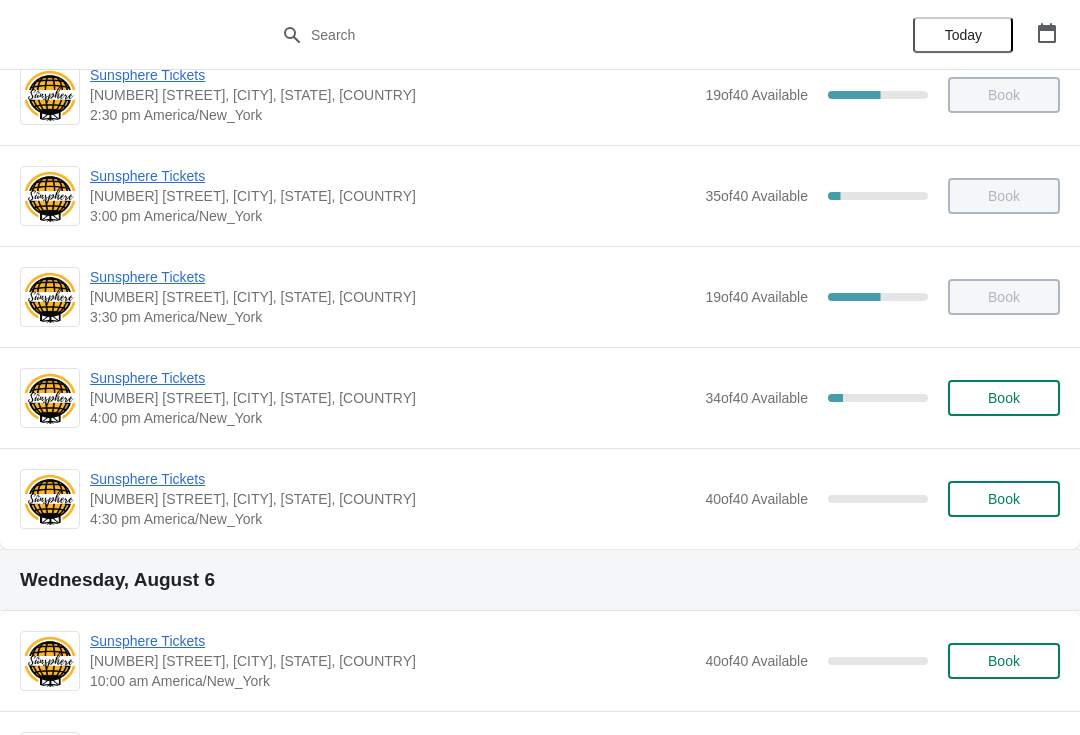 click on "Book" at bounding box center (1004, 398) 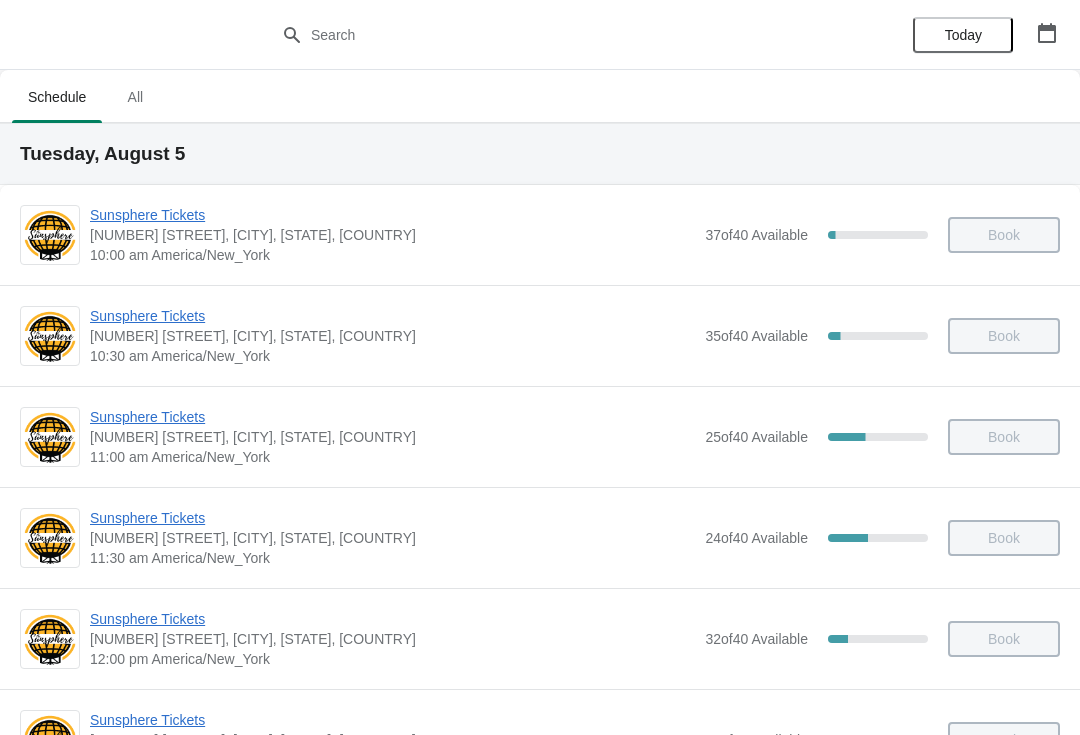 scroll, scrollTop: 847, scrollLeft: 0, axis: vertical 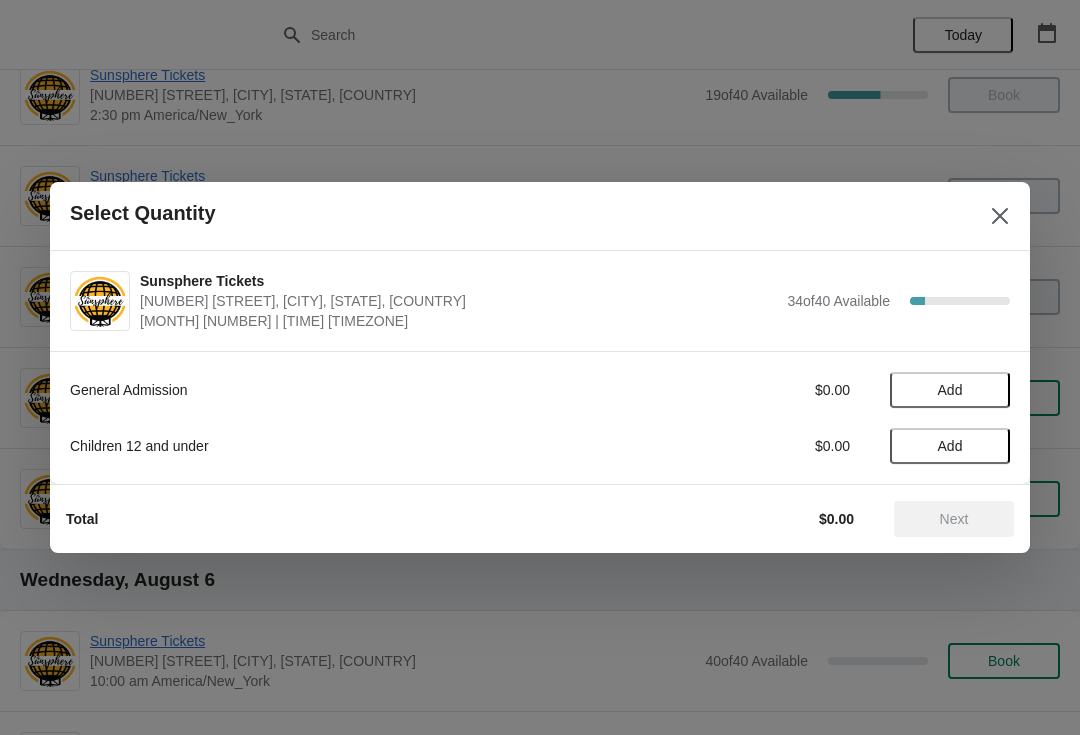 click on "Add" at bounding box center (950, 390) 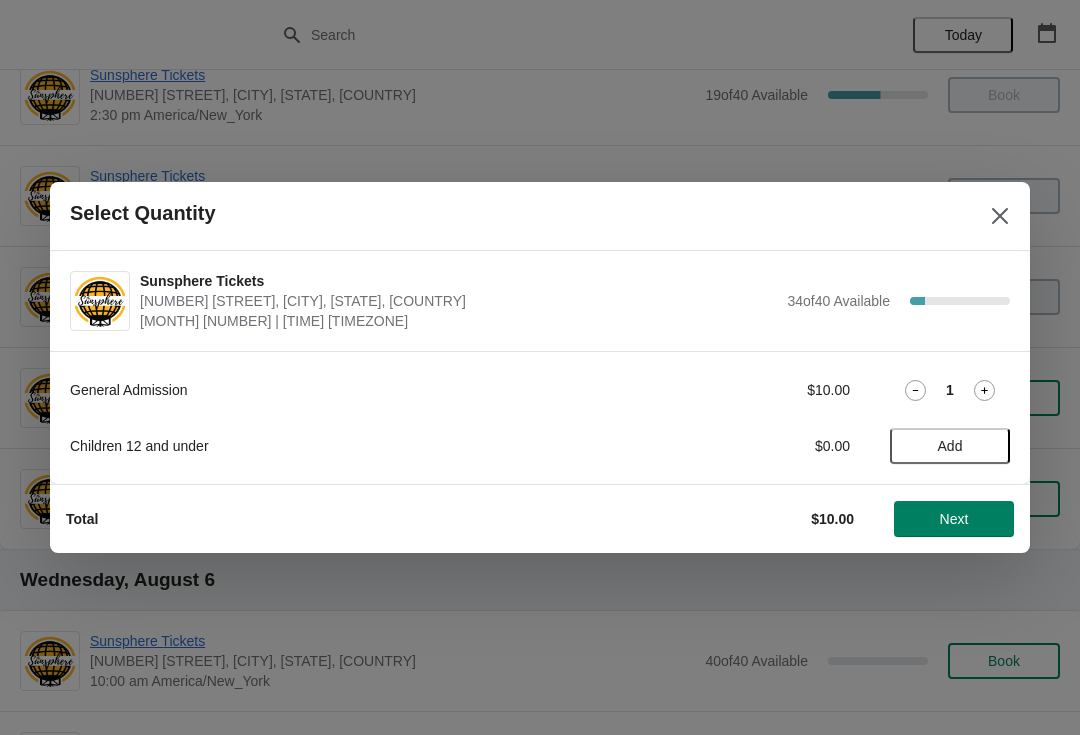 click 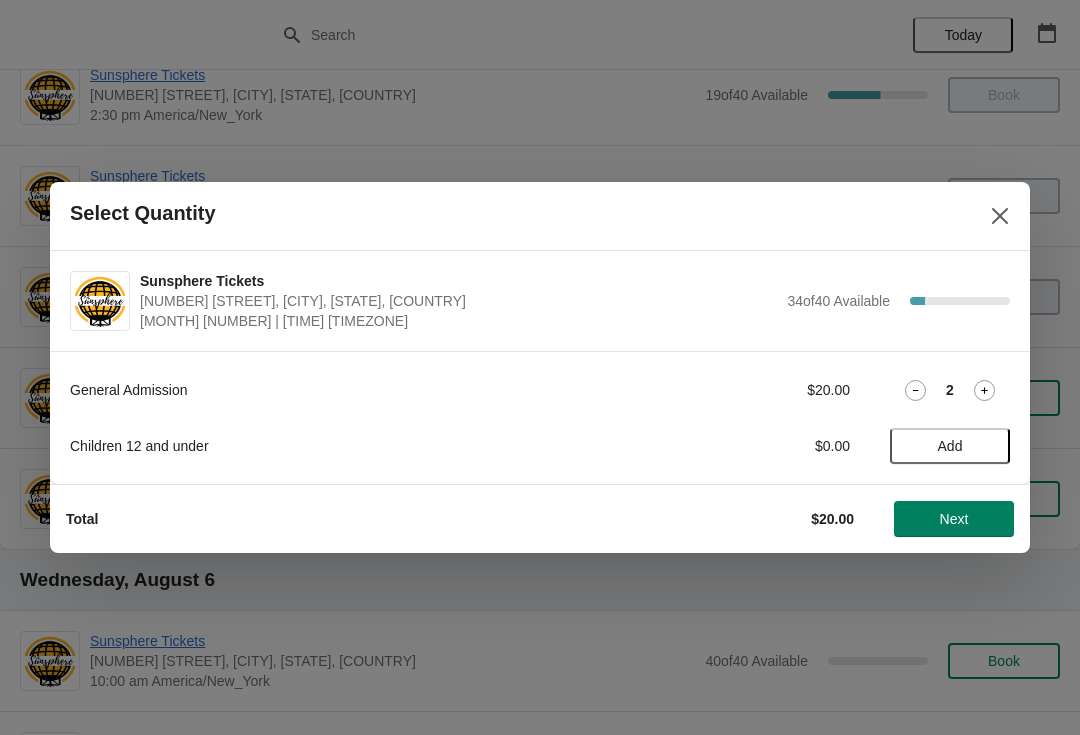 click on "Next" at bounding box center (954, 519) 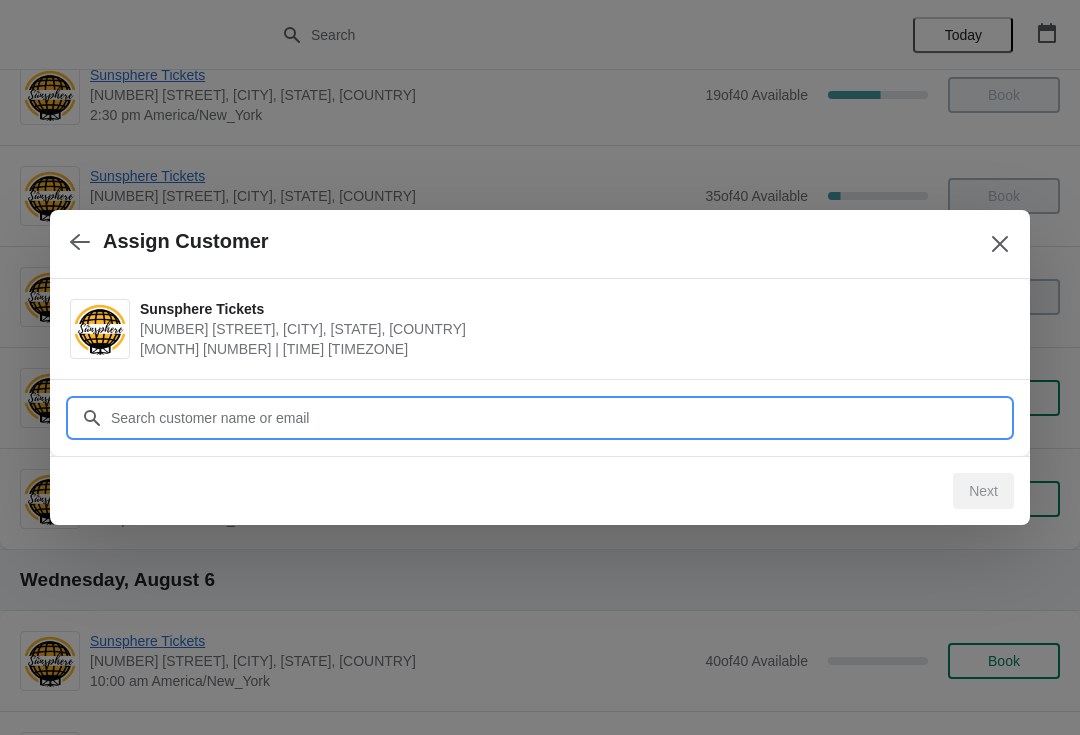 click on "Customer" at bounding box center (560, 418) 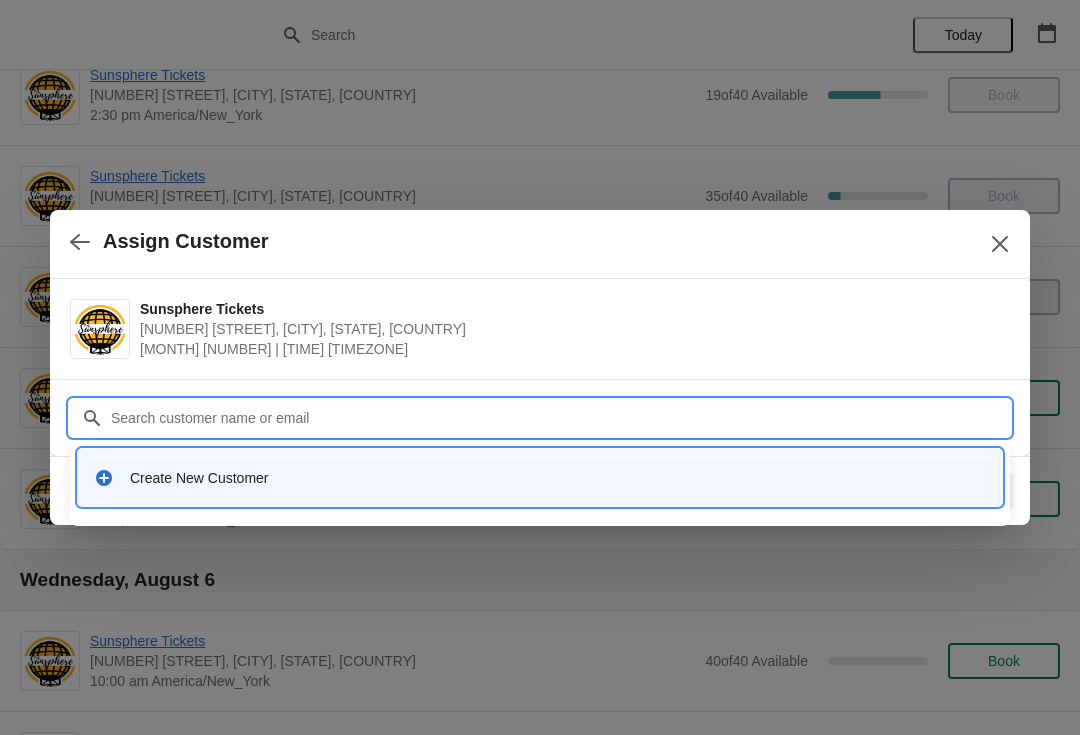 click on "Create New Customer" at bounding box center [540, 477] 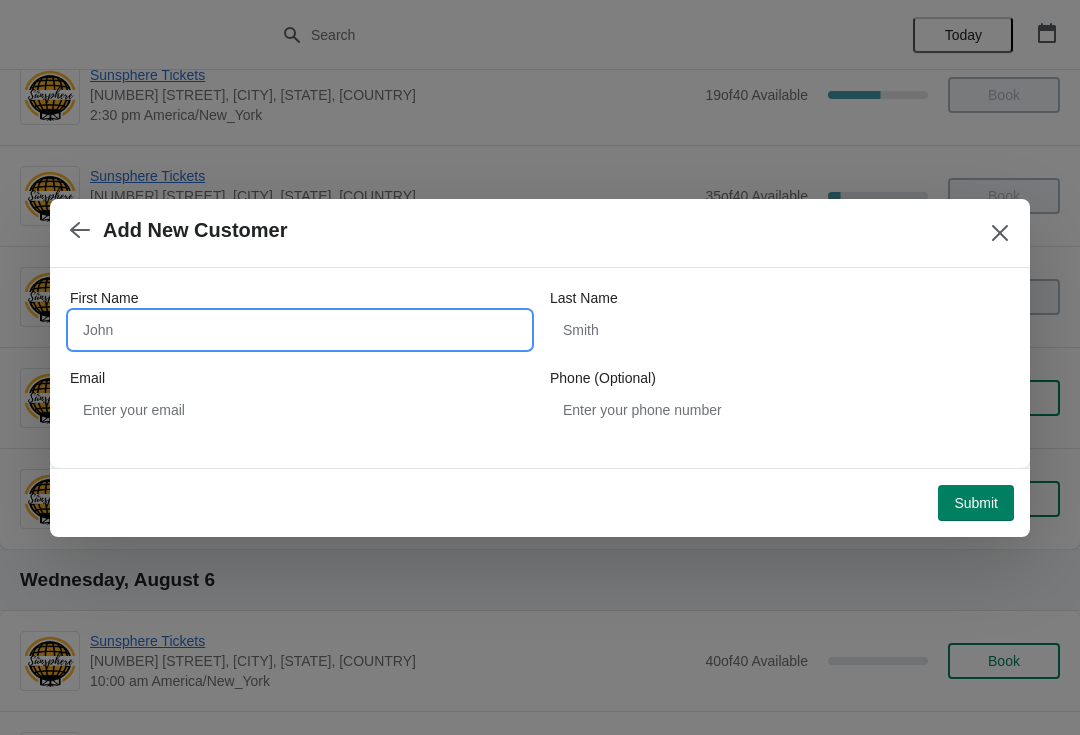 click on "First Name" at bounding box center [300, 330] 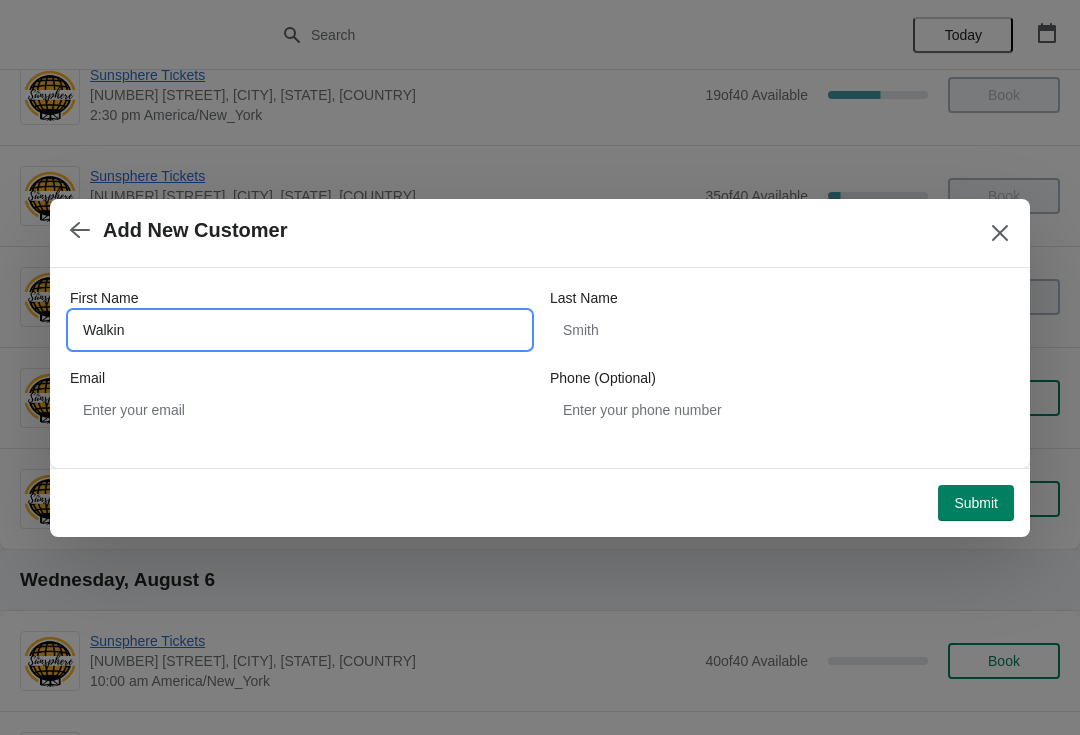 type on "Walkin" 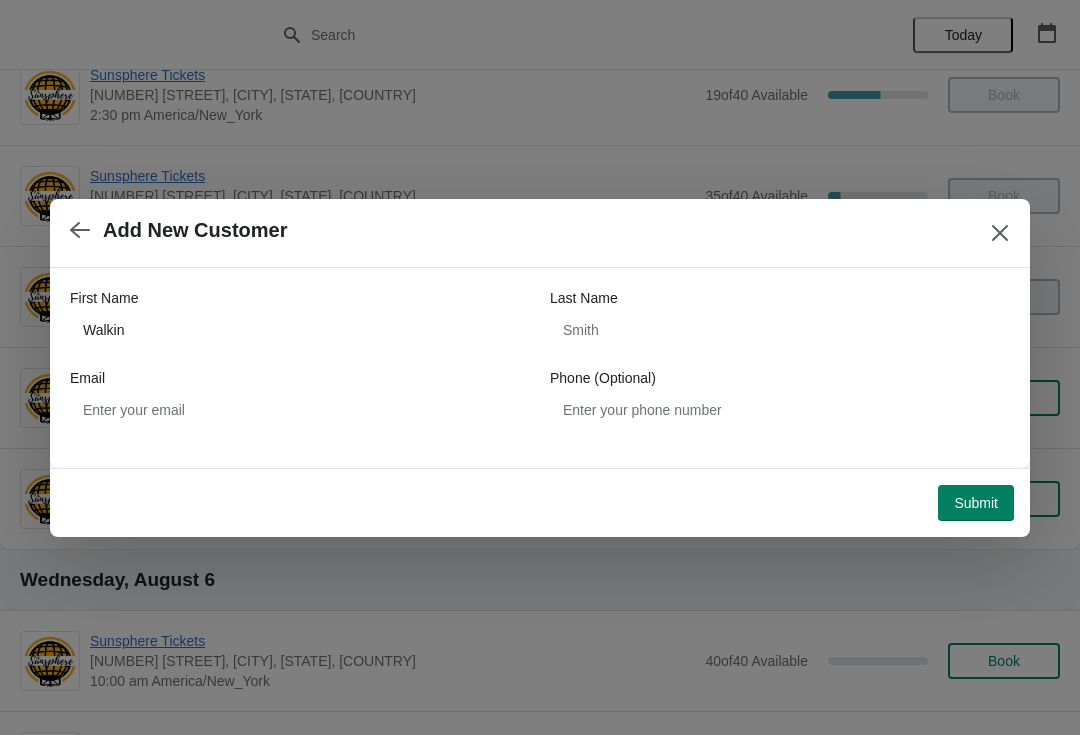 click on "Submit" at bounding box center [976, 503] 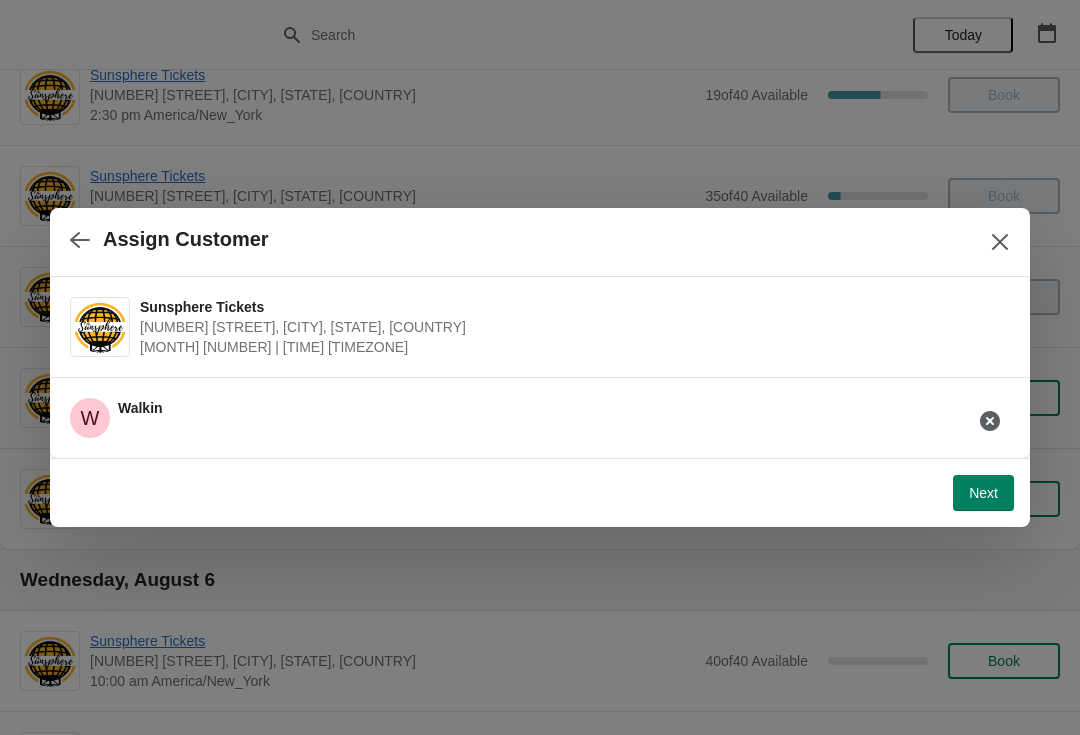 click on "Next" at bounding box center [983, 493] 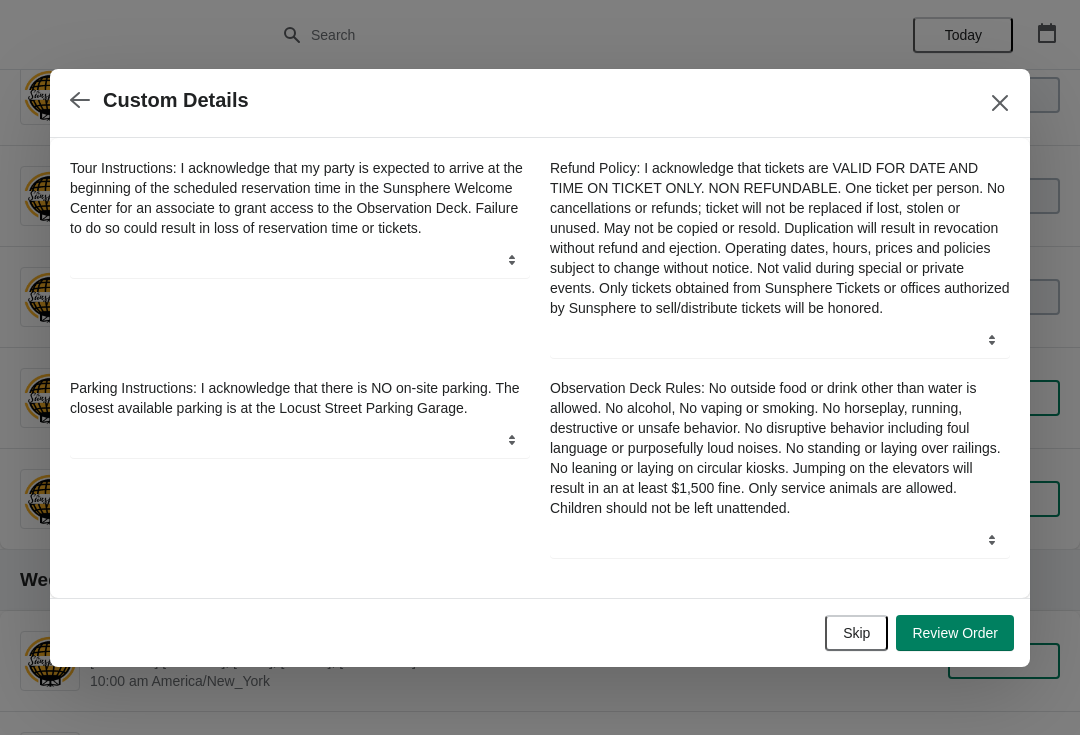 click on "Skip" at bounding box center [856, 633] 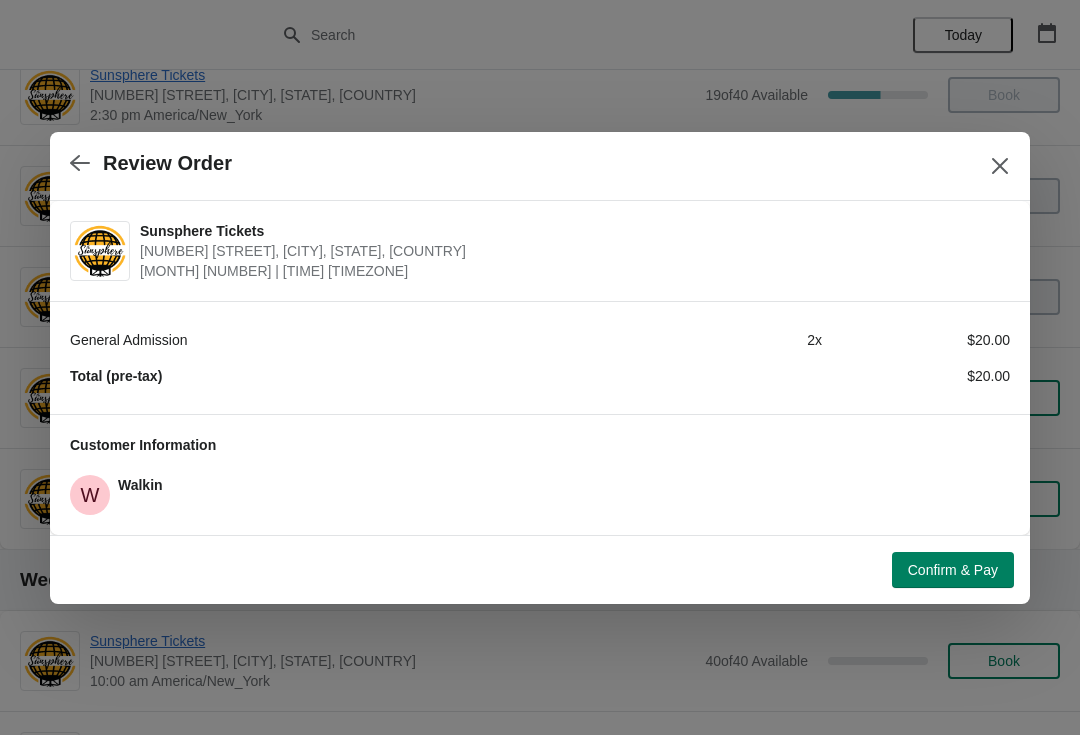 click on "Confirm & Pay" at bounding box center [953, 570] 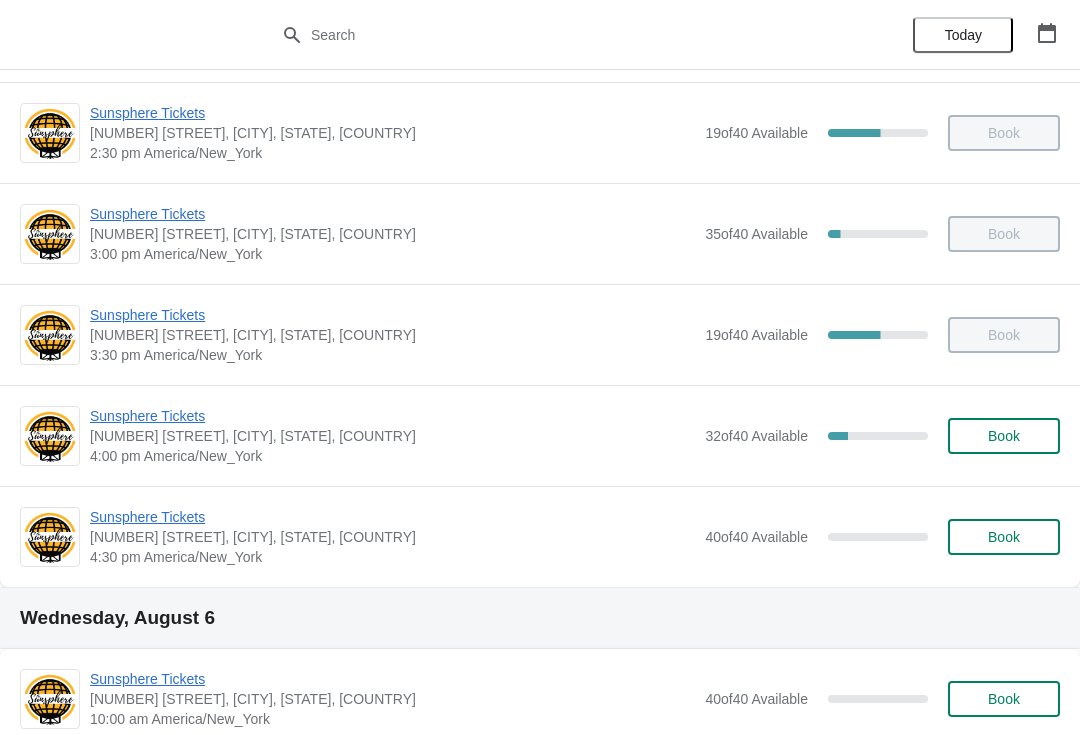scroll, scrollTop: 868, scrollLeft: 0, axis: vertical 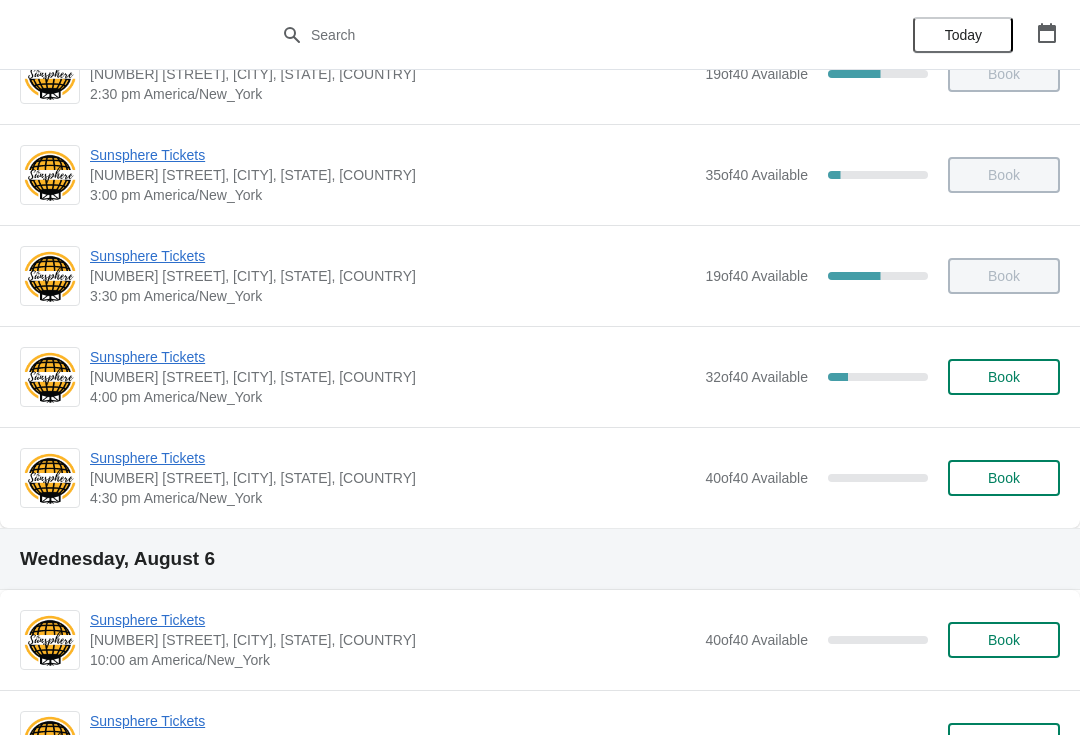 click on "Sunsphere Tickets [NUMBER] [STREET], [CITY], [STATE] [TIME] [TIMEZONE] [NUMBER]  of  [NUMBER]   Available [PERCENT] Book" at bounding box center (540, 376) 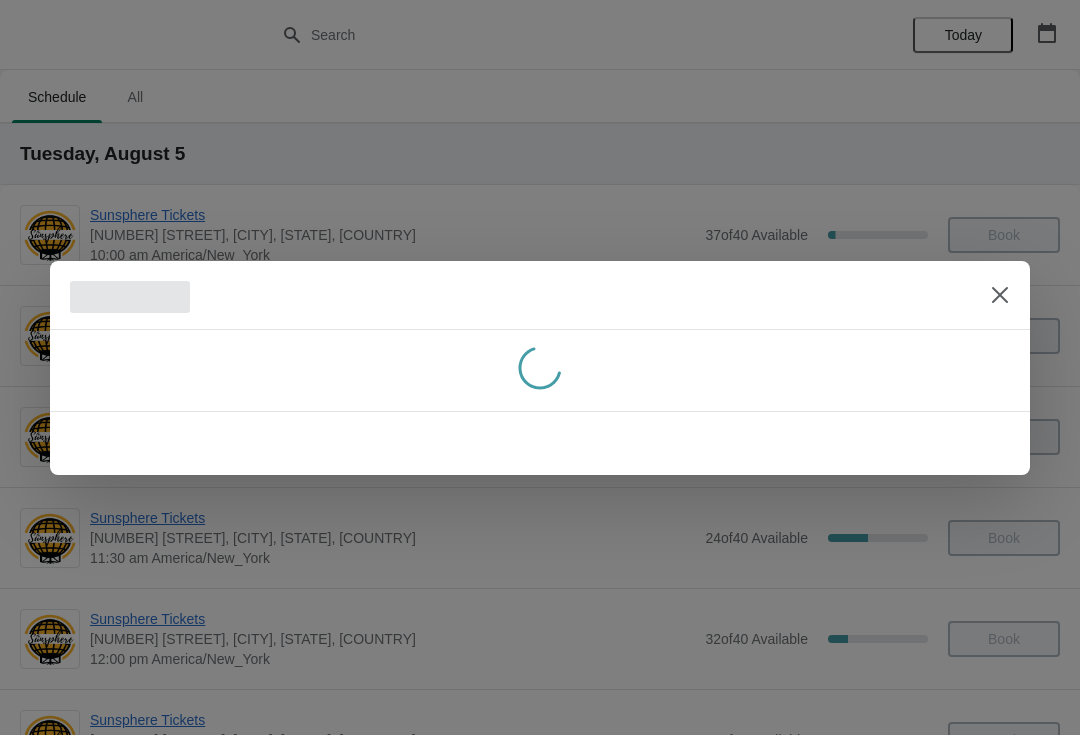 scroll, scrollTop: 0, scrollLeft: 0, axis: both 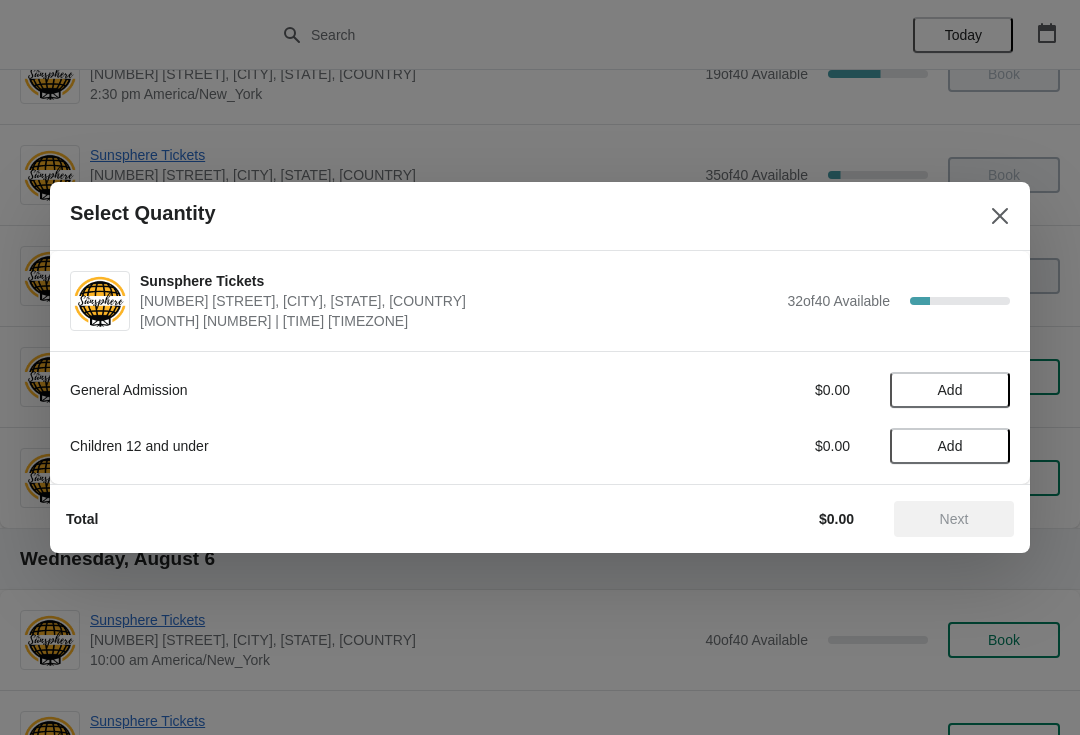 click on "Add" at bounding box center [950, 390] 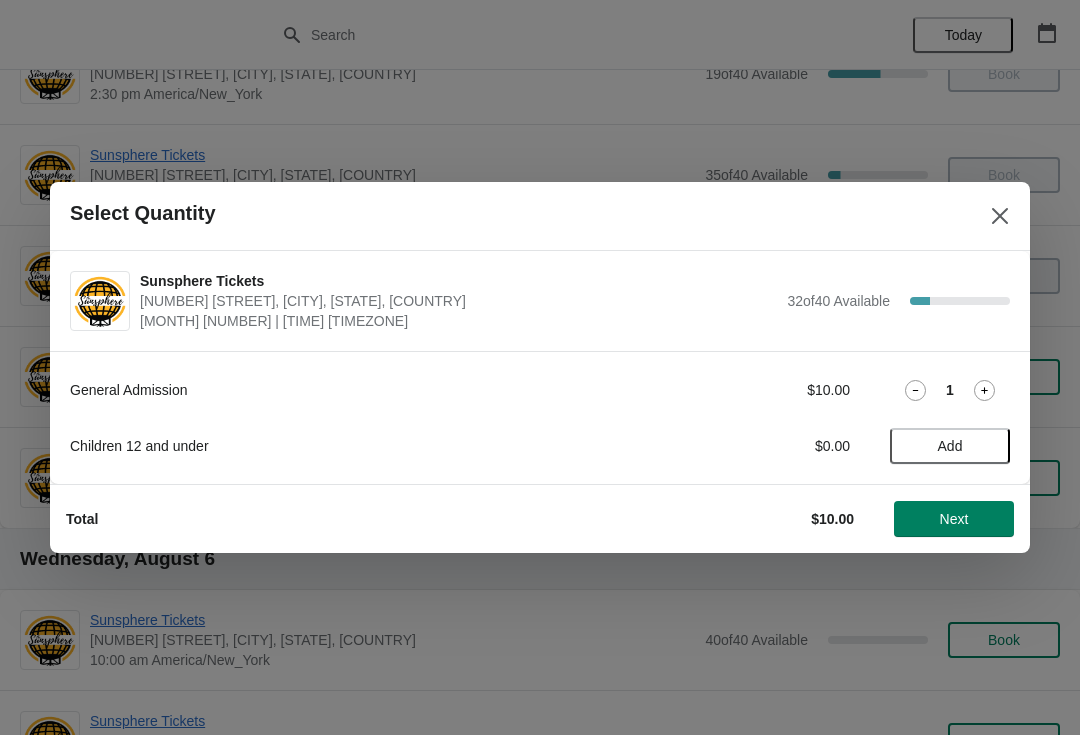 click on "Total $10.00 Next" at bounding box center (532, 511) 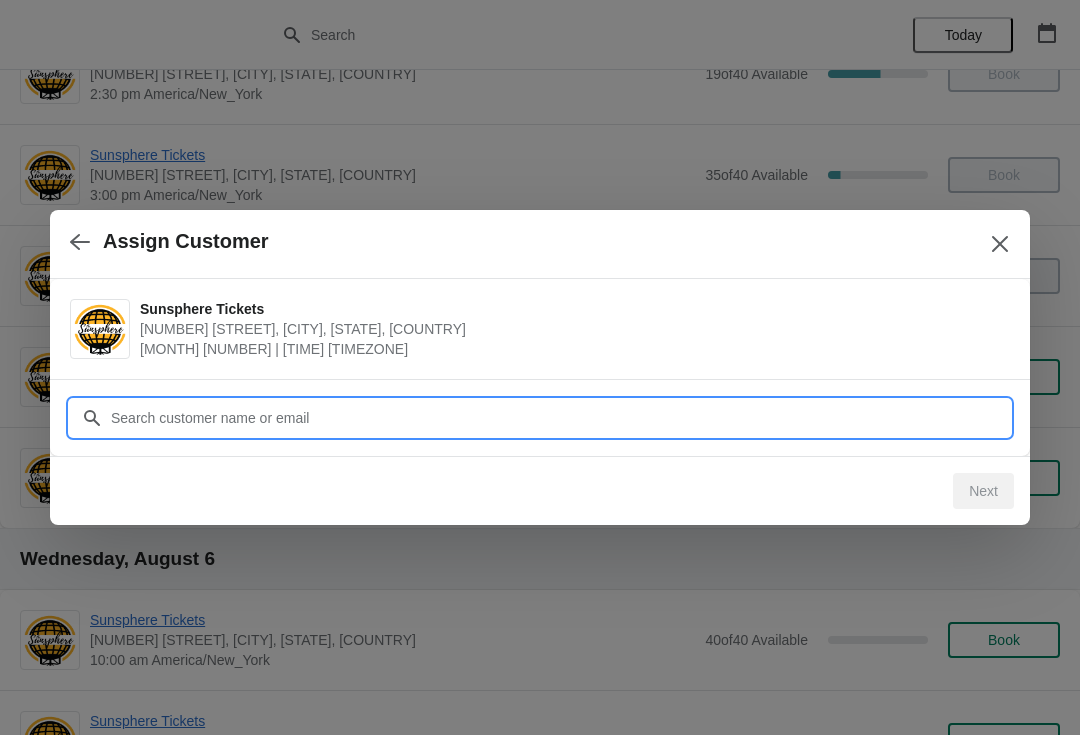 click on "Customer" at bounding box center (560, 418) 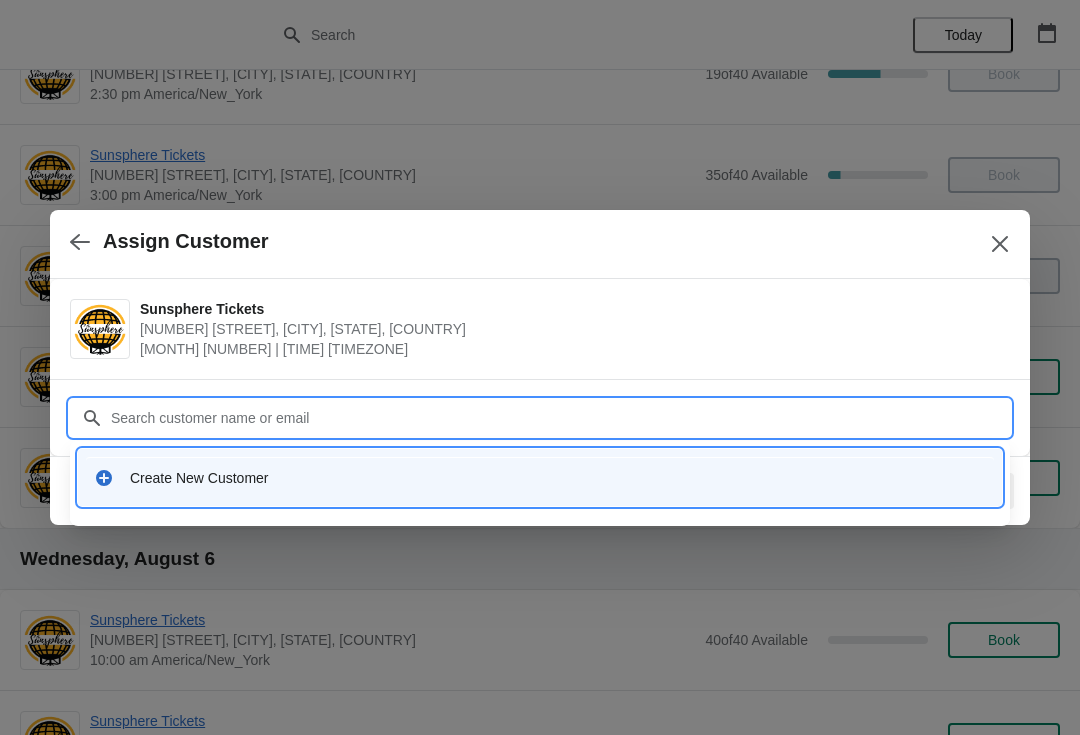click on "Create New Customer" at bounding box center [540, 477] 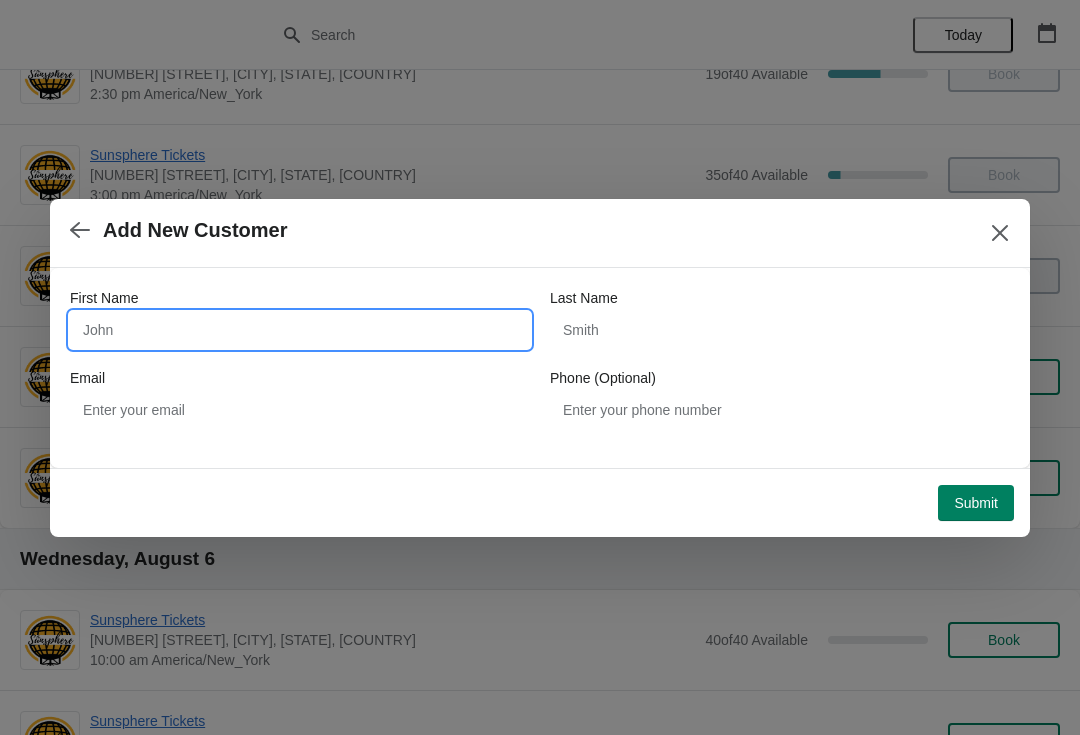click on "First Name" at bounding box center [300, 330] 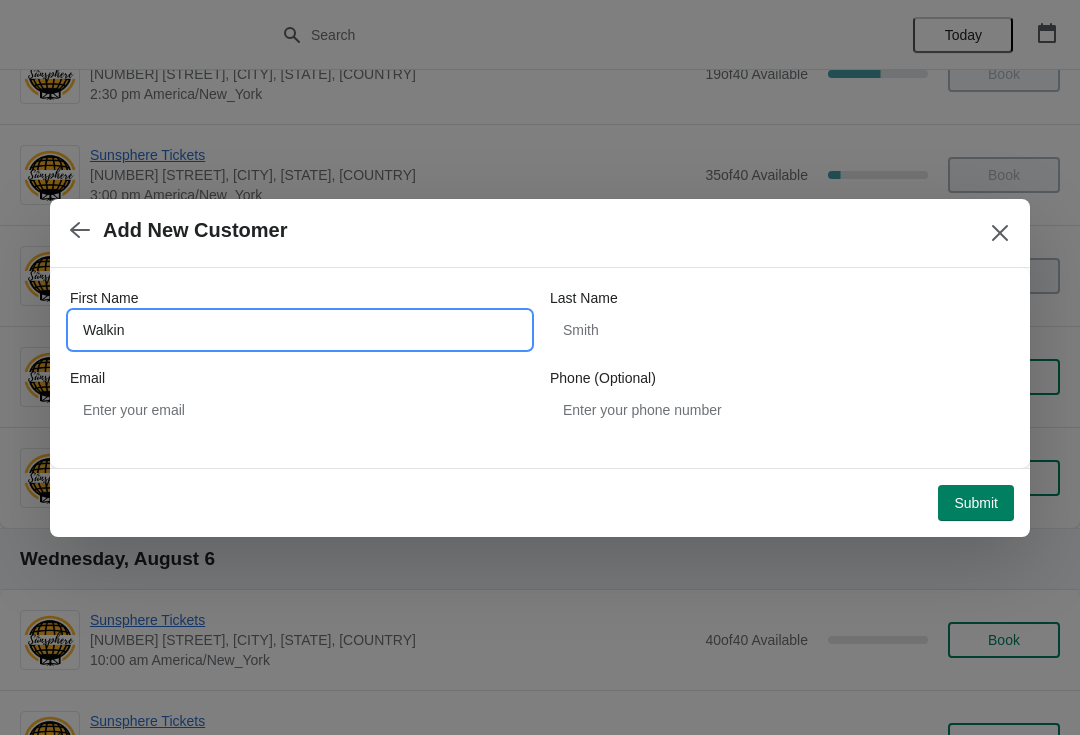 type on "Walkin" 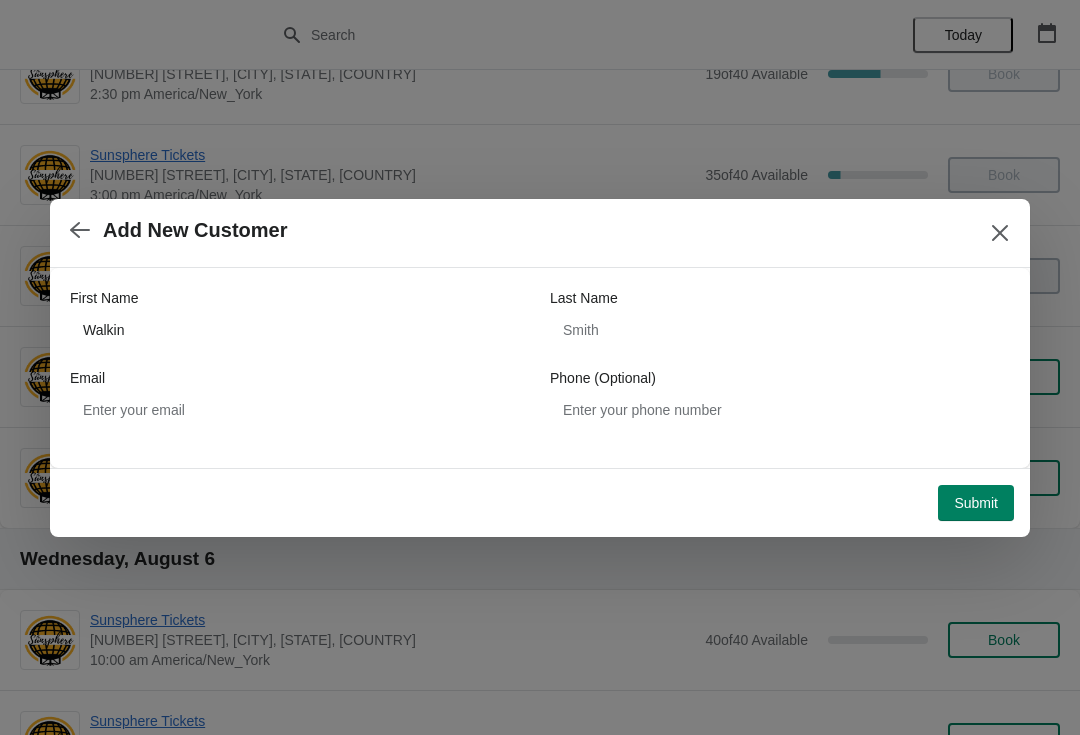 click on "Submit" at bounding box center (976, 503) 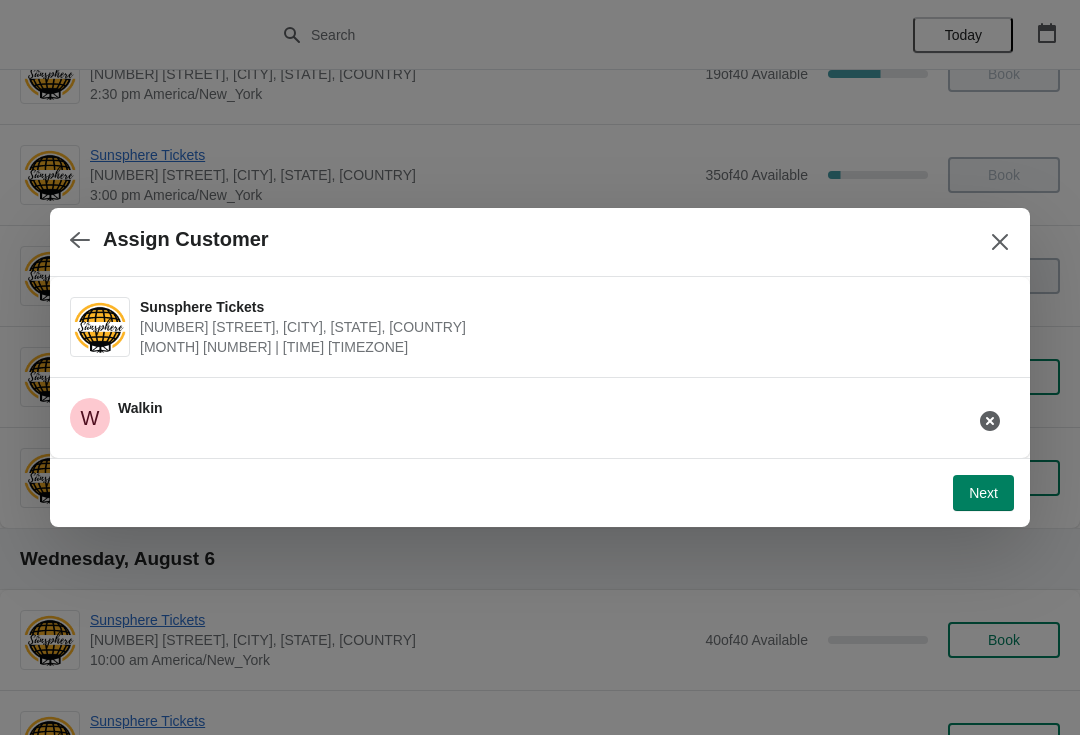 click on "Next" at bounding box center (983, 493) 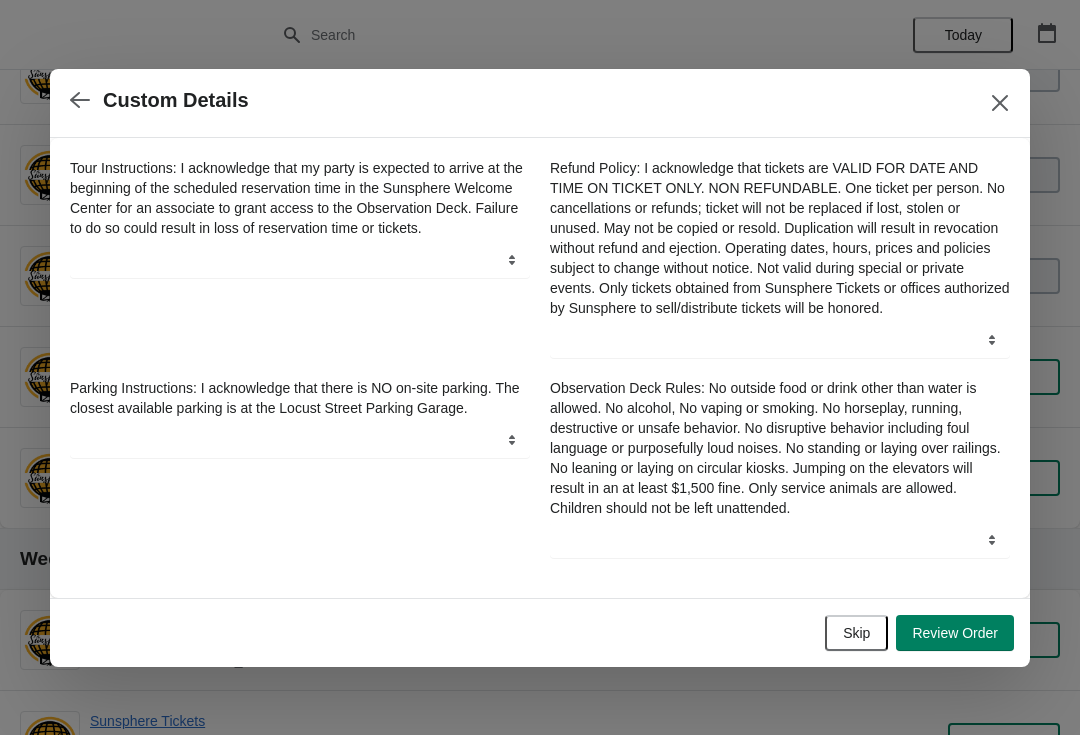 click on "Skip" at bounding box center (856, 633) 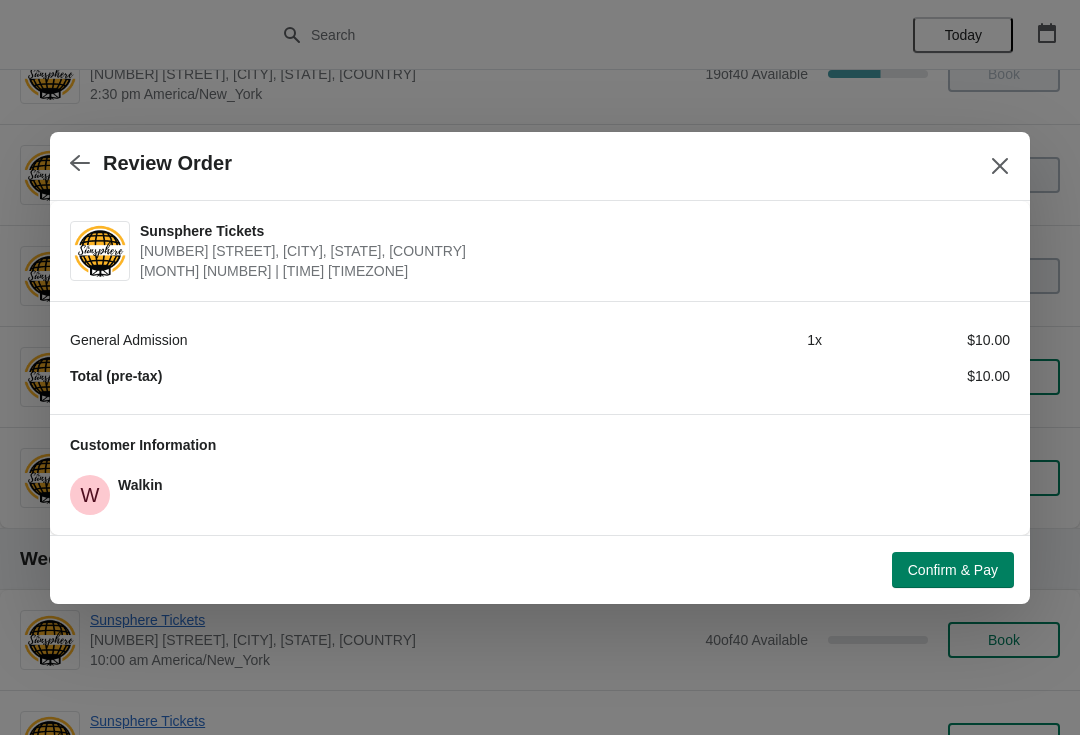 click on "Confirm & Pay" at bounding box center (953, 570) 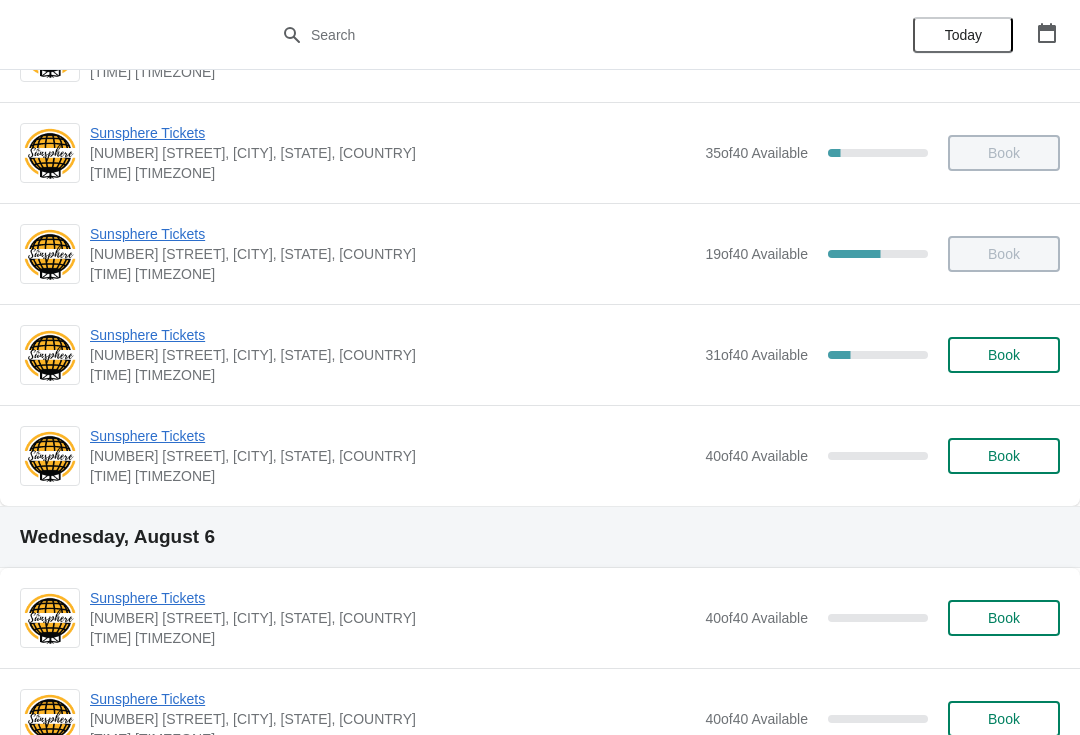 scroll, scrollTop: 869, scrollLeft: 0, axis: vertical 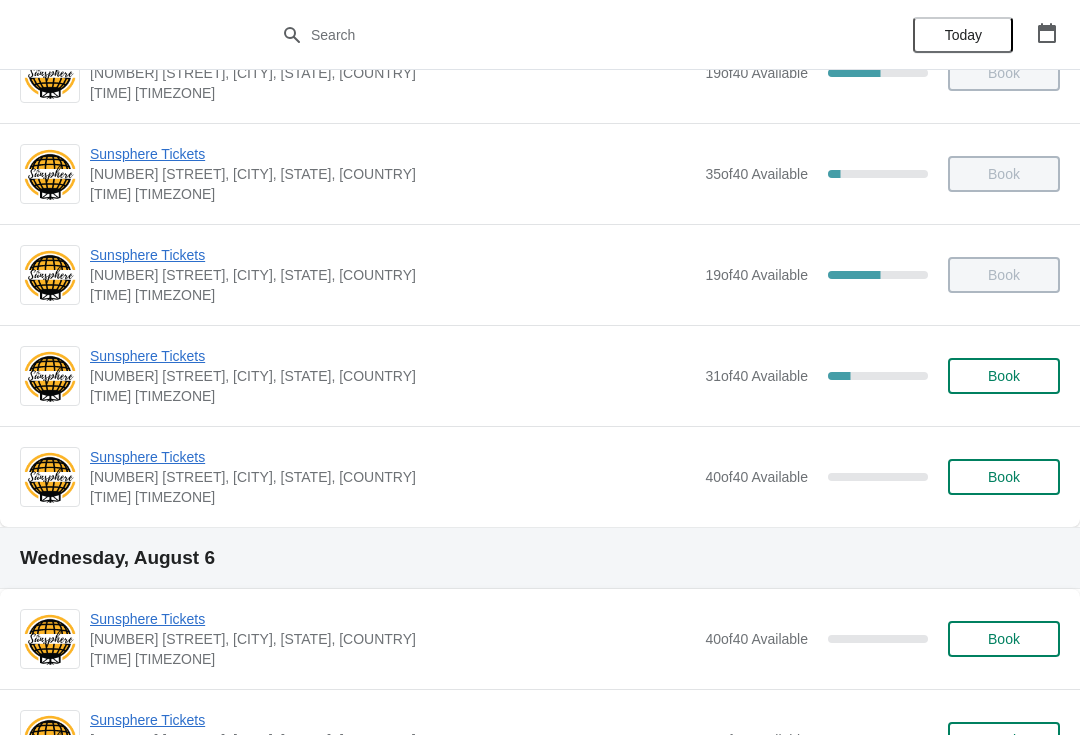 click on "Book" at bounding box center (1004, 376) 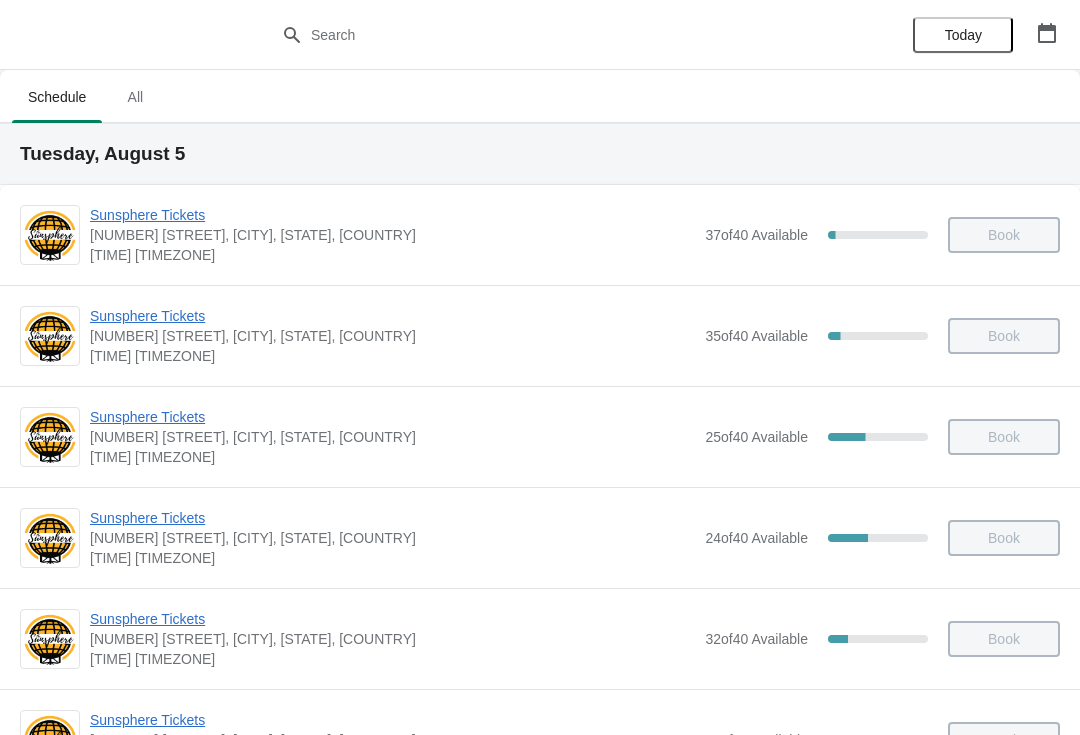 scroll, scrollTop: 869, scrollLeft: 0, axis: vertical 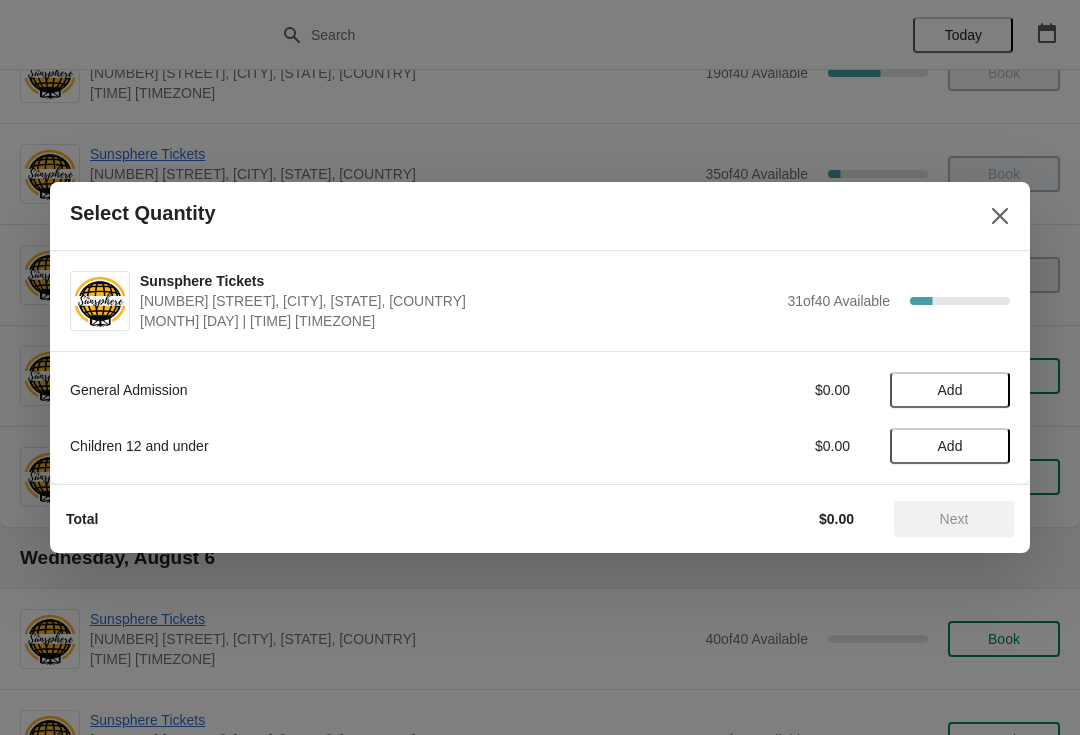 click on "Add" at bounding box center (950, 390) 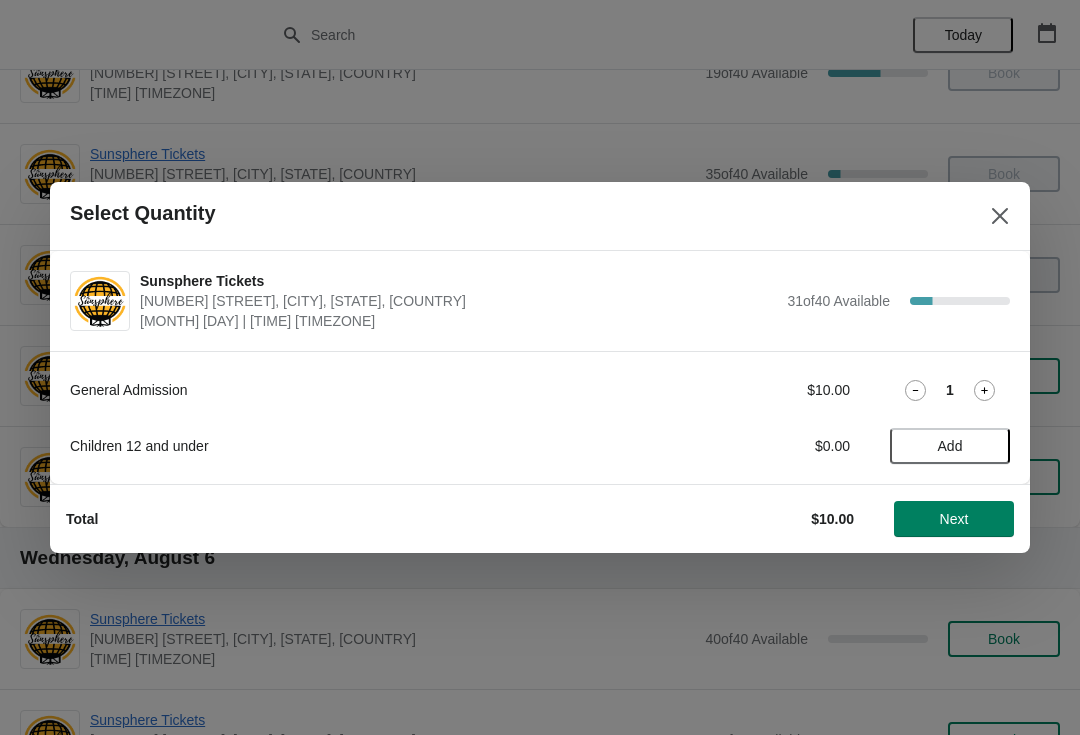 click 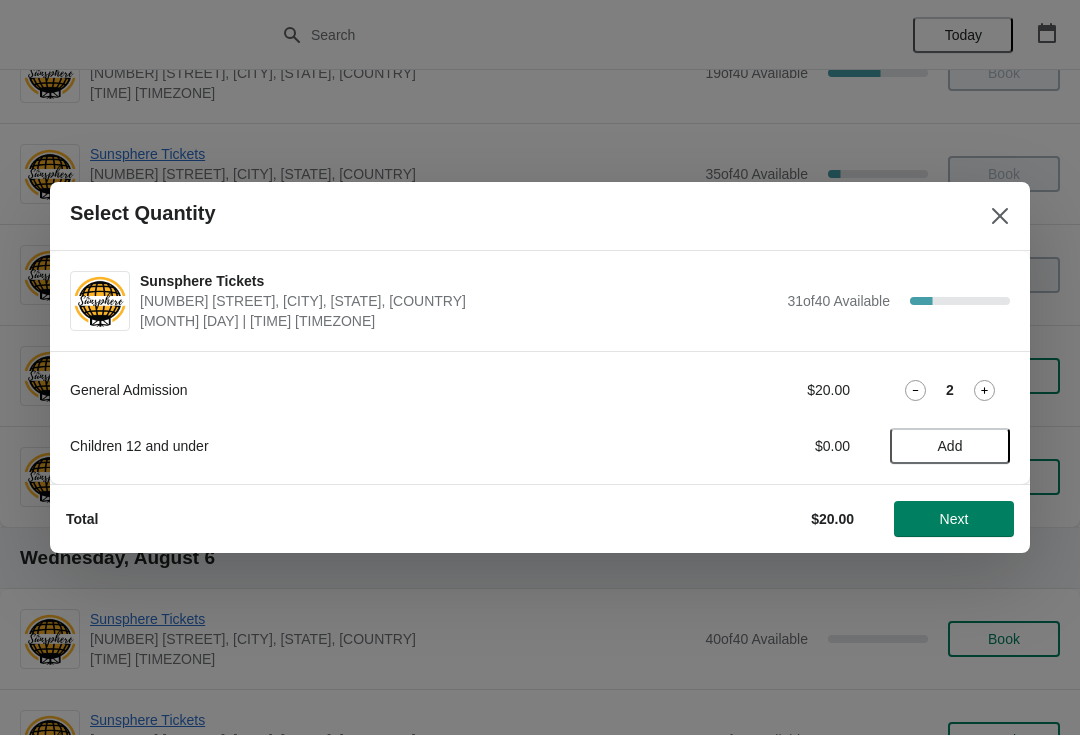 click on "Next" at bounding box center (954, 519) 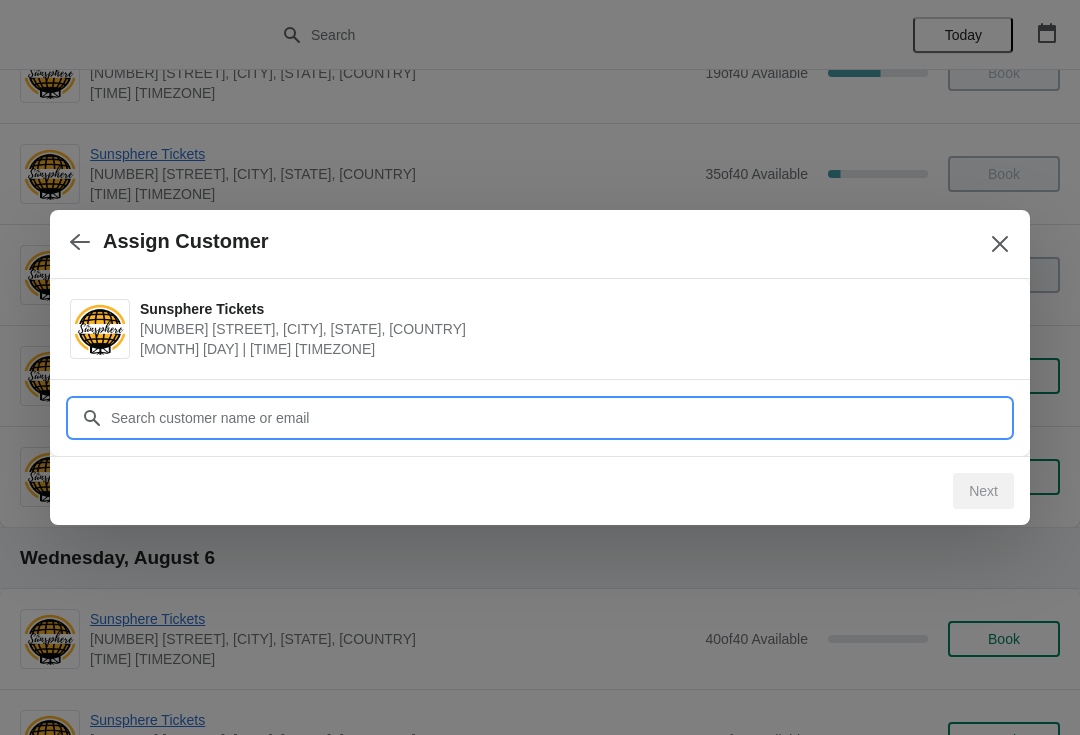 click on "Customer" at bounding box center (560, 418) 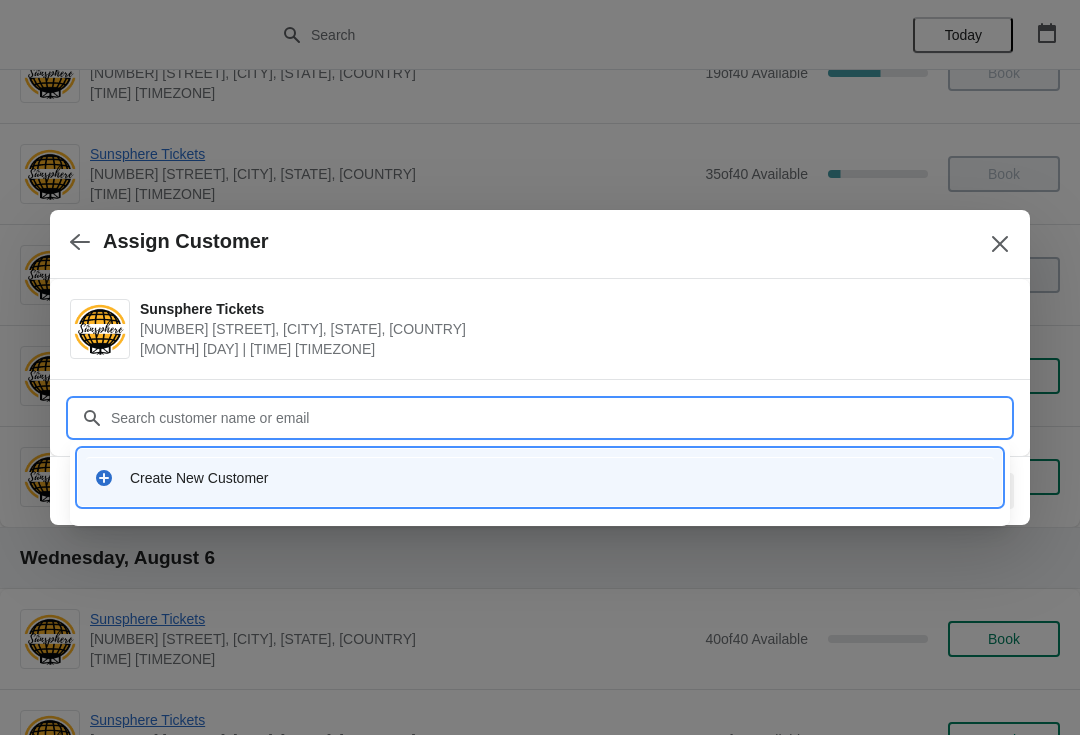 click on "Create New Customer" at bounding box center (558, 478) 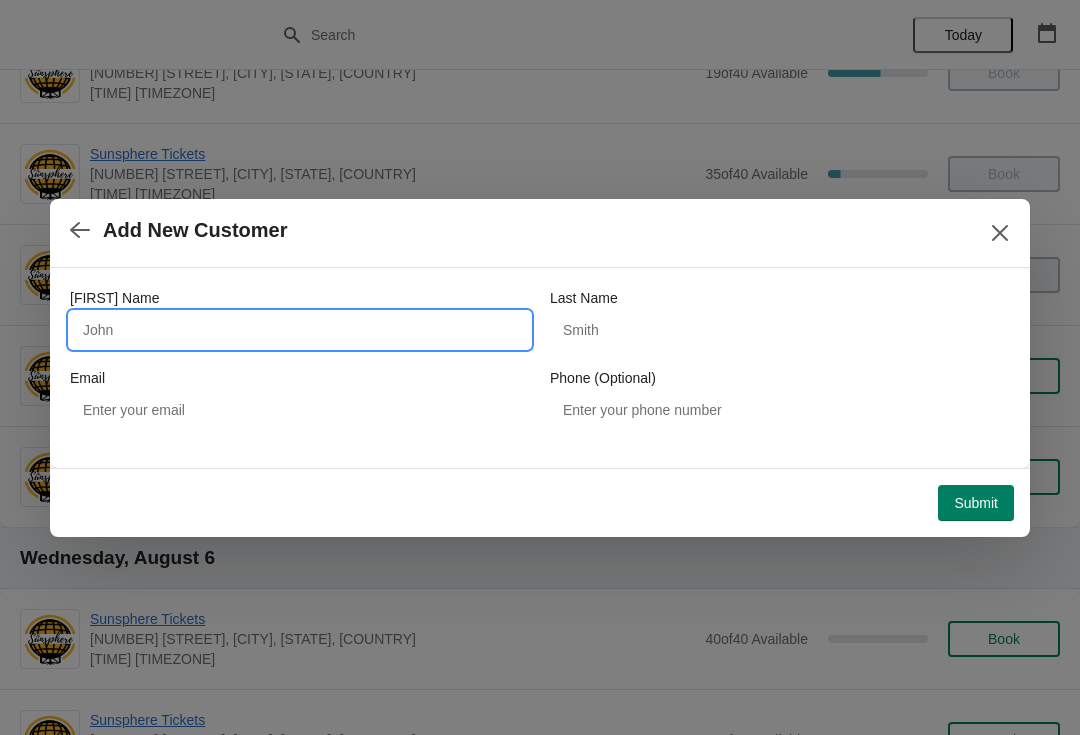 click on "[FIRST] [LAST]" at bounding box center (300, 330) 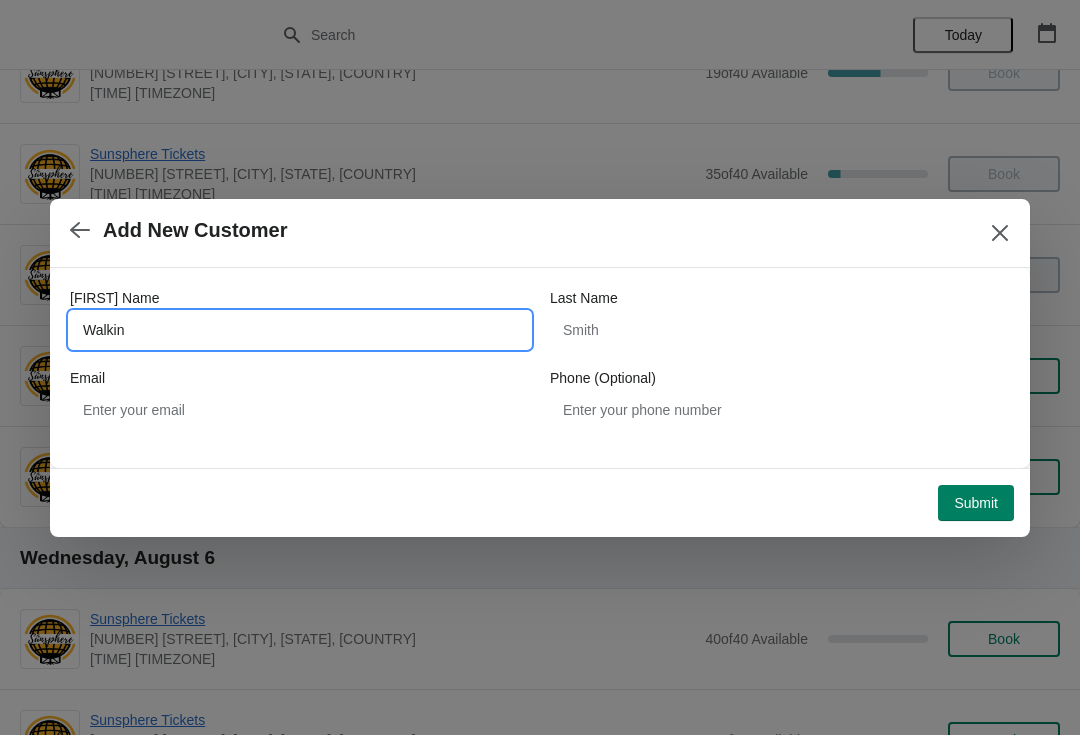 type on "Walkin" 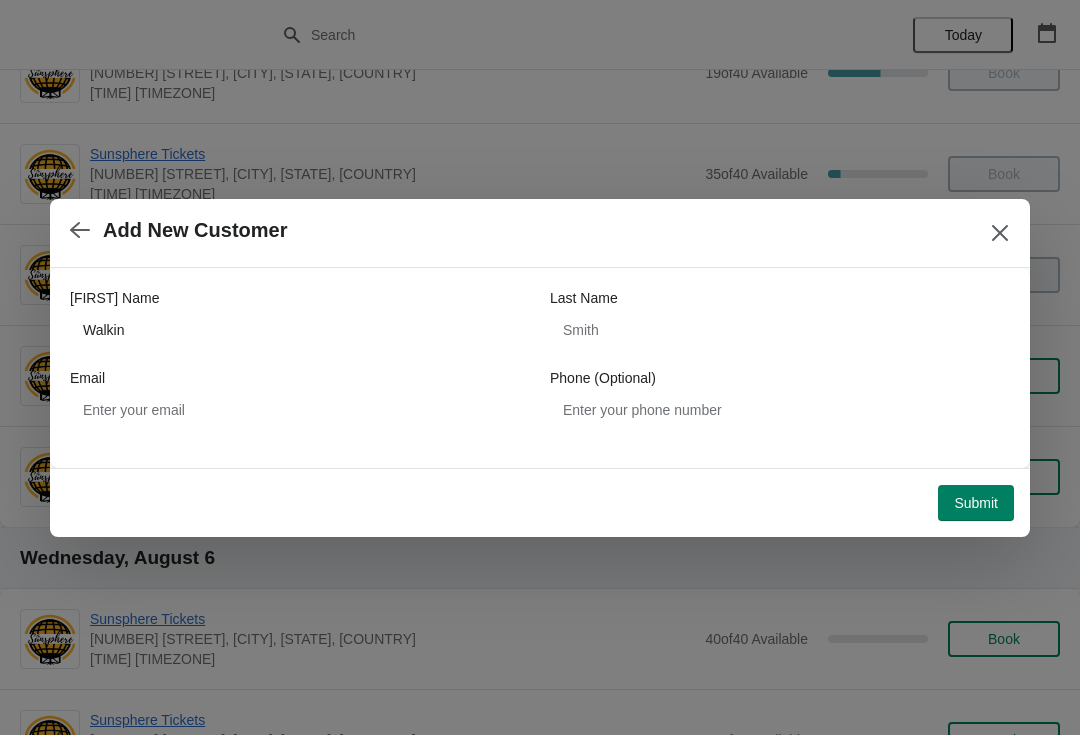 click on "Submit" at bounding box center (976, 503) 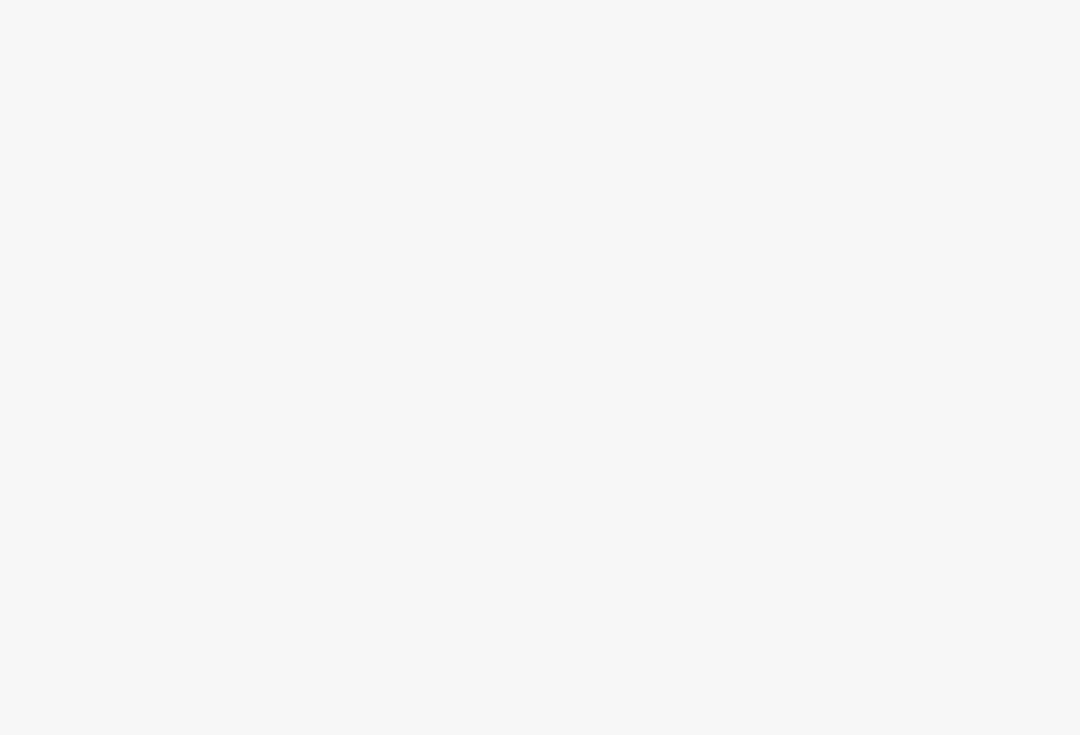 scroll, scrollTop: 0, scrollLeft: 0, axis: both 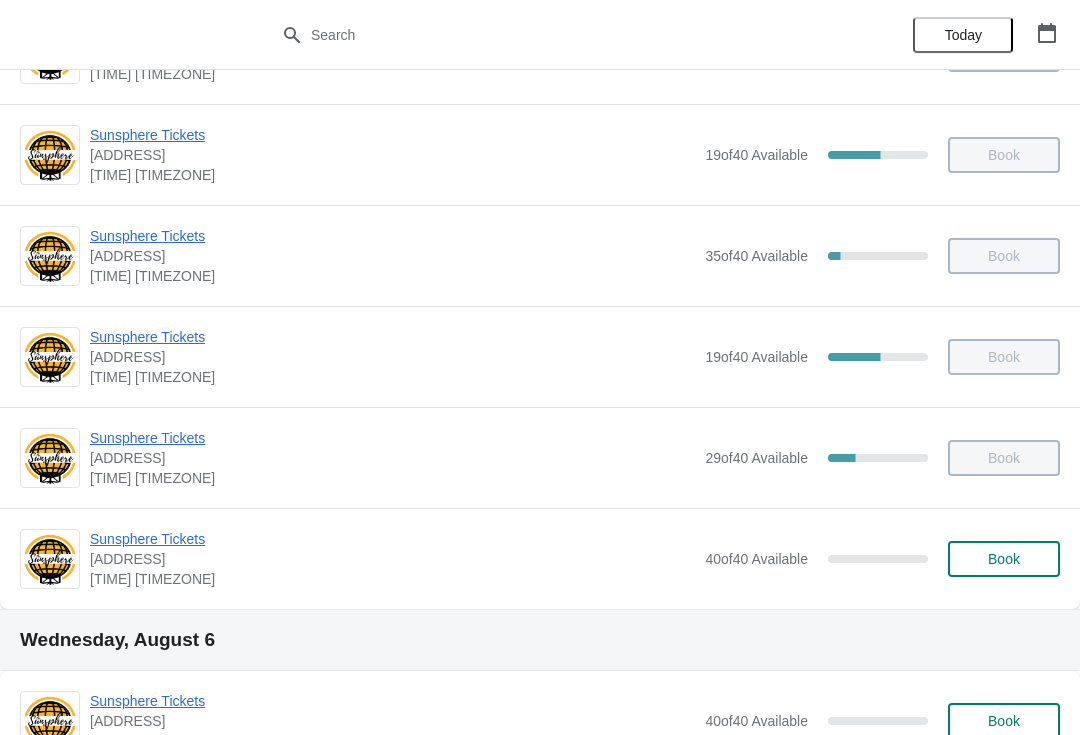 click on "Sunsphere Tickets [ADDRESS] [TIME] [TIMEZONE] 40 of 40 Available 0 % Book" at bounding box center [540, 558] 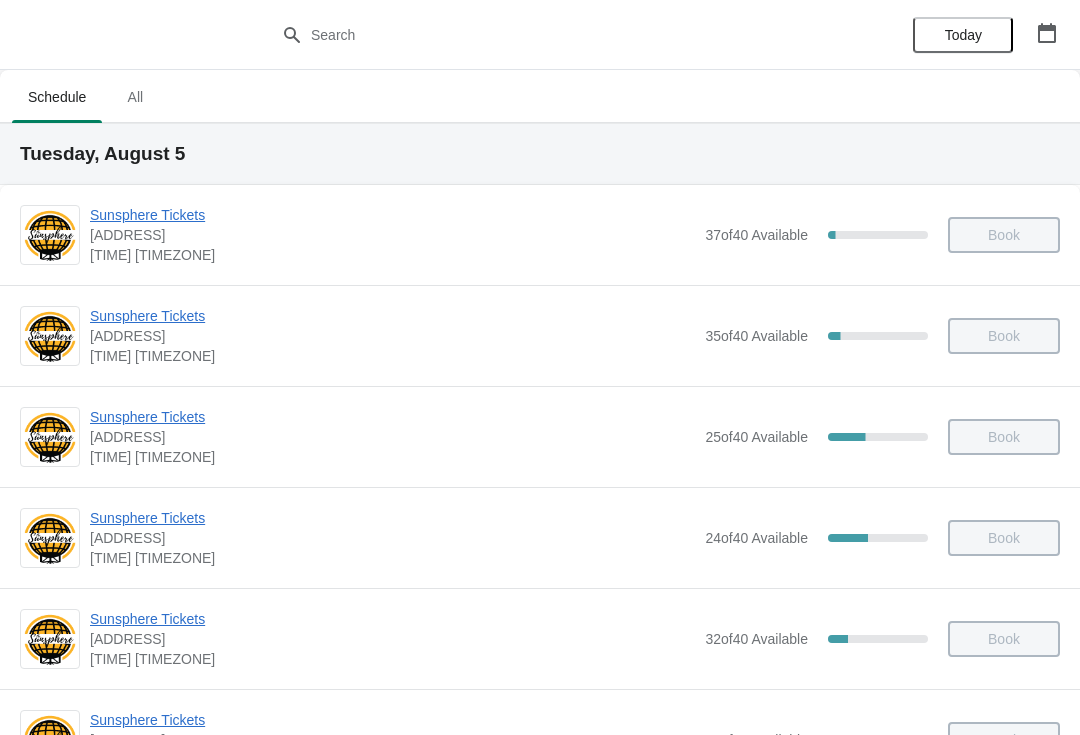 scroll, scrollTop: 787, scrollLeft: 0, axis: vertical 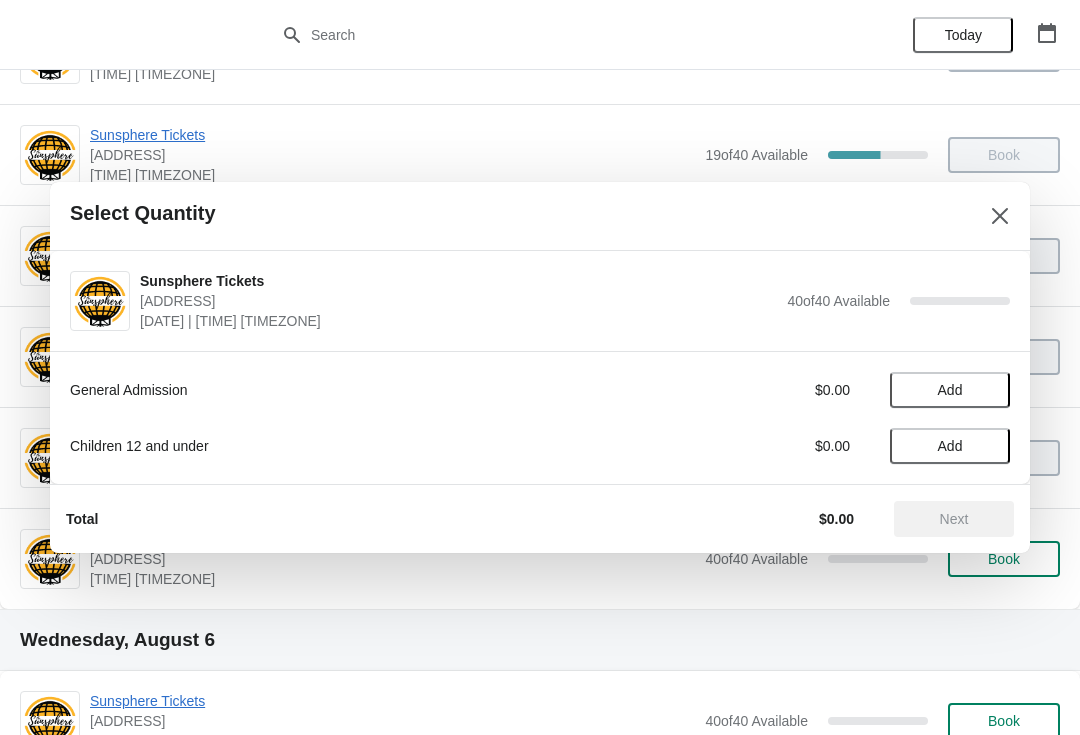 click on "Add" at bounding box center [950, 390] 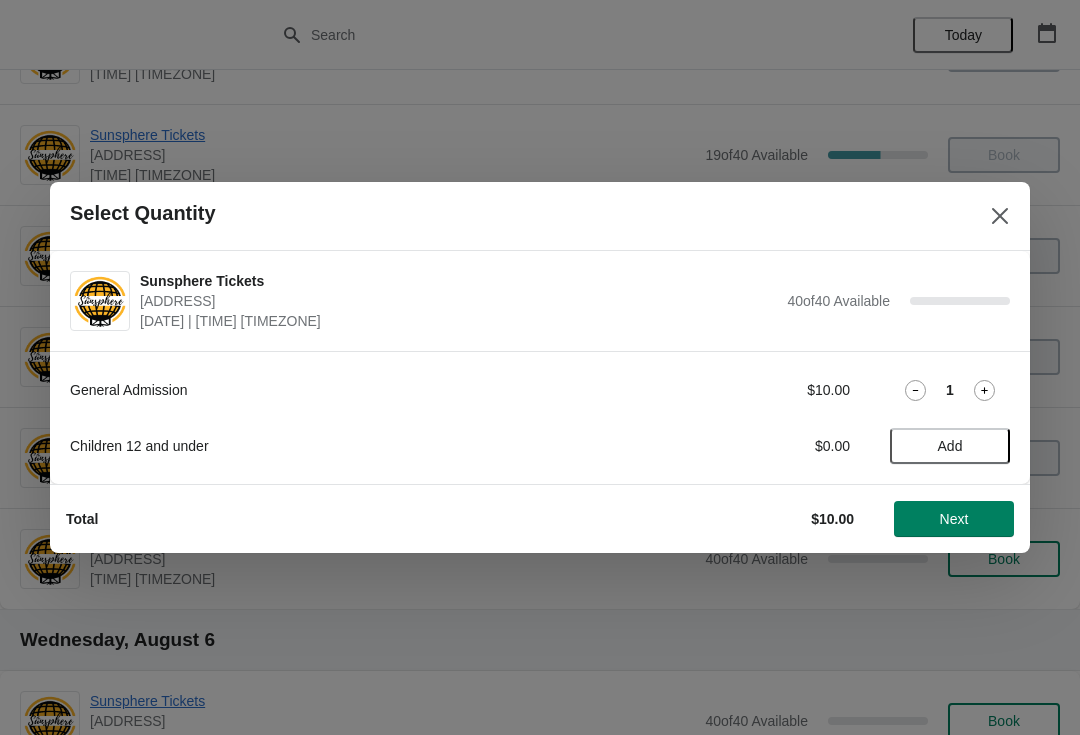 click 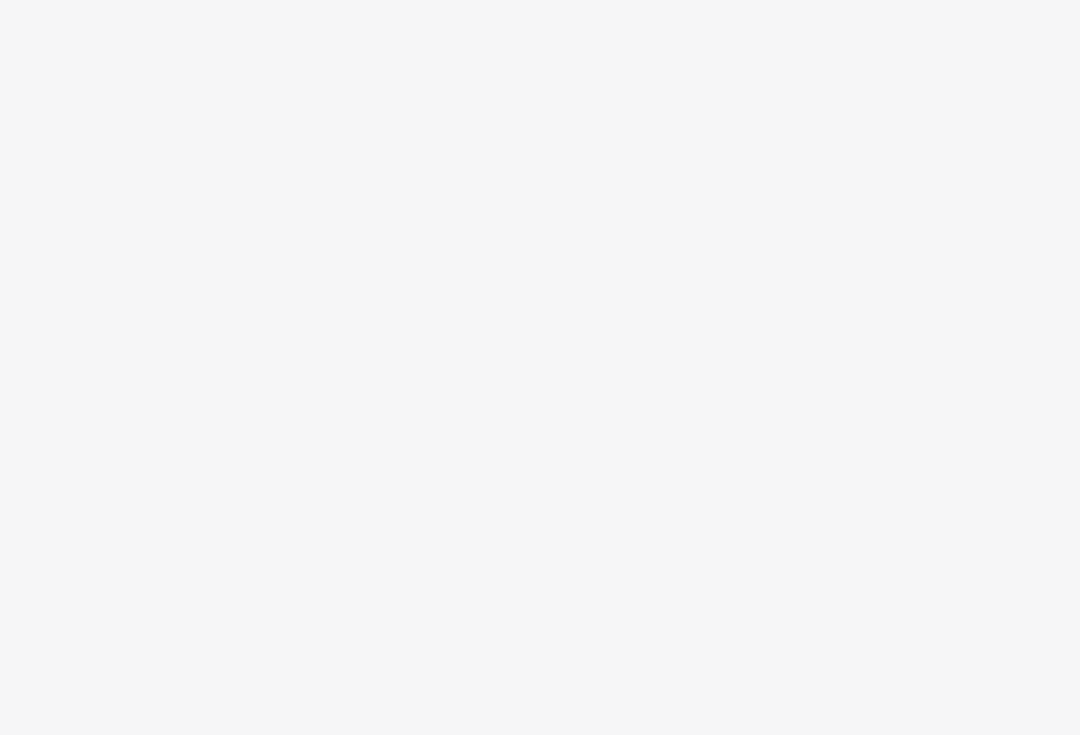 scroll, scrollTop: 0, scrollLeft: 0, axis: both 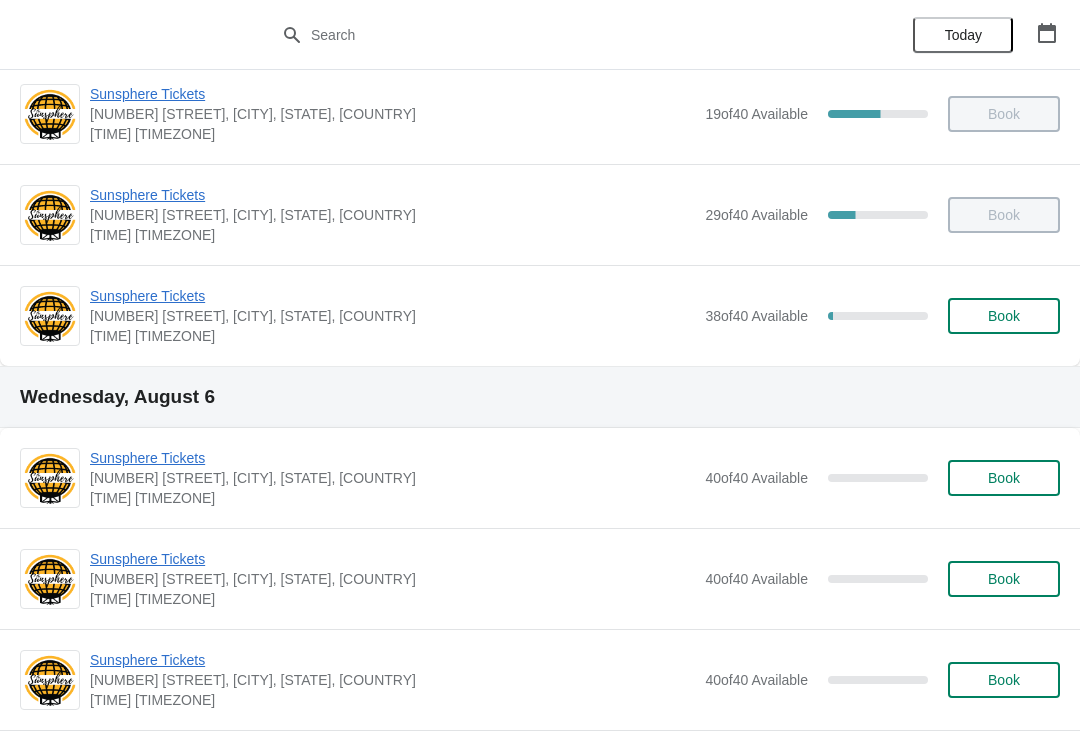 click on "Book" at bounding box center (1004, 316) 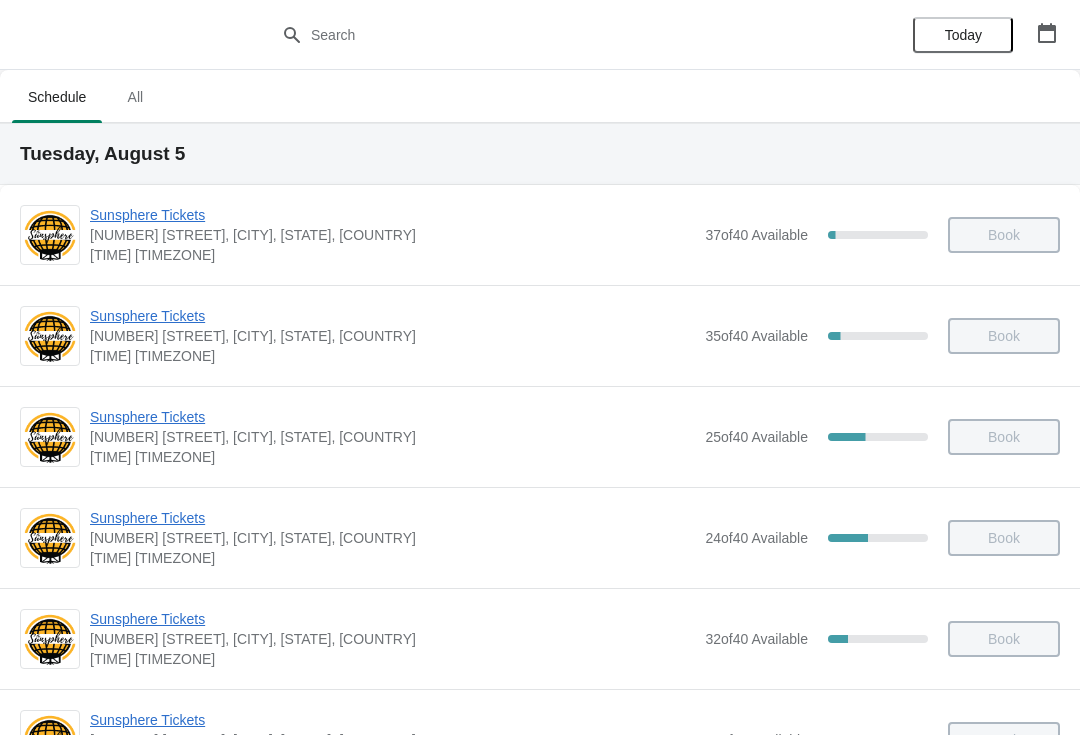 scroll, scrollTop: 1030, scrollLeft: 0, axis: vertical 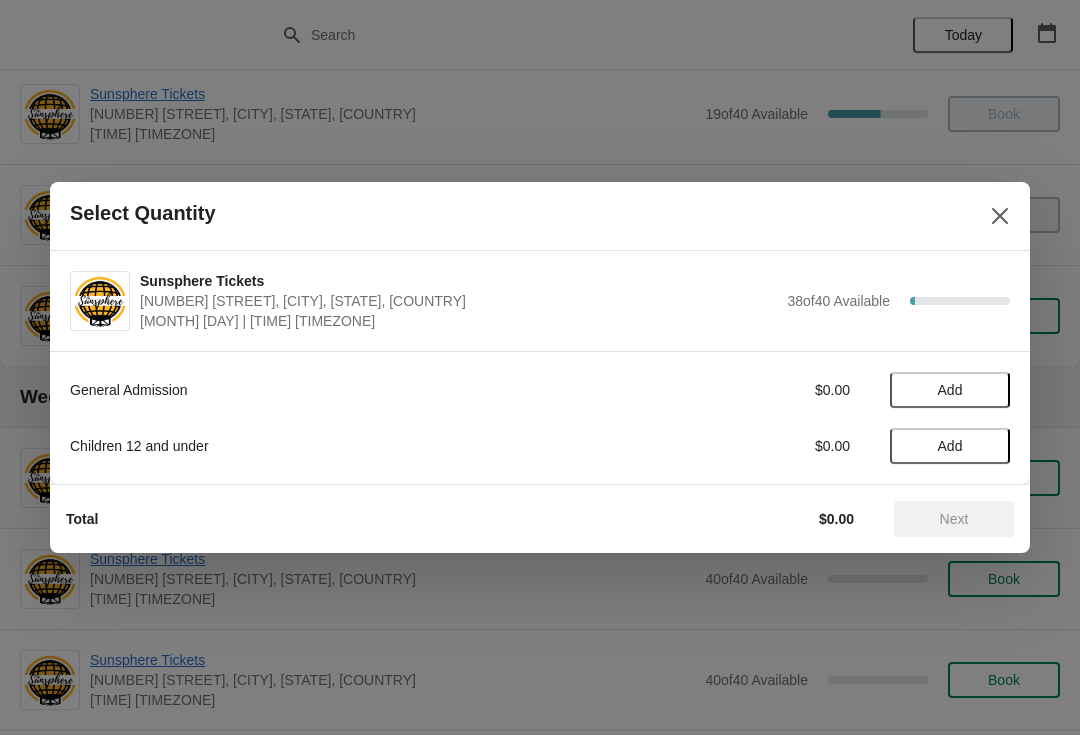 click on "Add" at bounding box center [950, 390] 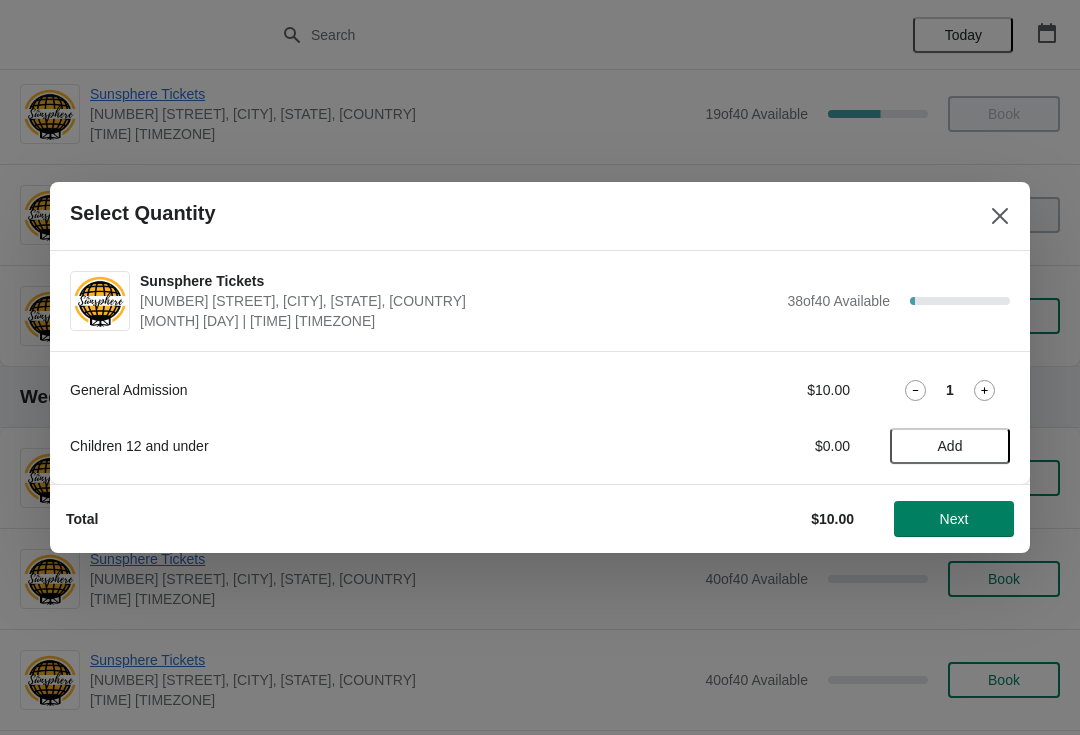 click on "Next" at bounding box center (954, 519) 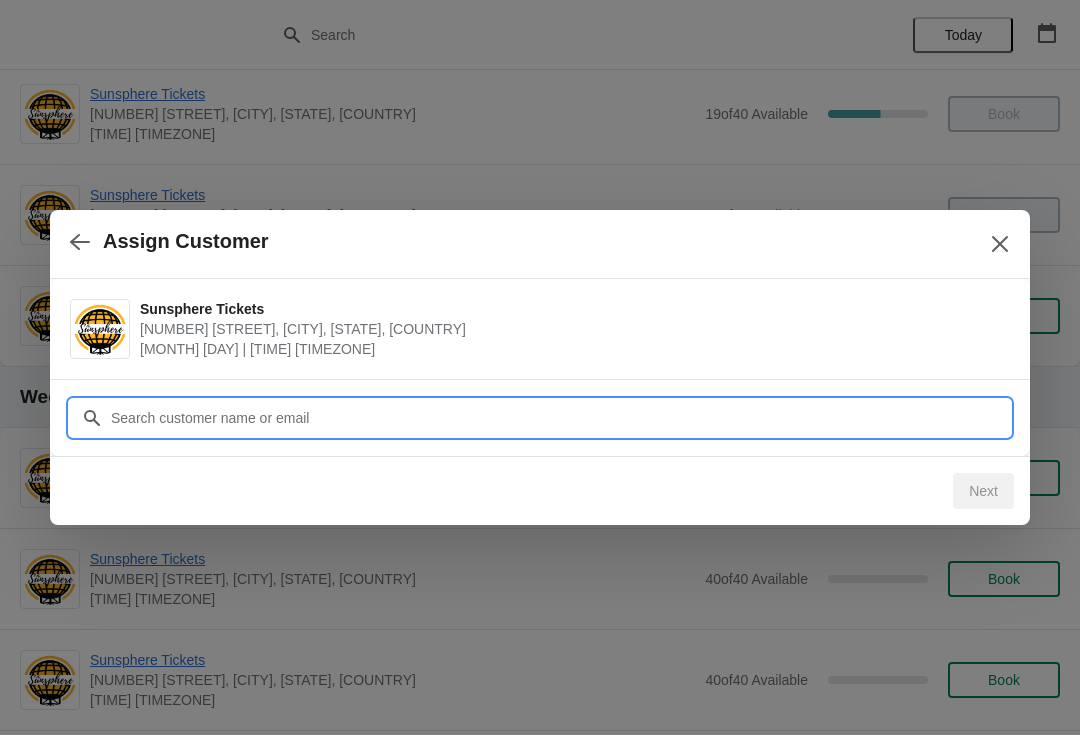 click on "Customer" at bounding box center (560, 418) 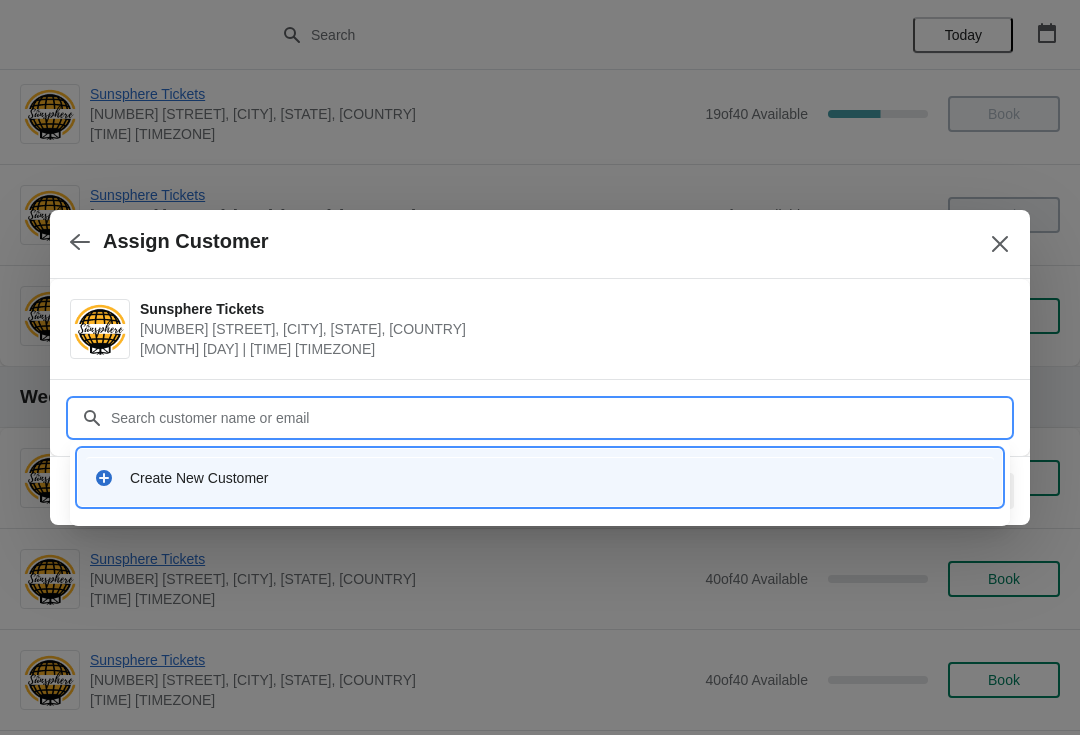 click on "Create New Customer" at bounding box center [540, 477] 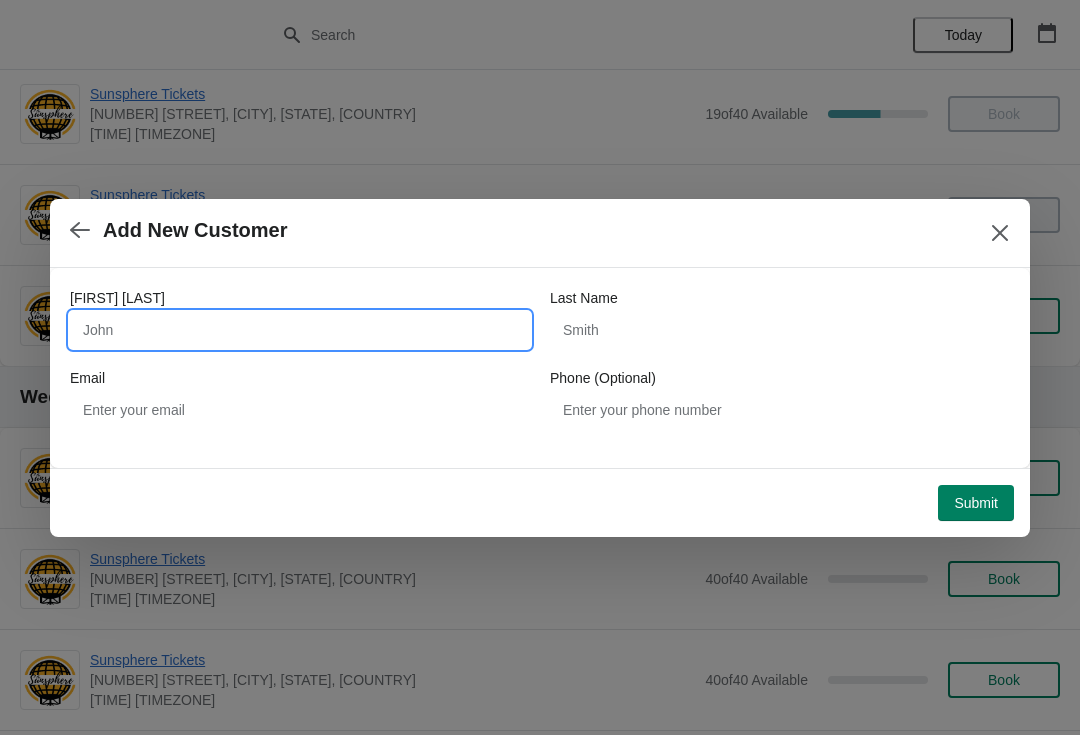 click on "[FIRST] [LAST]" at bounding box center (300, 330) 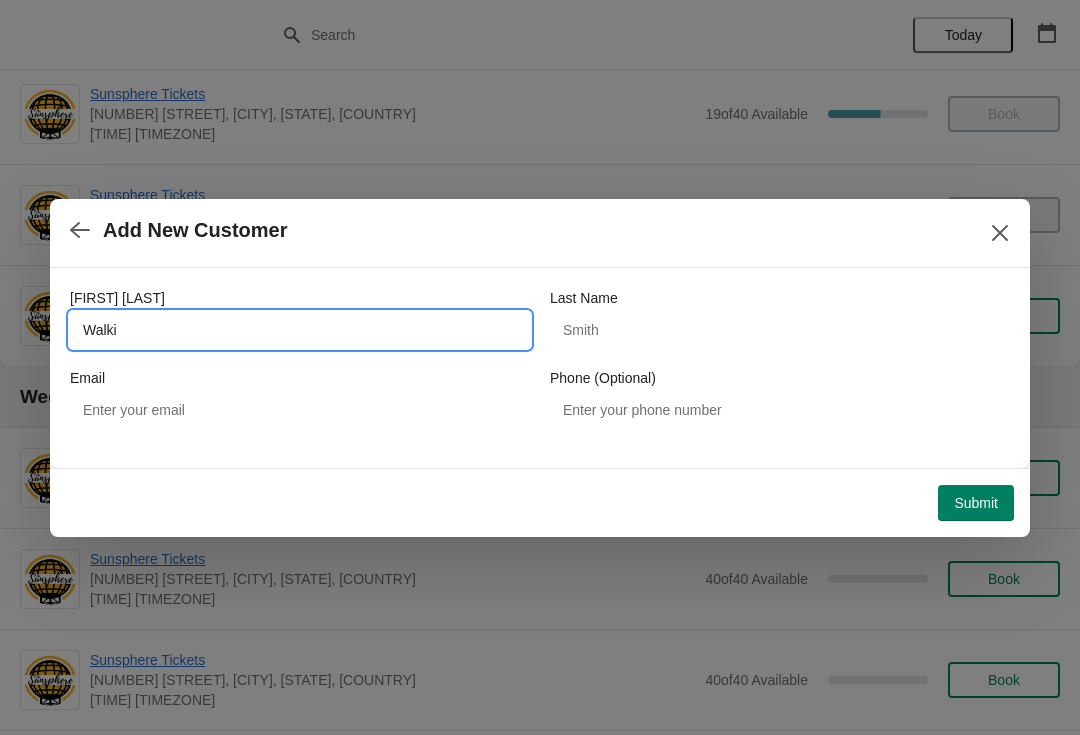 type on "Walkin" 